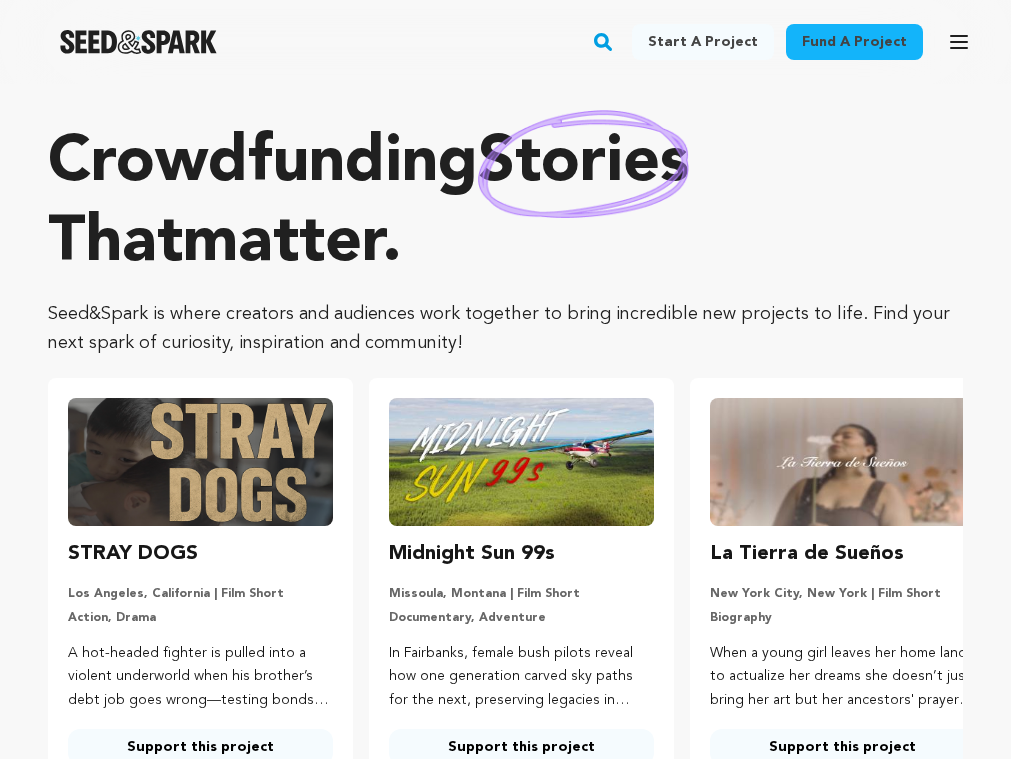 scroll, scrollTop: 0, scrollLeft: 0, axis: both 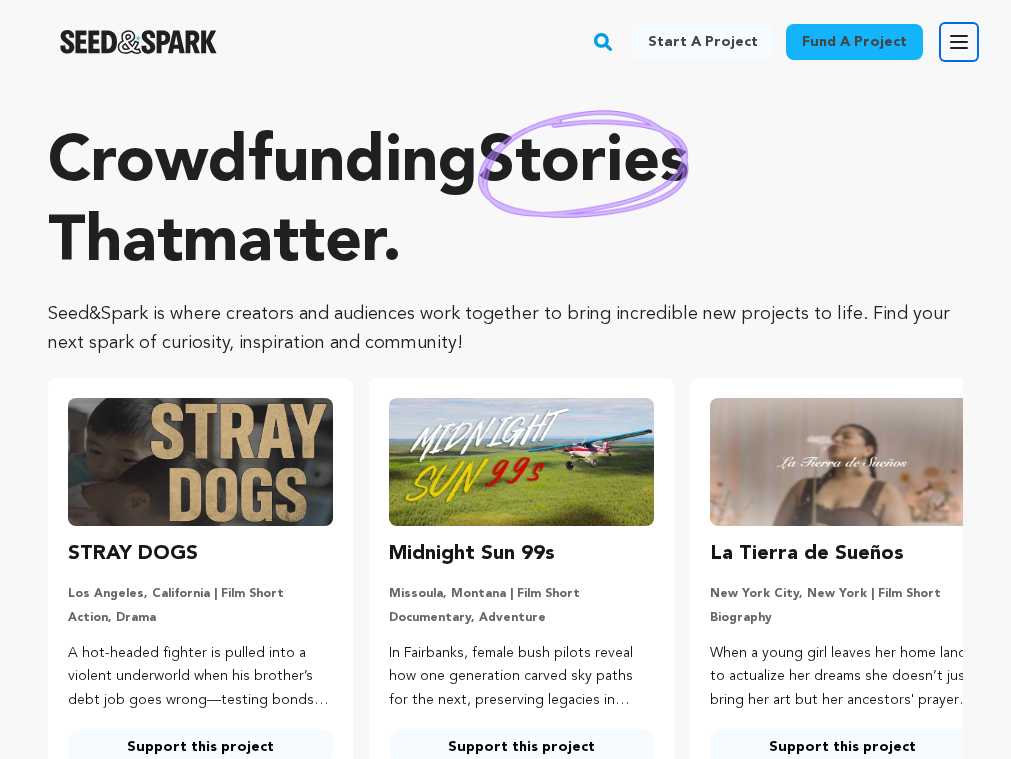 click 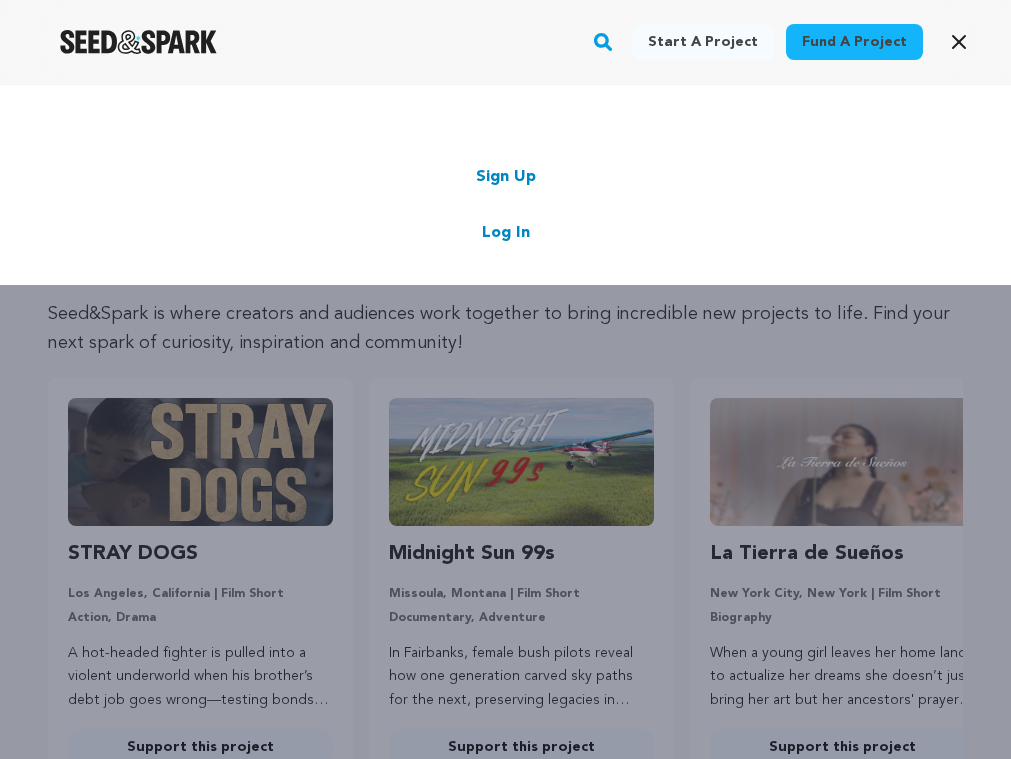 click on "Log In" at bounding box center [506, 233] 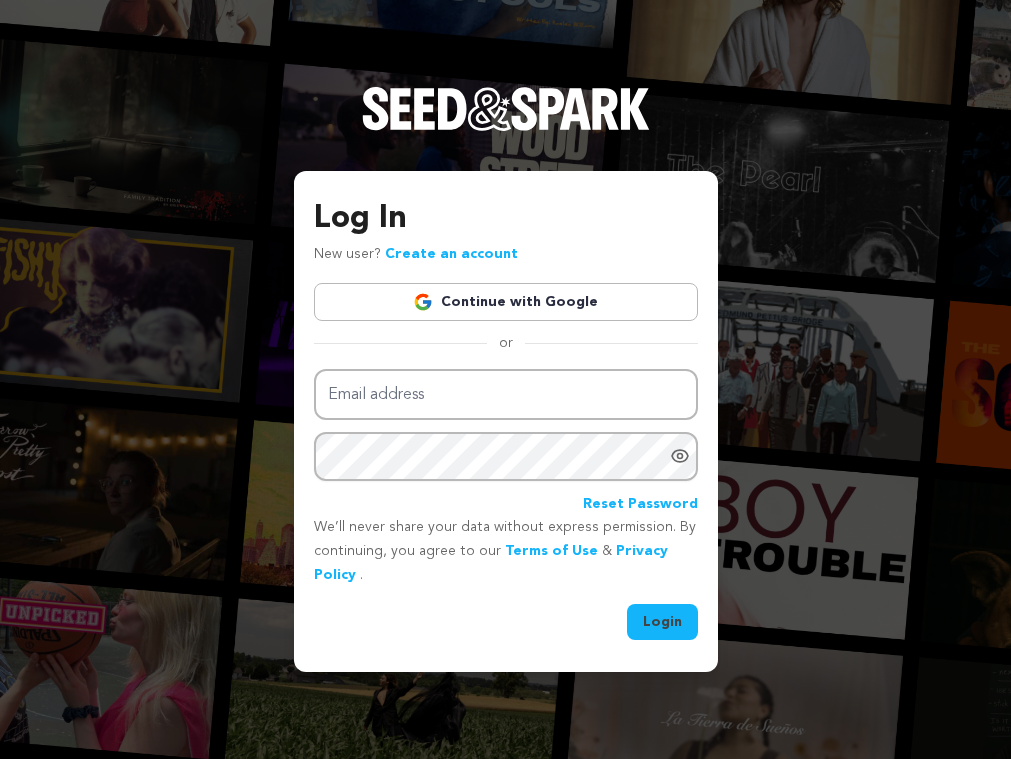scroll, scrollTop: 0, scrollLeft: 0, axis: both 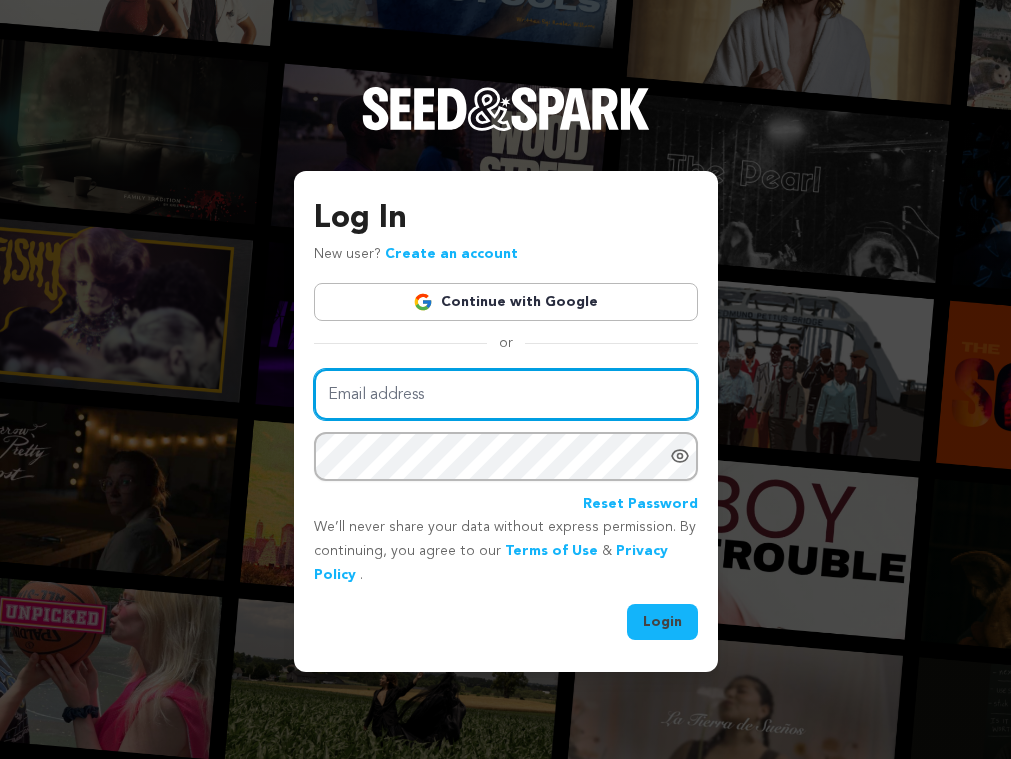 type on "mccristol@gmail.com" 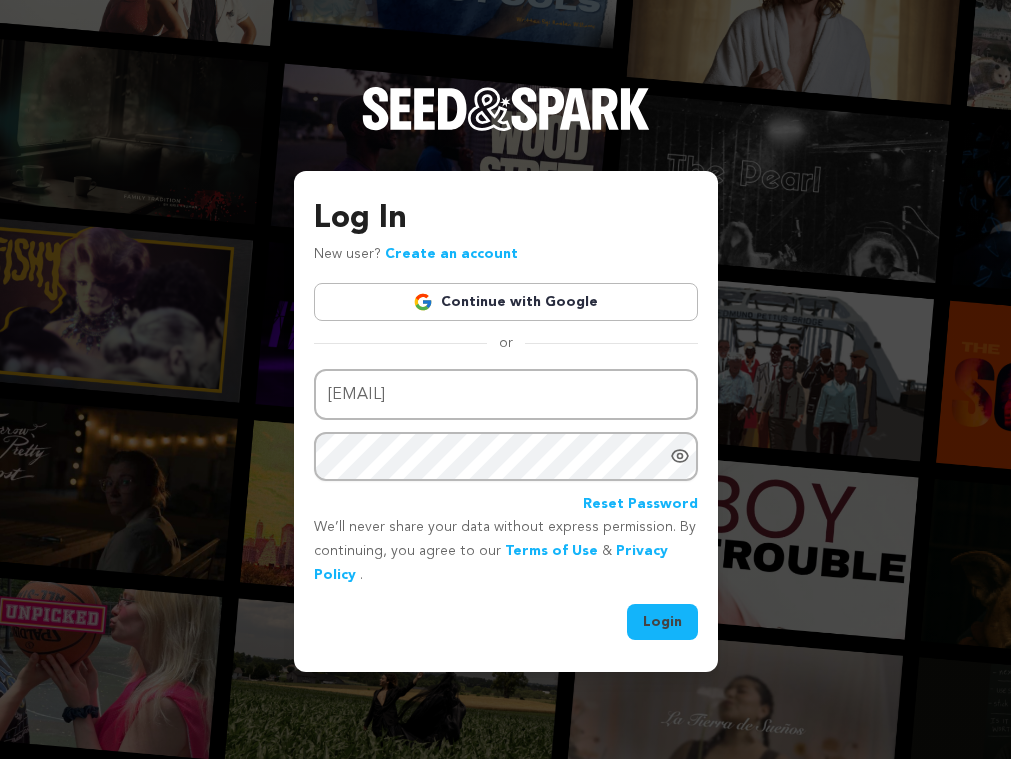 click on "Login" at bounding box center (662, 622) 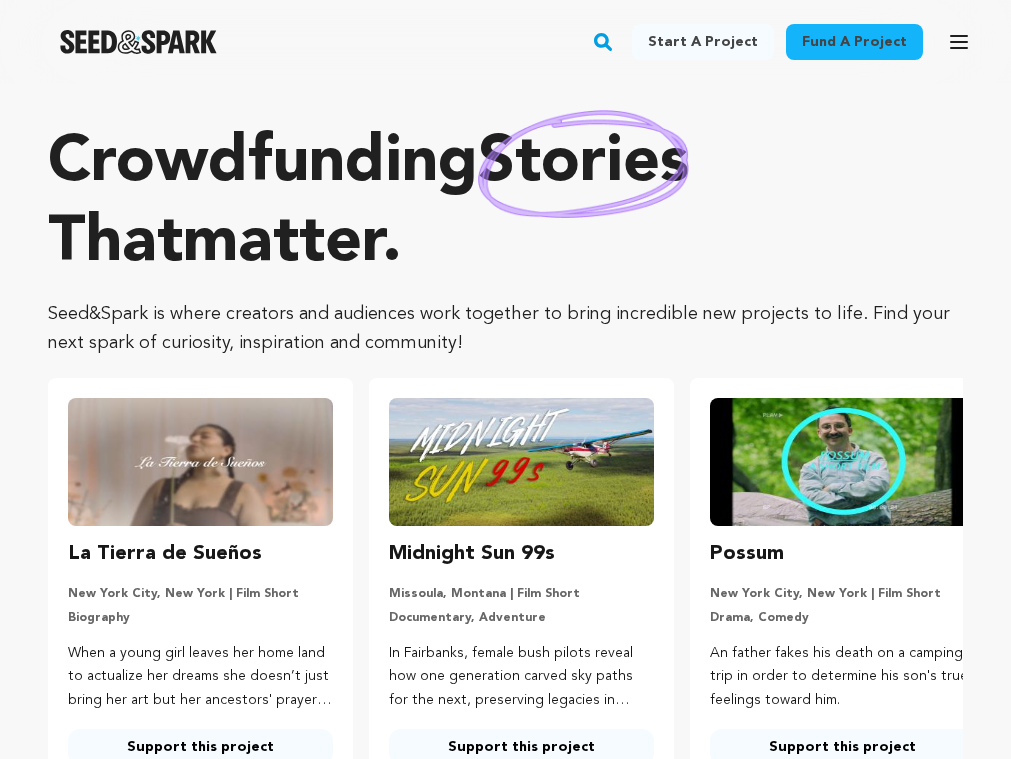 scroll, scrollTop: 0, scrollLeft: 0, axis: both 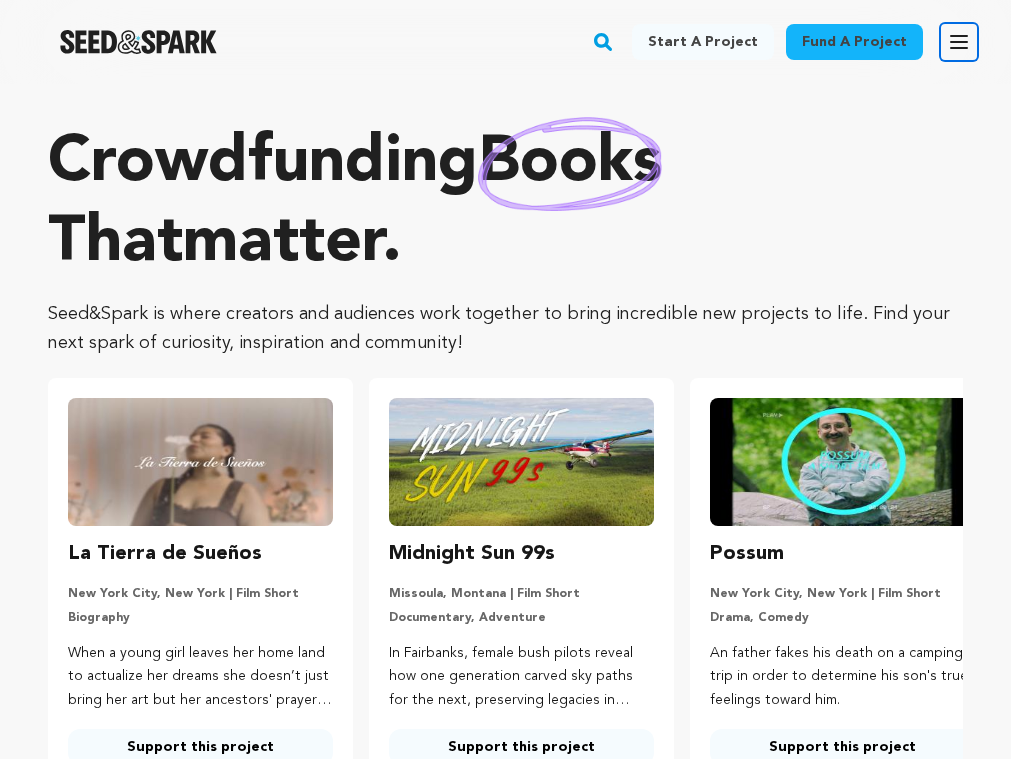 click 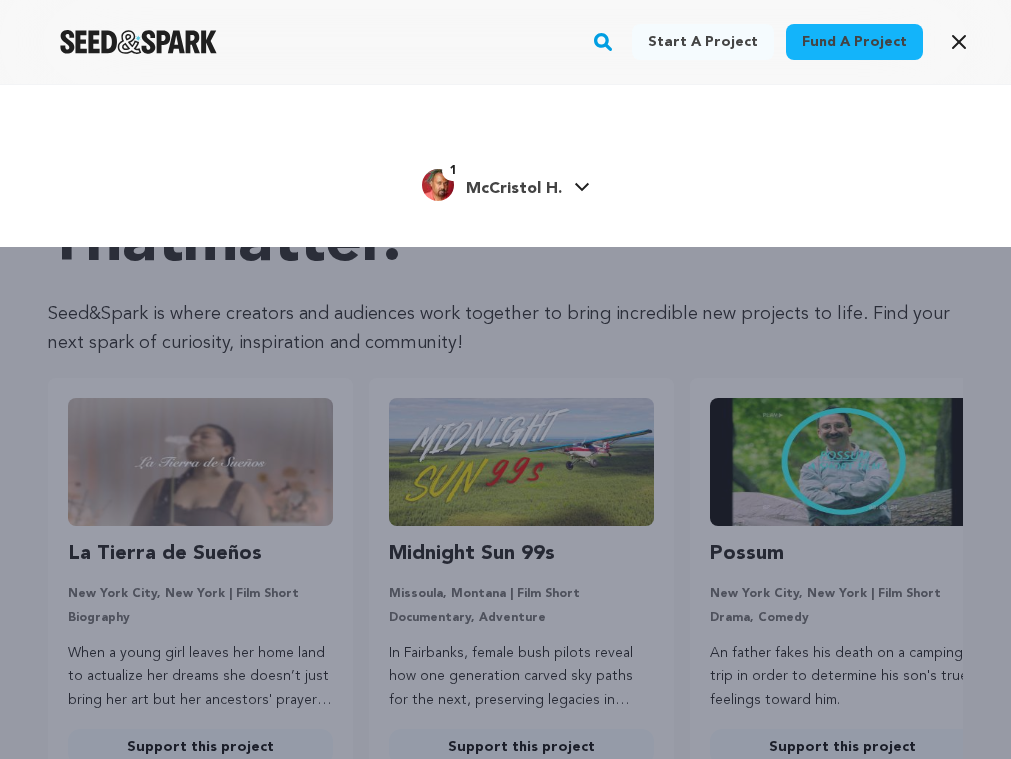 click on "McCristol H." at bounding box center (514, 189) 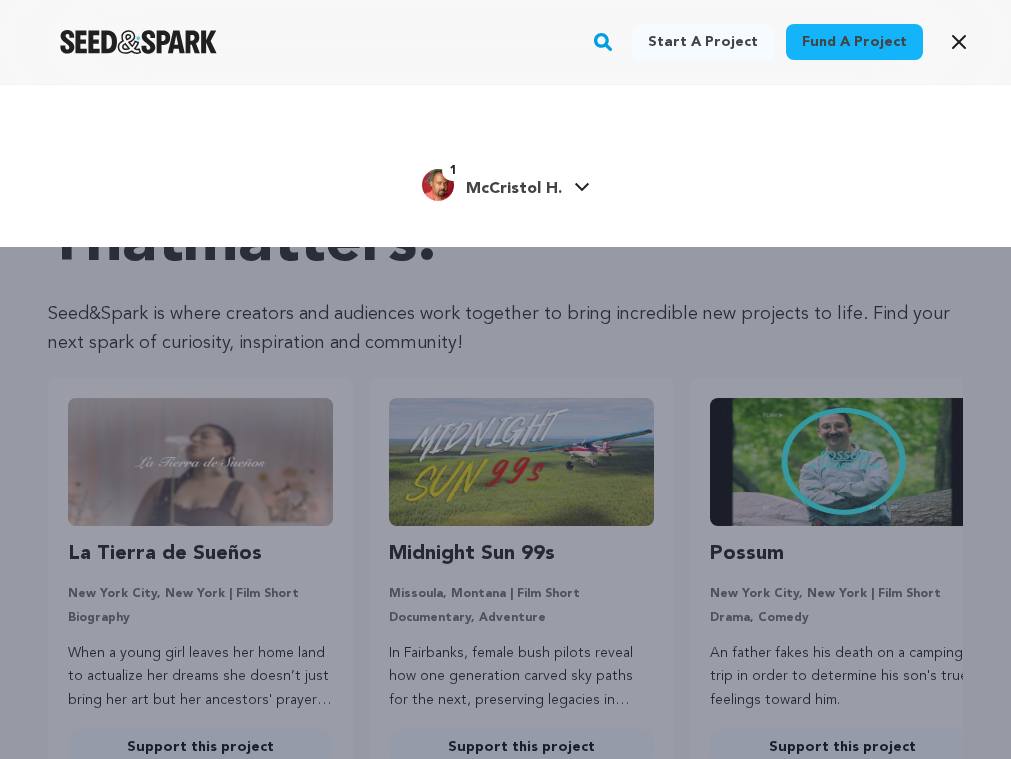 click on "McCristol H." at bounding box center (514, 189) 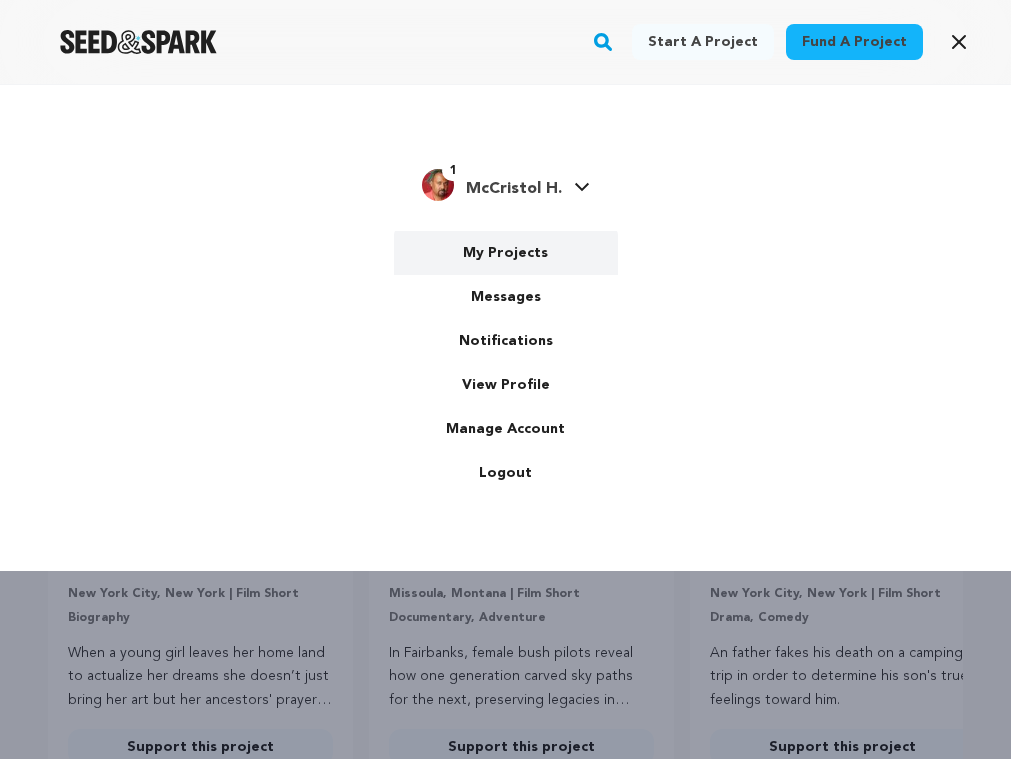 click on "My Projects" at bounding box center [506, 253] 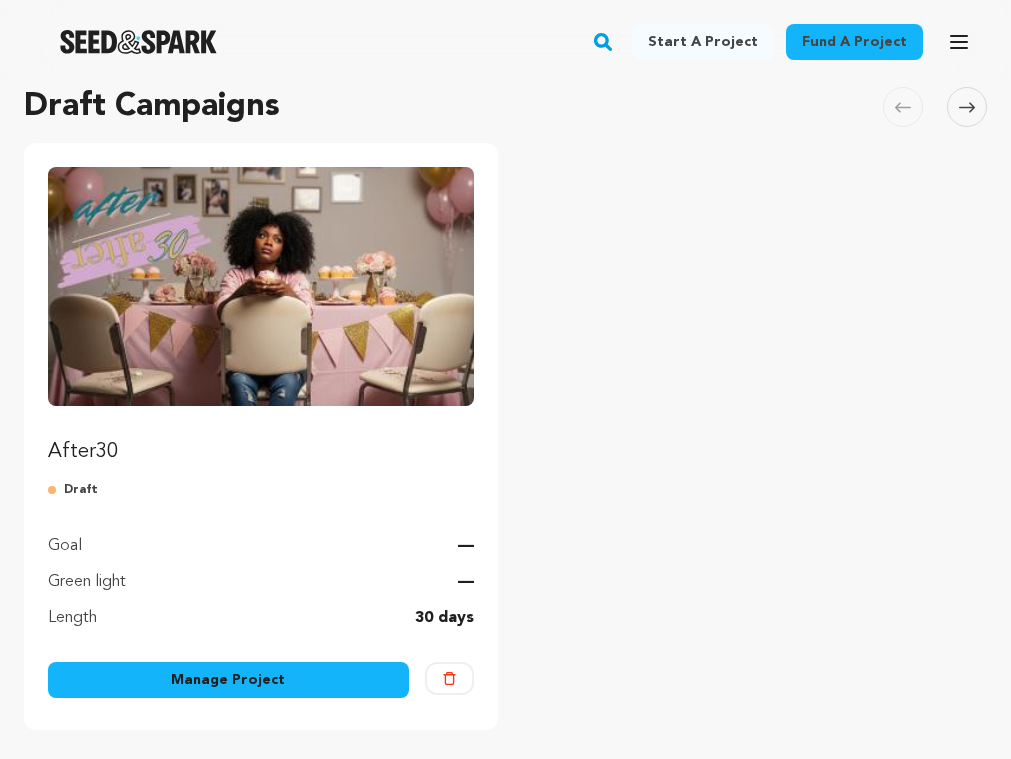 scroll, scrollTop: 152, scrollLeft: 0, axis: vertical 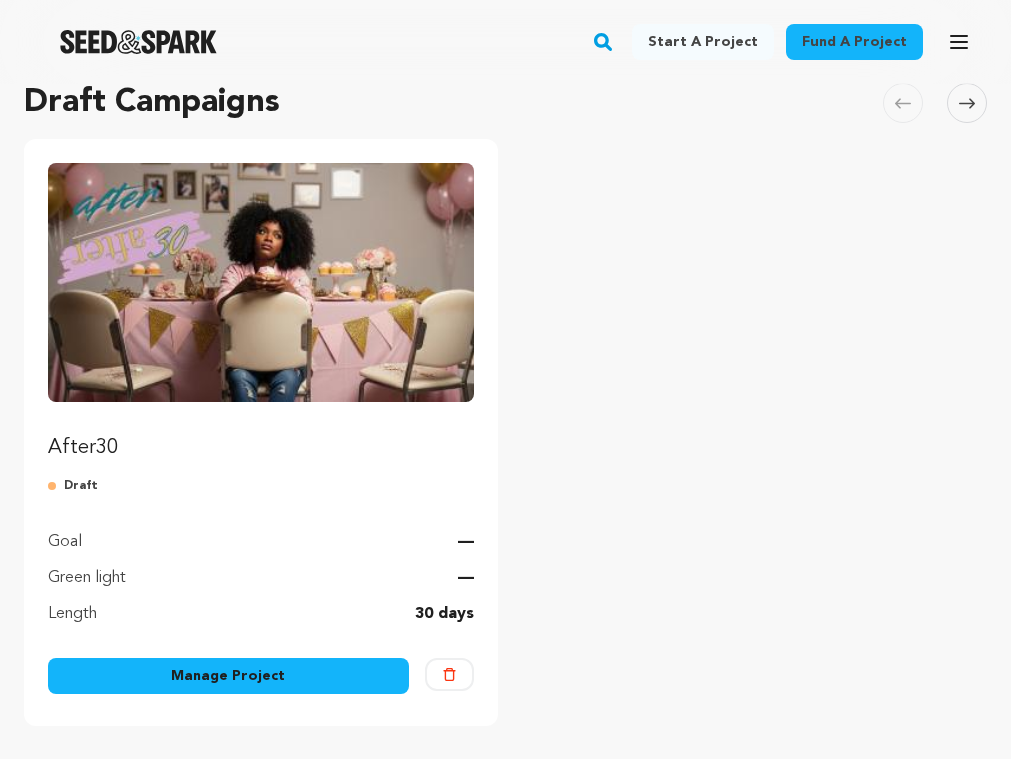 click on "Manage Project" at bounding box center [228, 676] 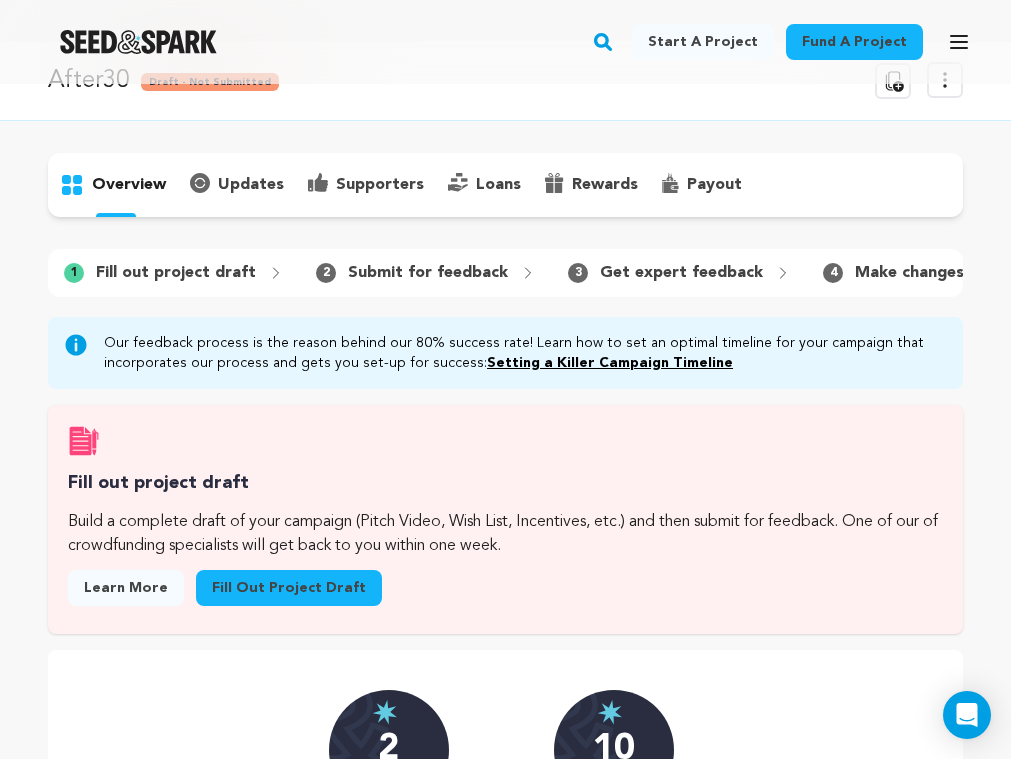 scroll, scrollTop: 0, scrollLeft: 0, axis: both 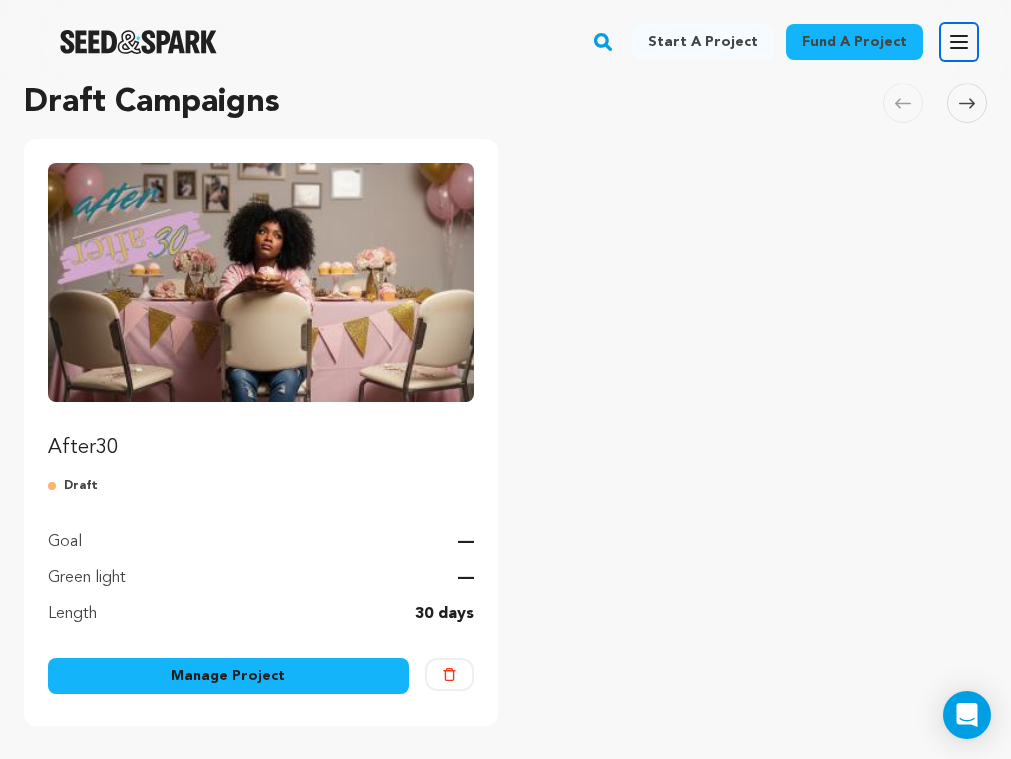 click 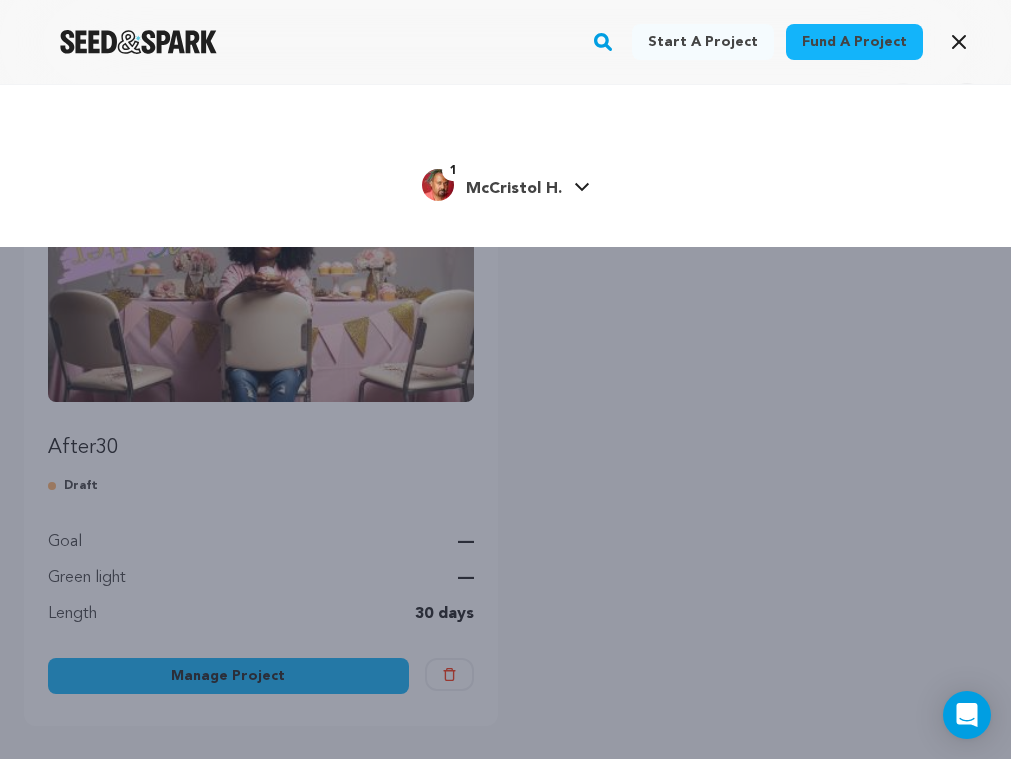 click on "McCristol H." at bounding box center [514, 189] 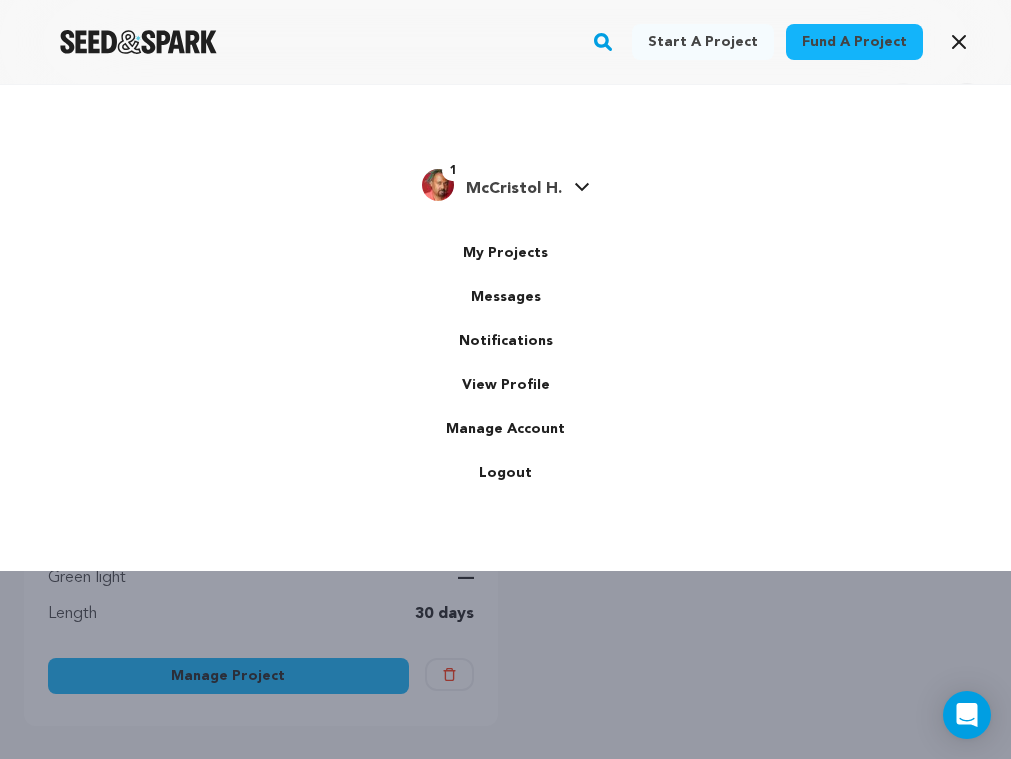 scroll, scrollTop: 0, scrollLeft: 0, axis: both 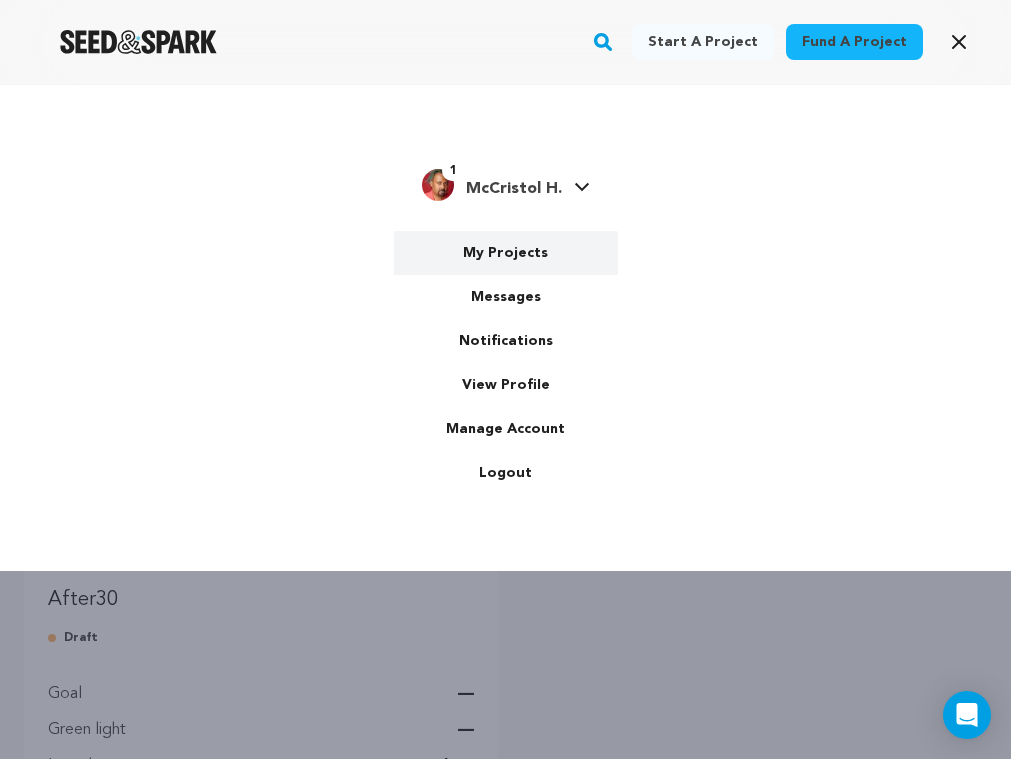 click on "My Projects" at bounding box center (506, 253) 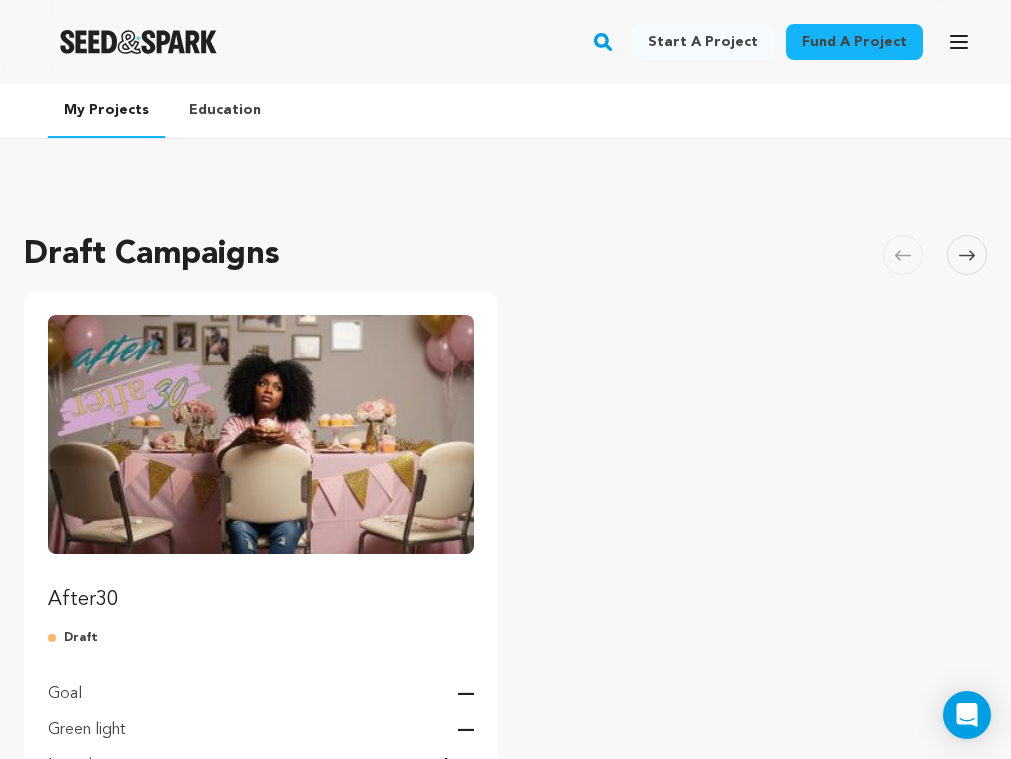 scroll, scrollTop: 0, scrollLeft: 0, axis: both 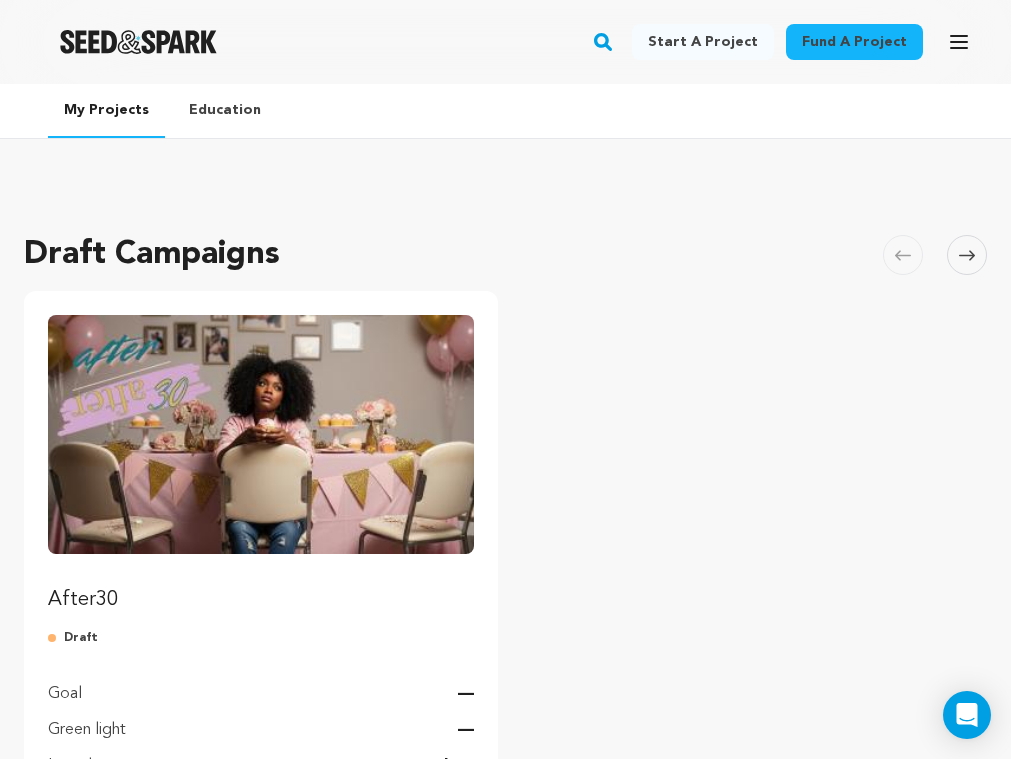 click at bounding box center (261, 434) 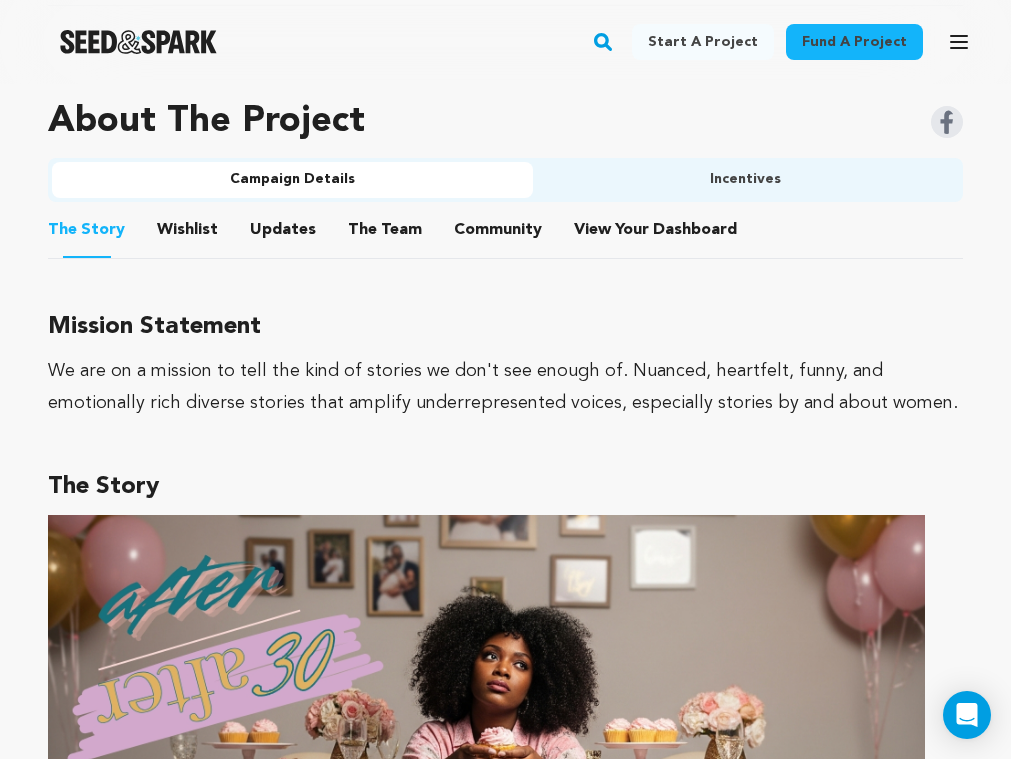 scroll, scrollTop: 1140, scrollLeft: 0, axis: vertical 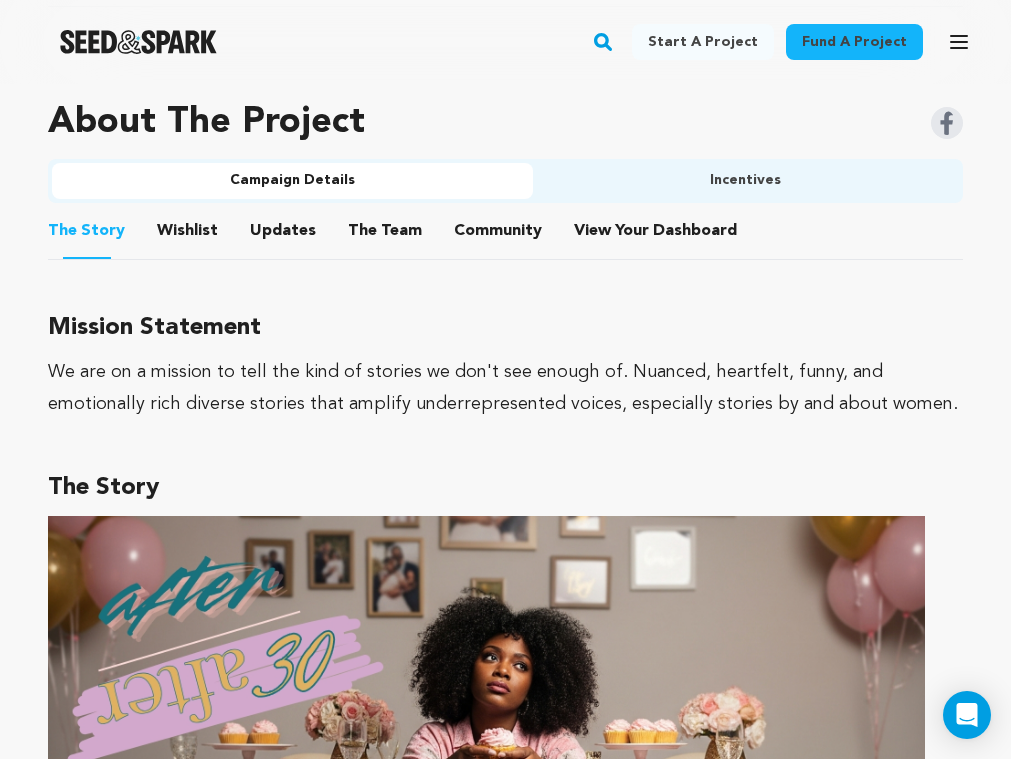 click on "Wishlist" at bounding box center (188, 235) 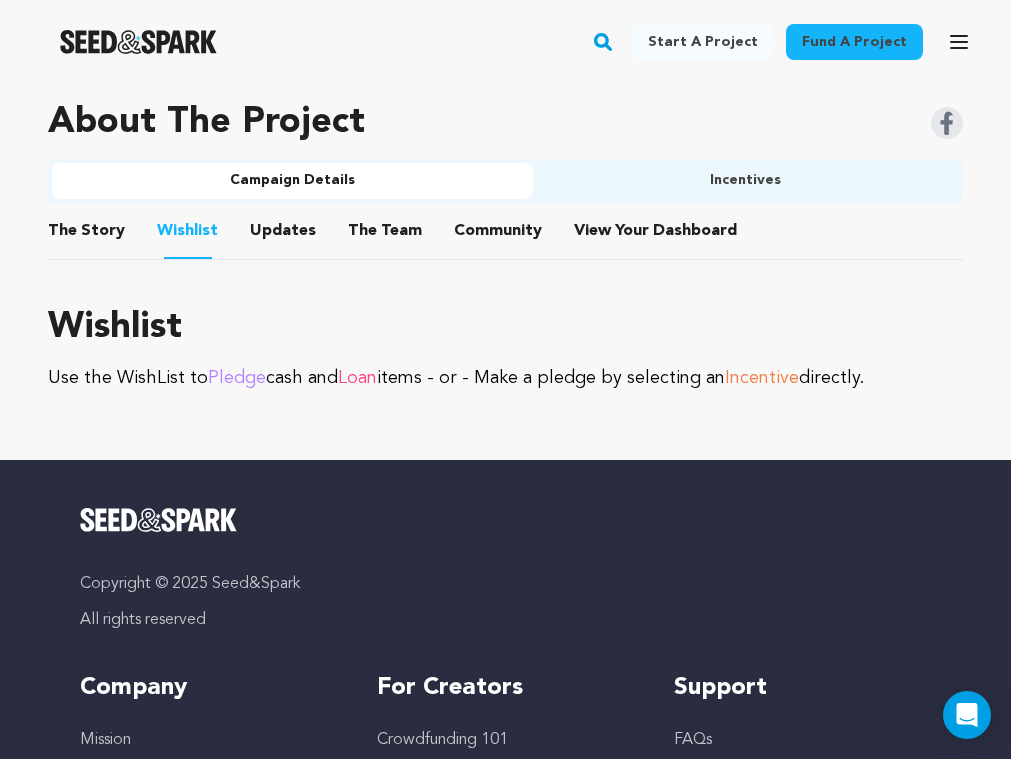 click on "Updates" at bounding box center (283, 235) 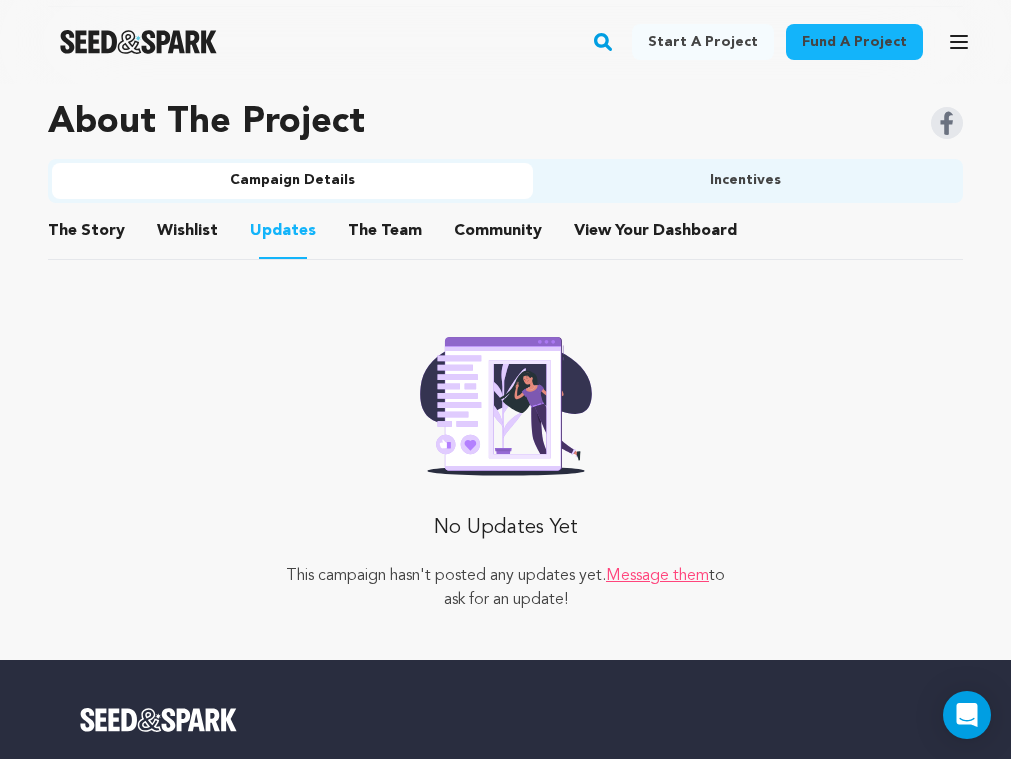 click on "The Team" at bounding box center (385, 235) 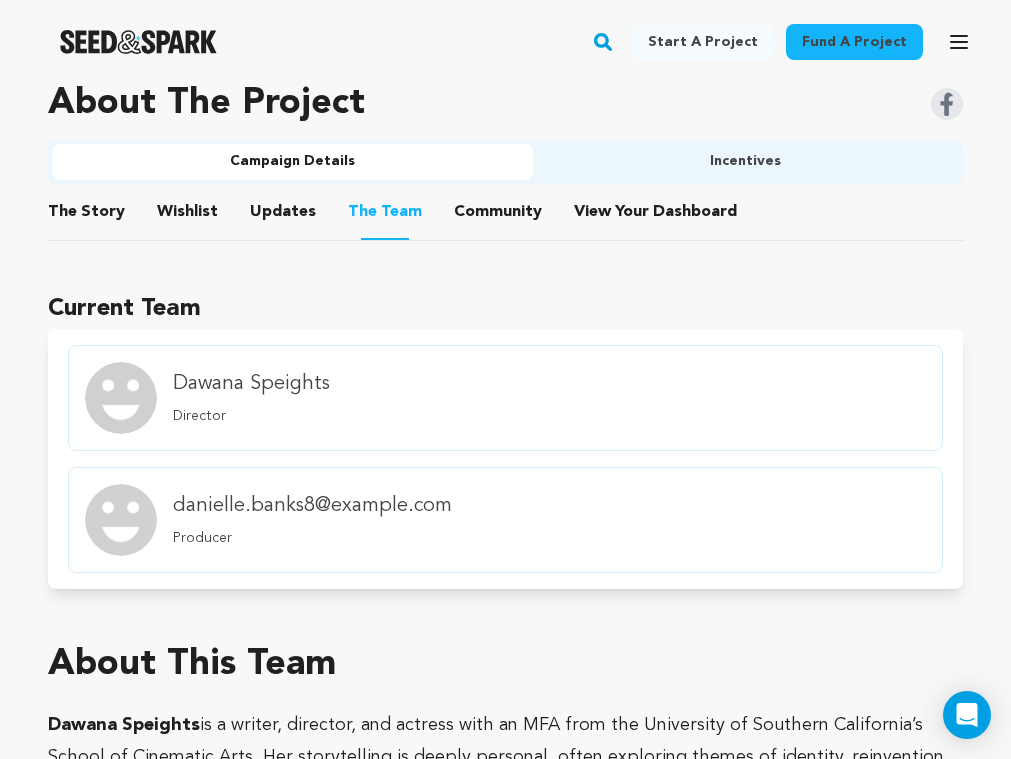 scroll, scrollTop: 1158, scrollLeft: 0, axis: vertical 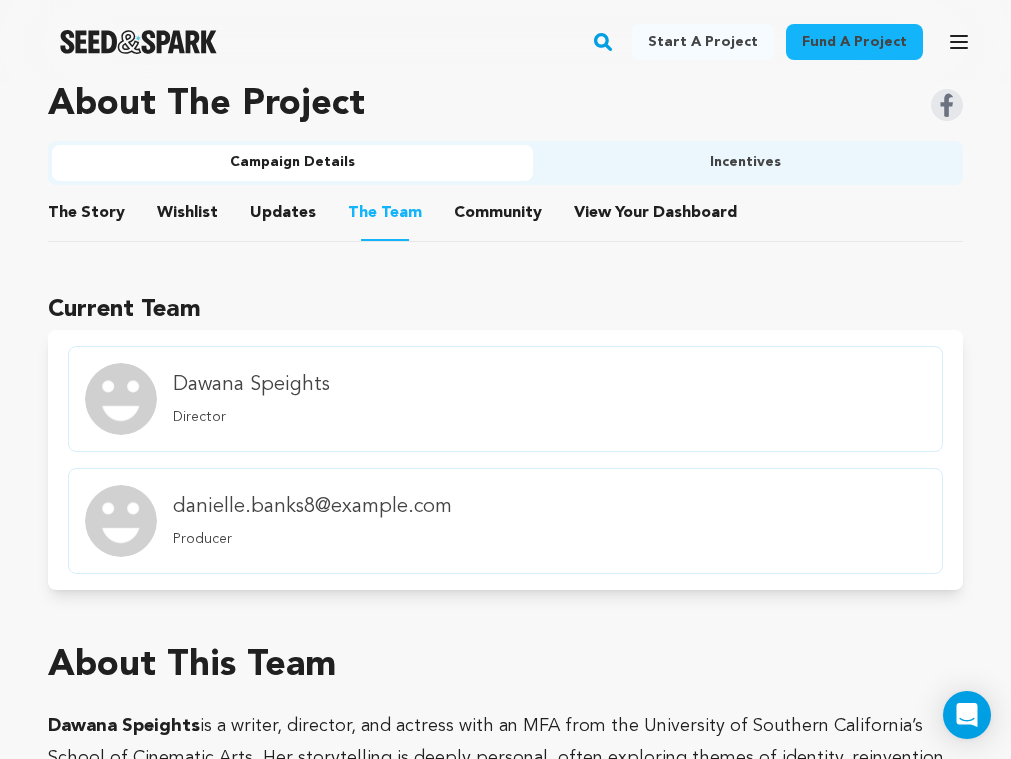 click at bounding box center [121, 399] 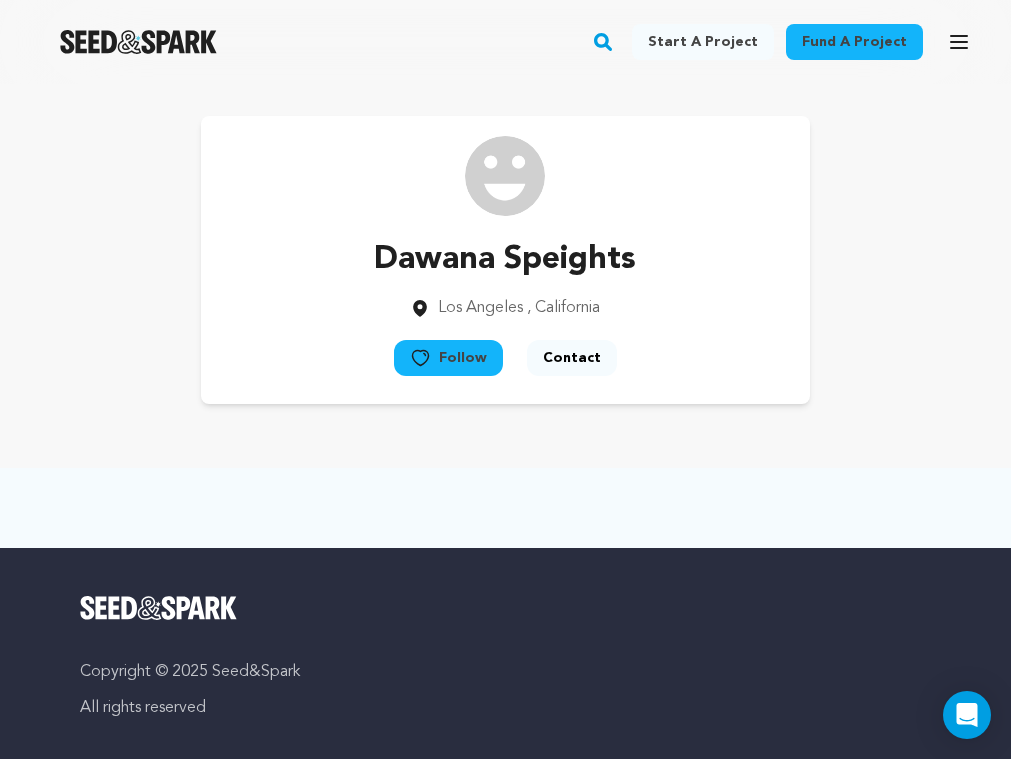 scroll, scrollTop: 0, scrollLeft: 0, axis: both 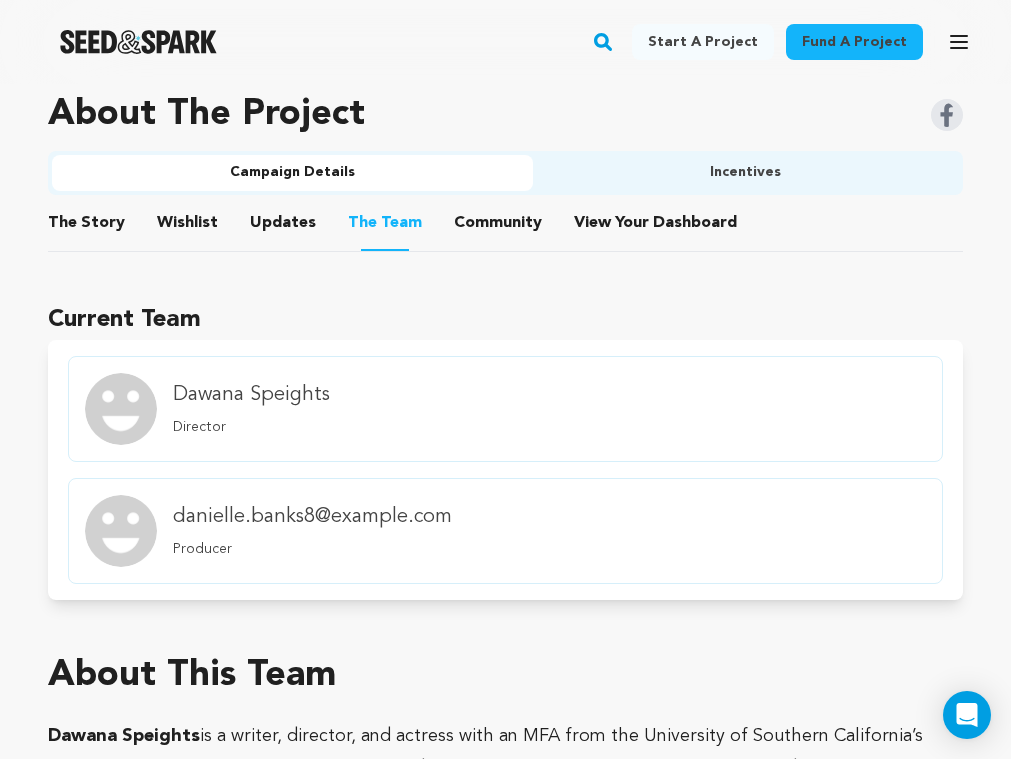 click on "Incentives" at bounding box center (746, 173) 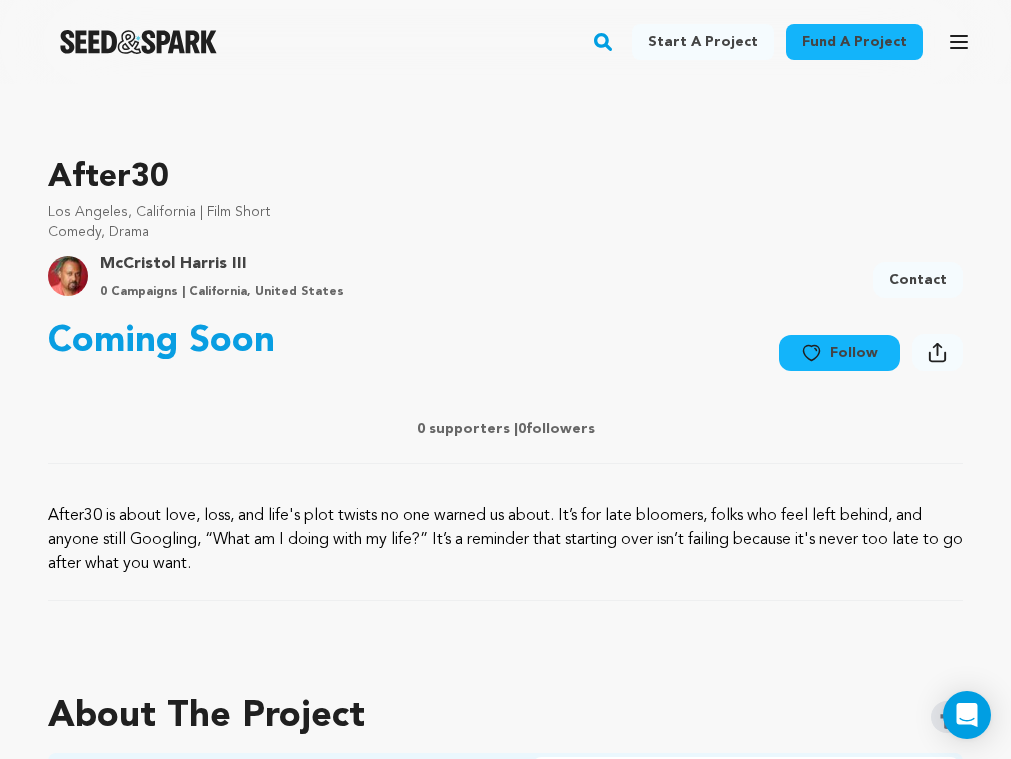 scroll, scrollTop: 0, scrollLeft: 0, axis: both 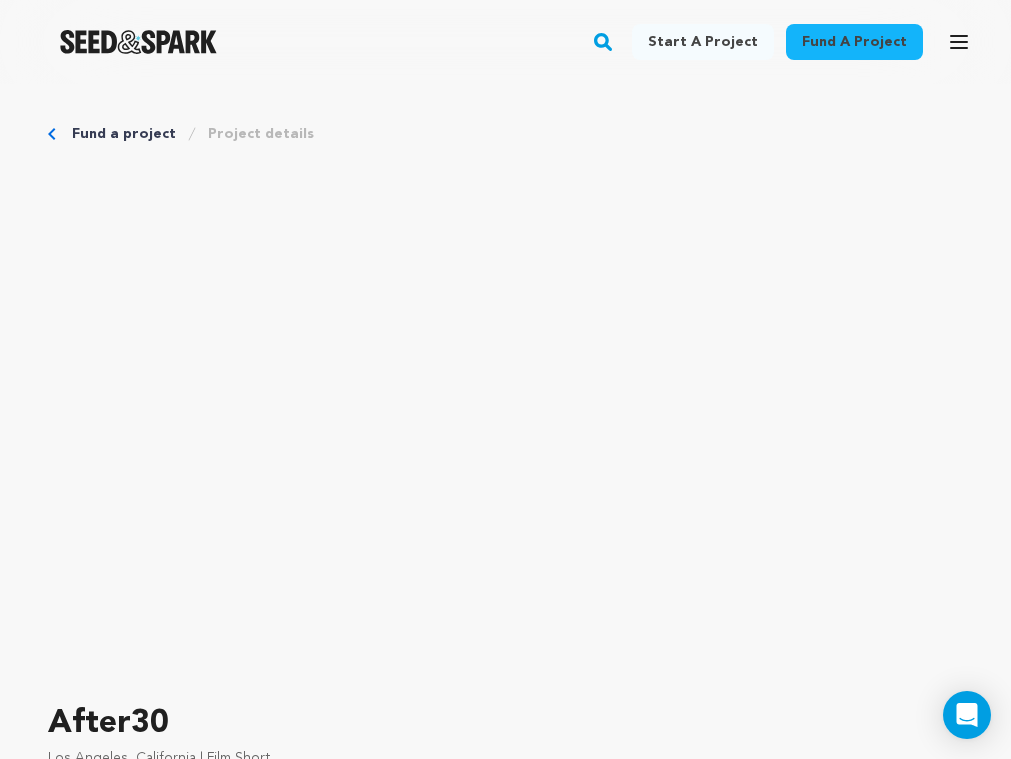 click on "Project details" at bounding box center [261, 134] 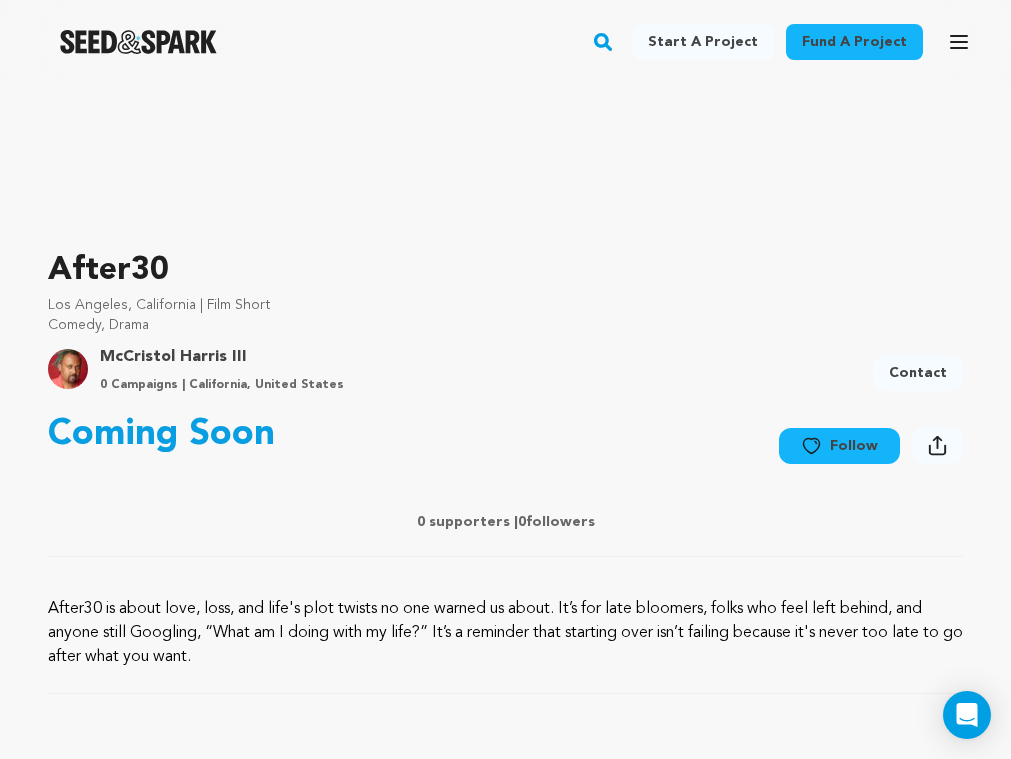 scroll, scrollTop: 0, scrollLeft: 0, axis: both 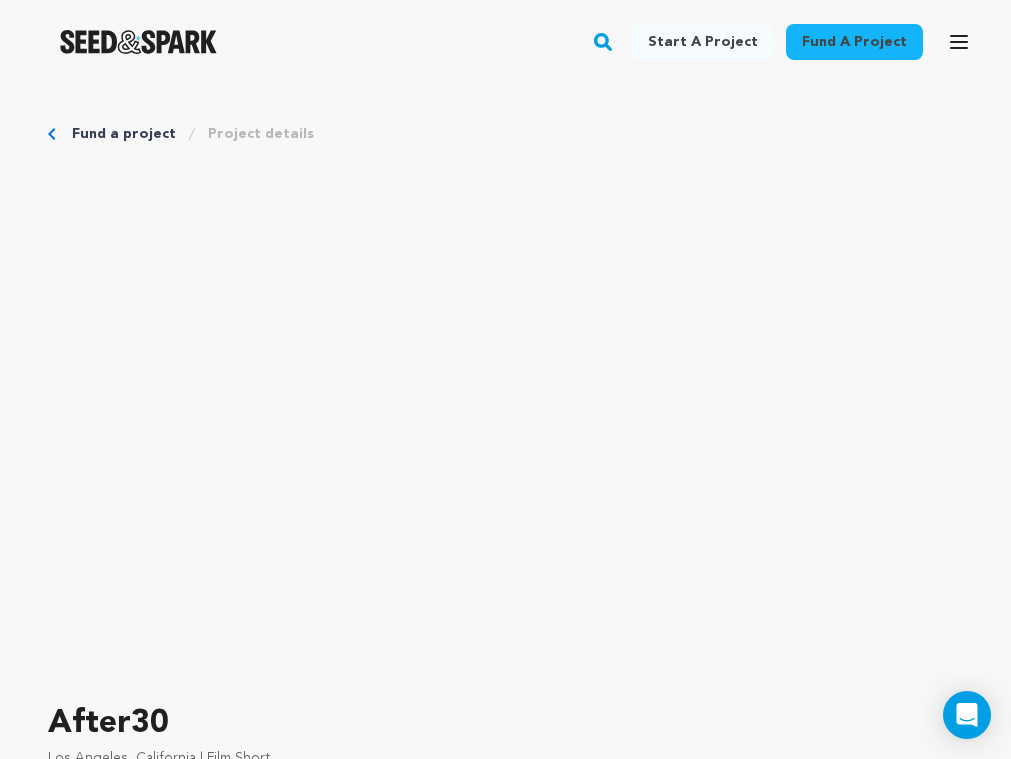 click on "Project details" at bounding box center (261, 134) 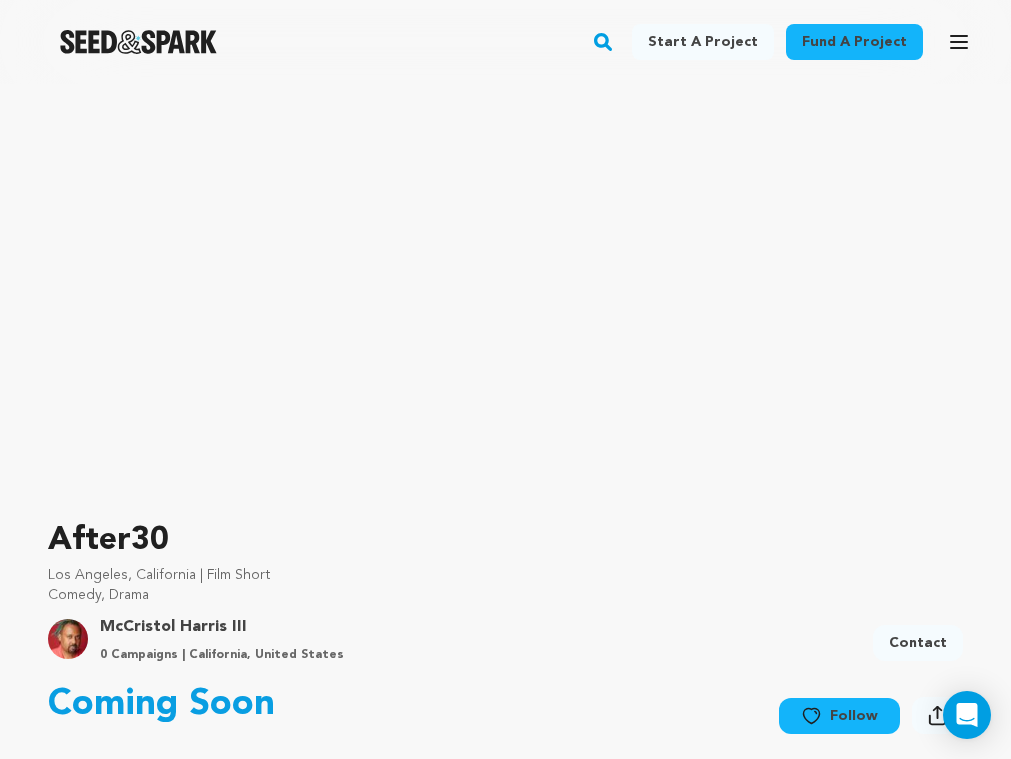 scroll, scrollTop: 0, scrollLeft: 0, axis: both 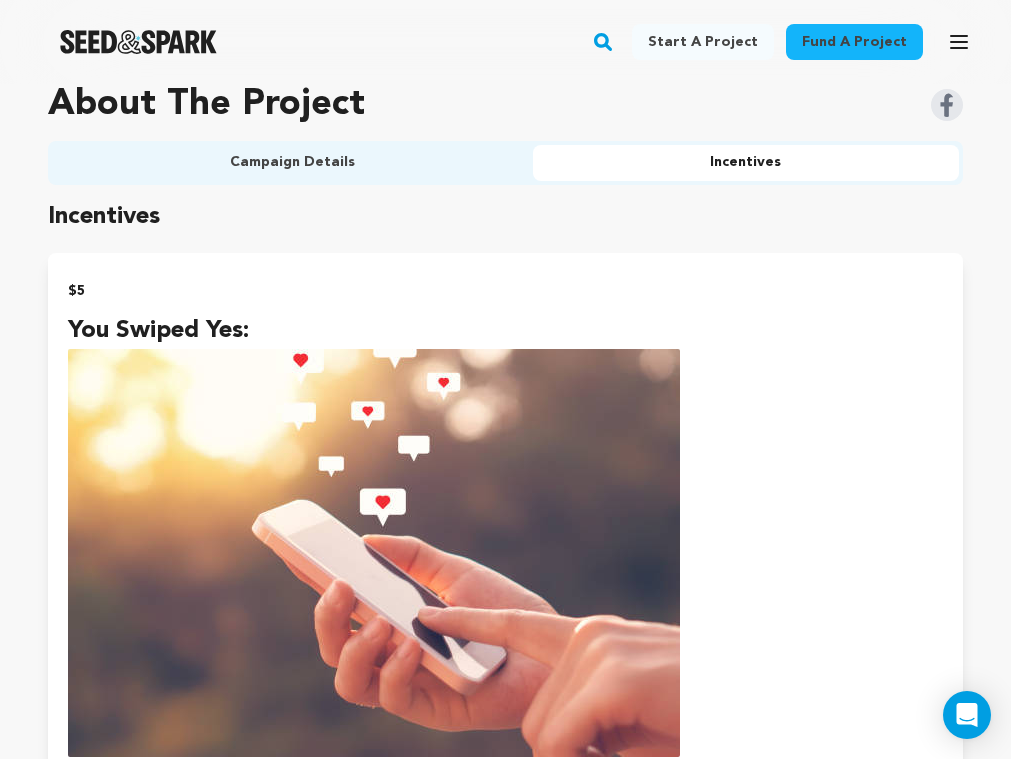 click on "Campaign Details" at bounding box center (292, 163) 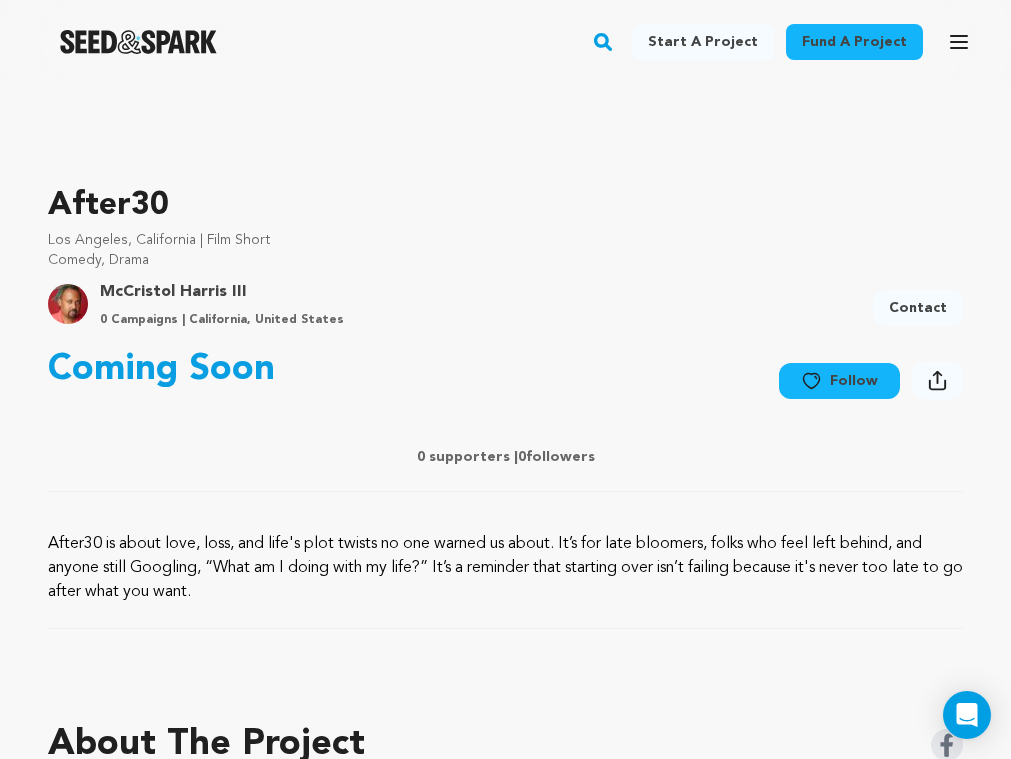 scroll, scrollTop: 0, scrollLeft: 0, axis: both 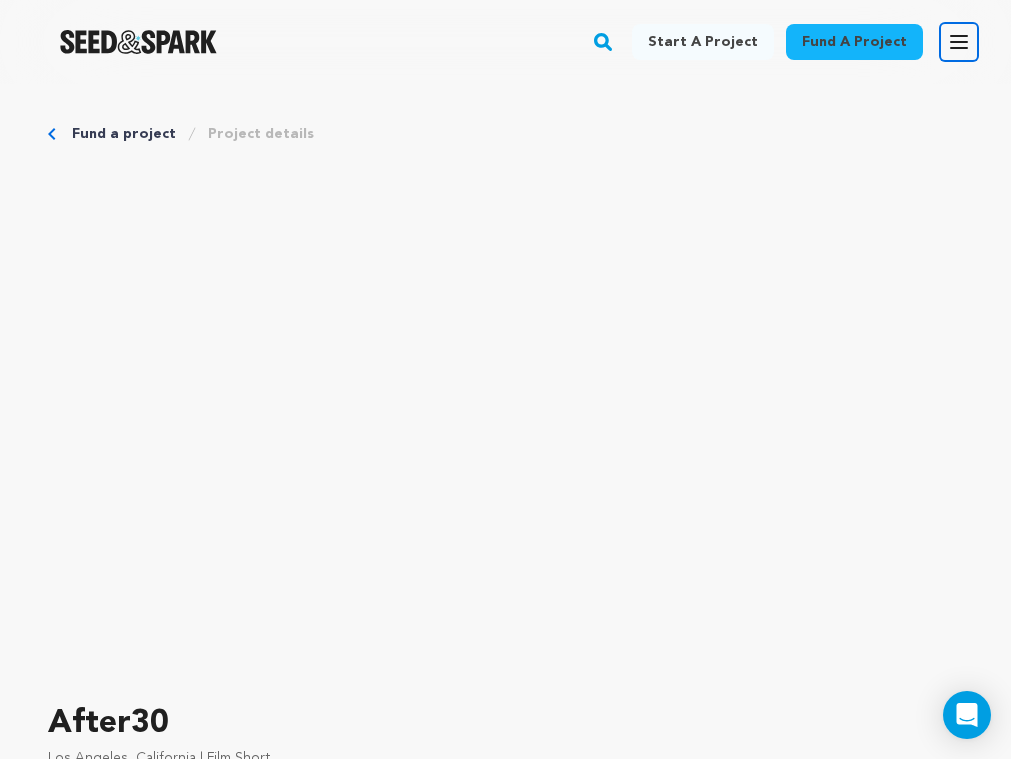 click 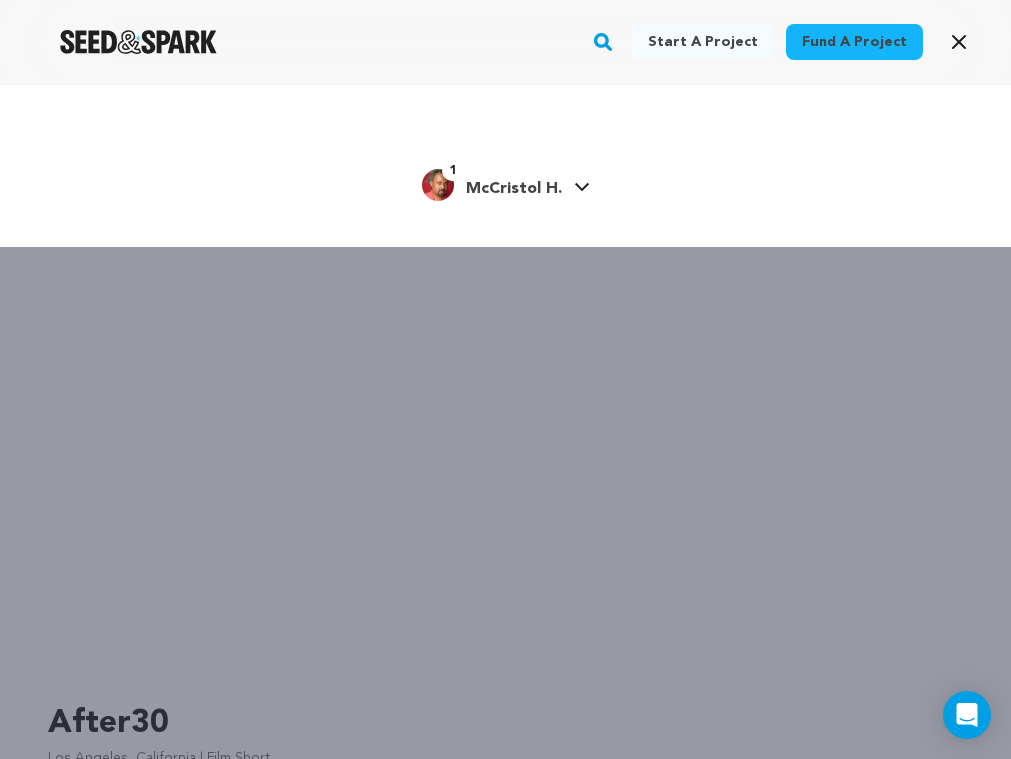 click on "1" at bounding box center (453, 171) 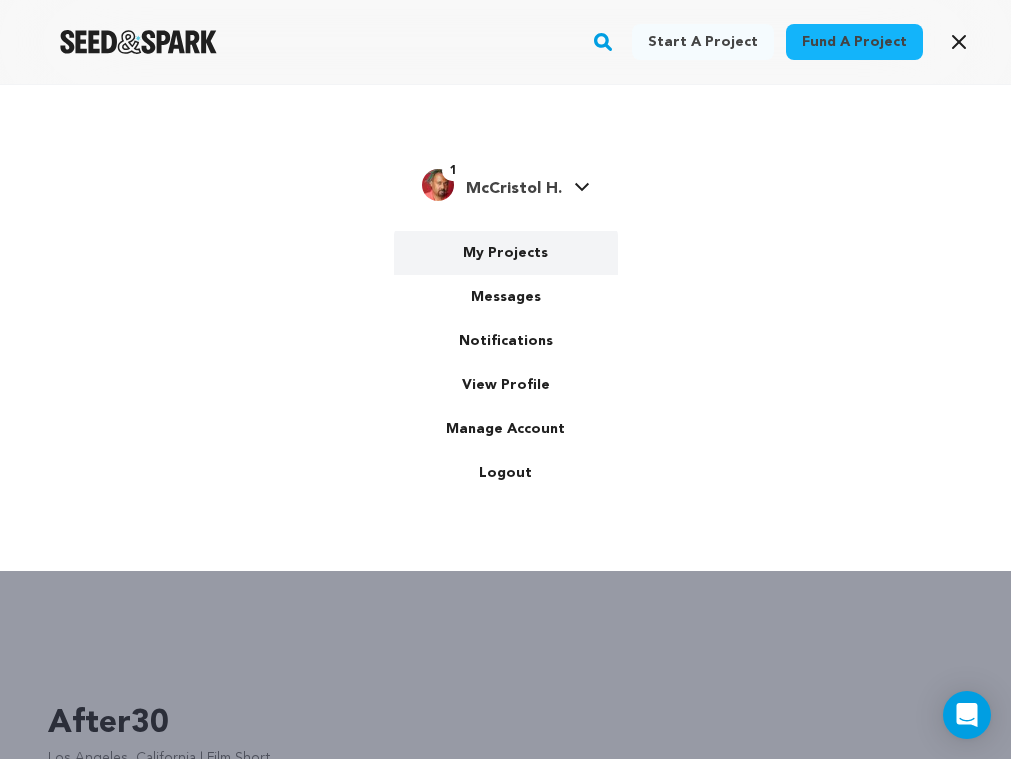 click on "My Projects" at bounding box center (506, 253) 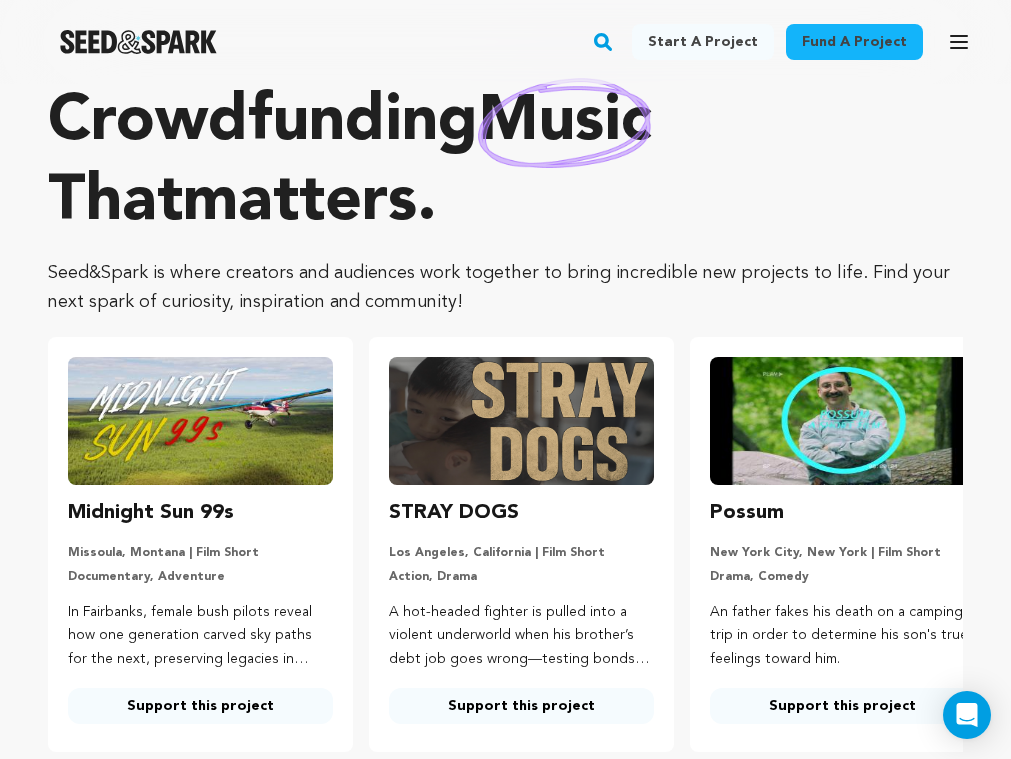 scroll, scrollTop: 38, scrollLeft: 0, axis: vertical 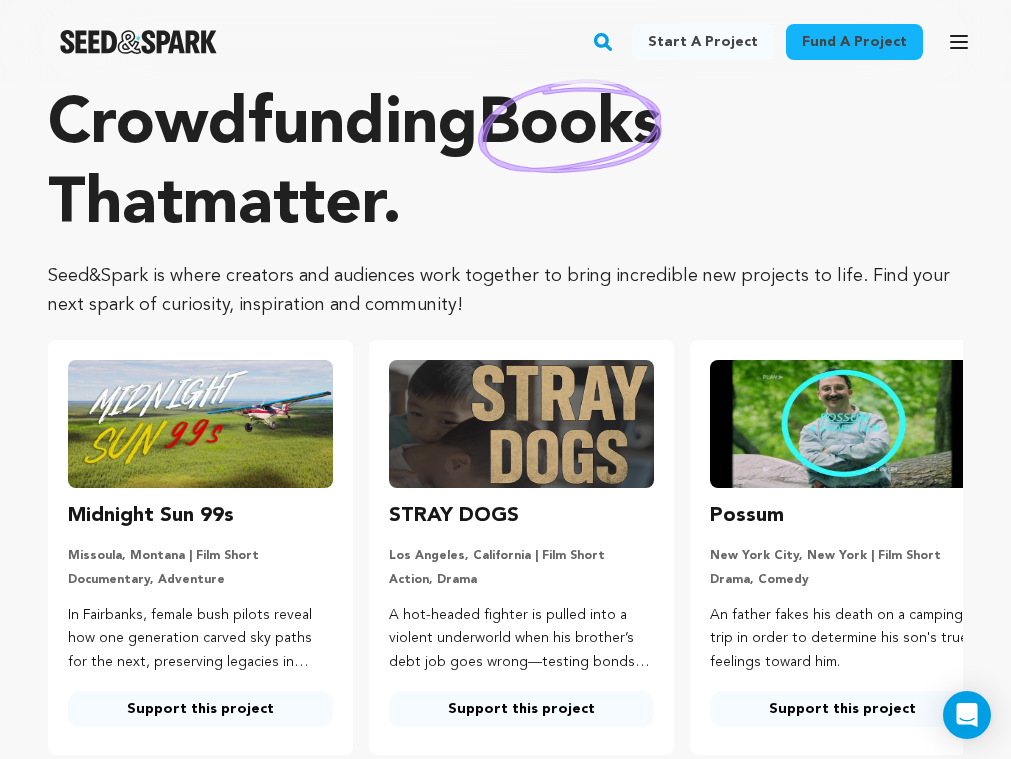 click at bounding box center (200, 424) 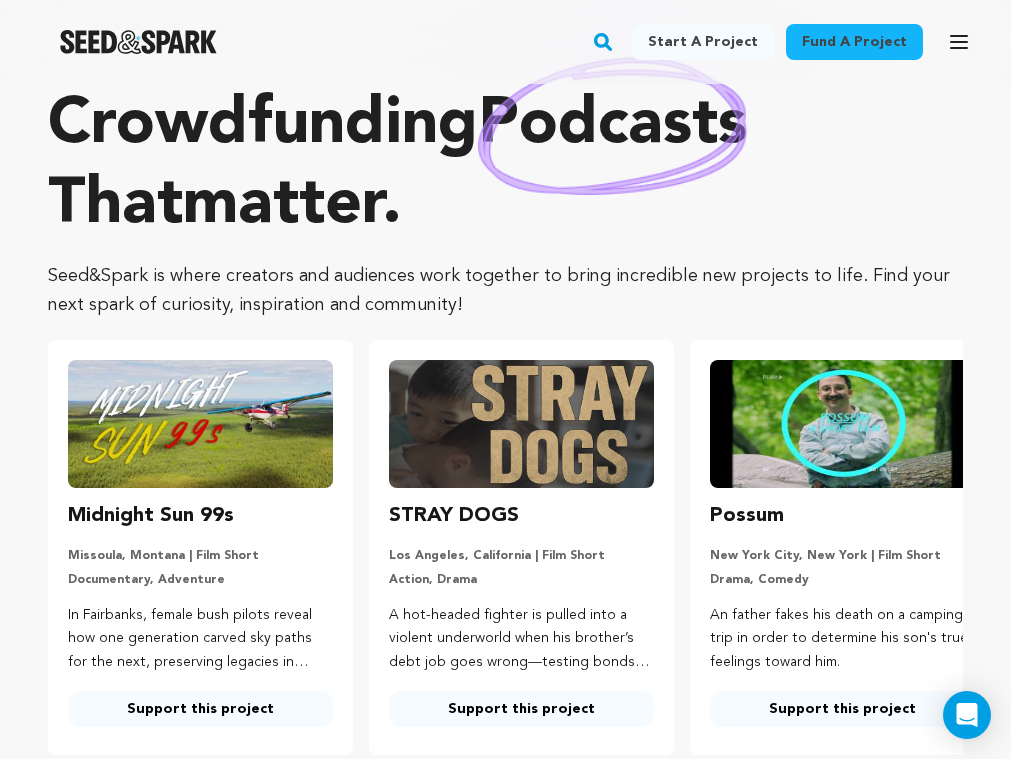 click at bounding box center (842, 424) 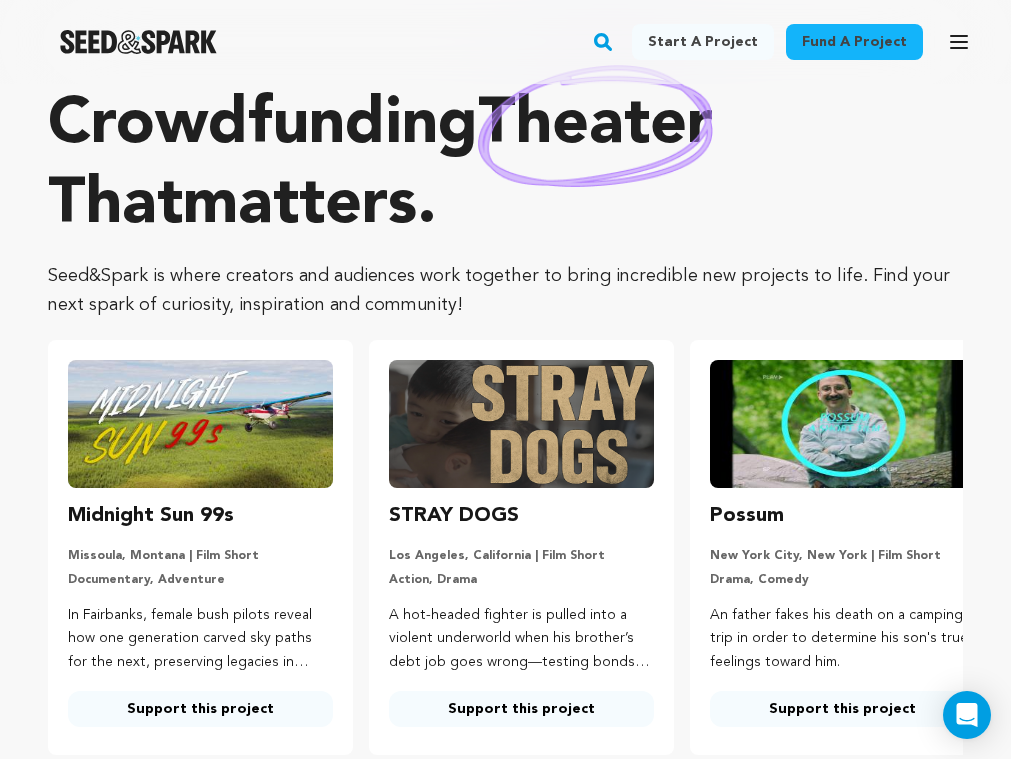 click on "Fund a project" at bounding box center [854, 42] 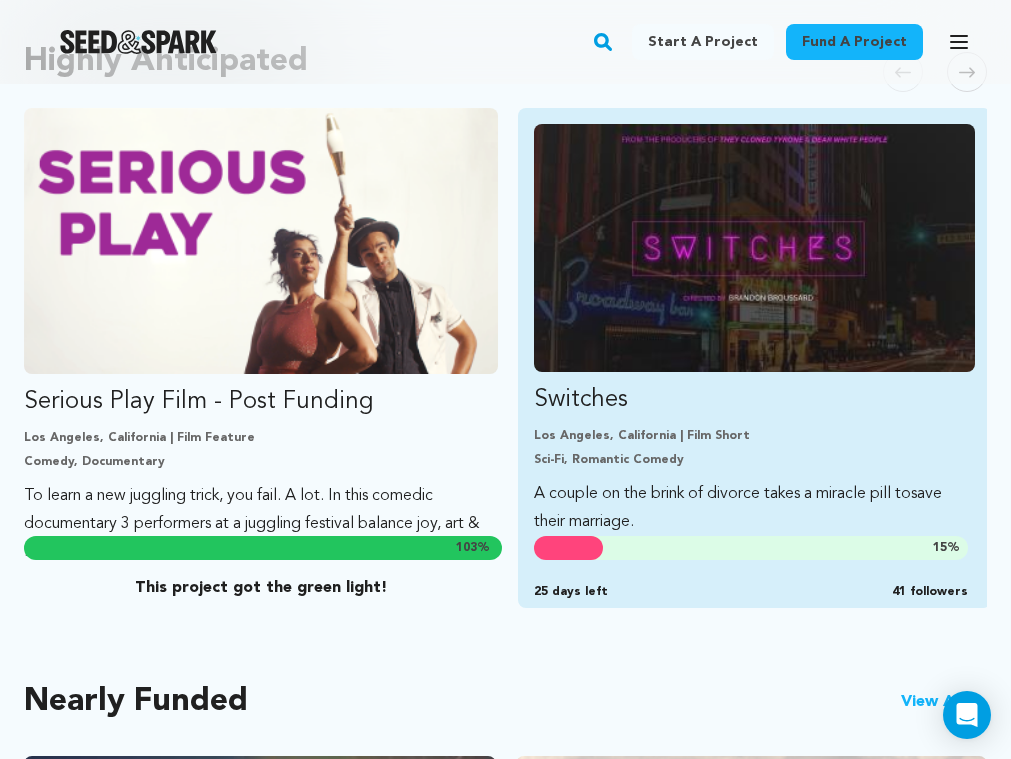 scroll, scrollTop: 1207, scrollLeft: 0, axis: vertical 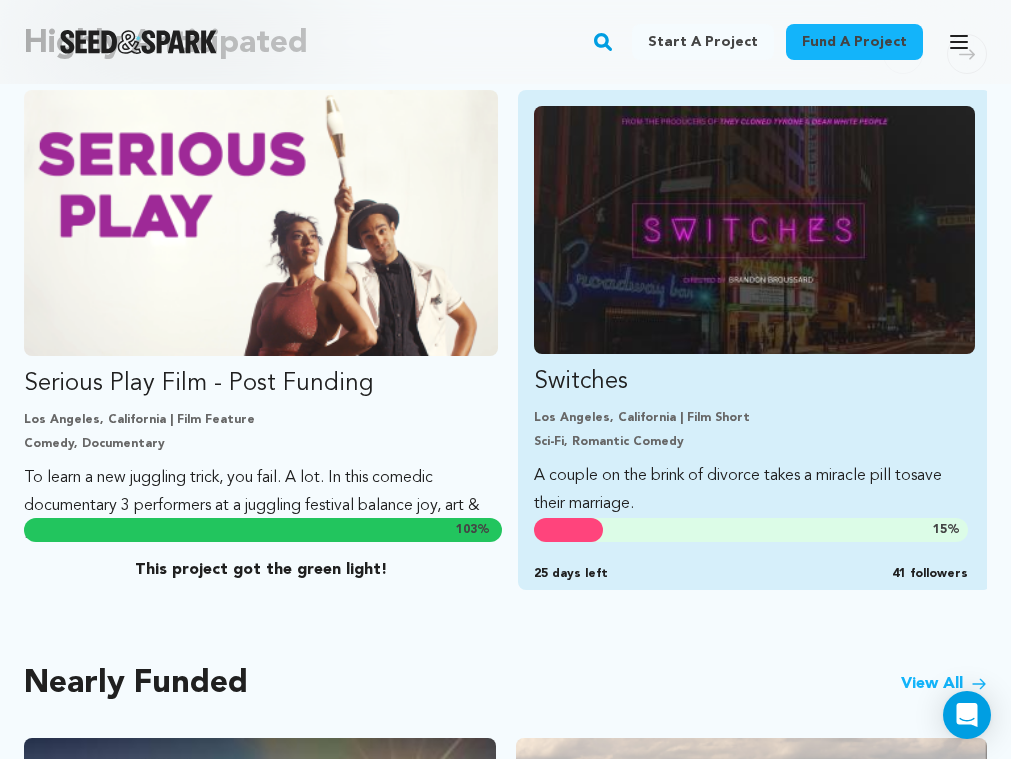 click at bounding box center (755, 230) 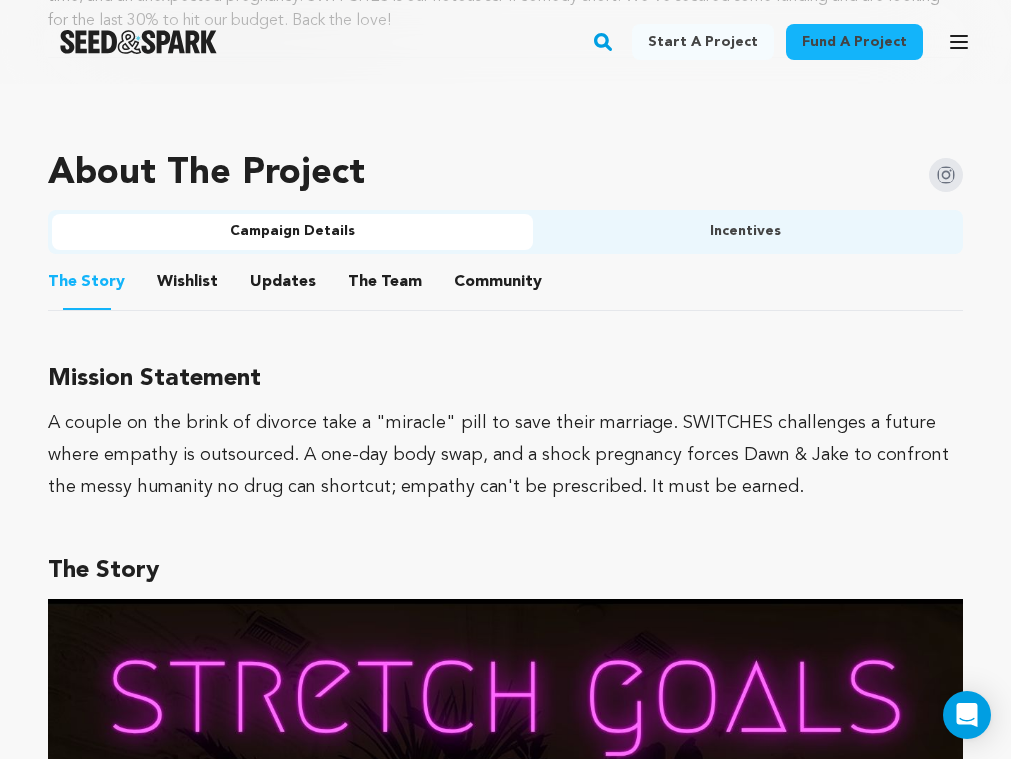 scroll, scrollTop: 1211, scrollLeft: 0, axis: vertical 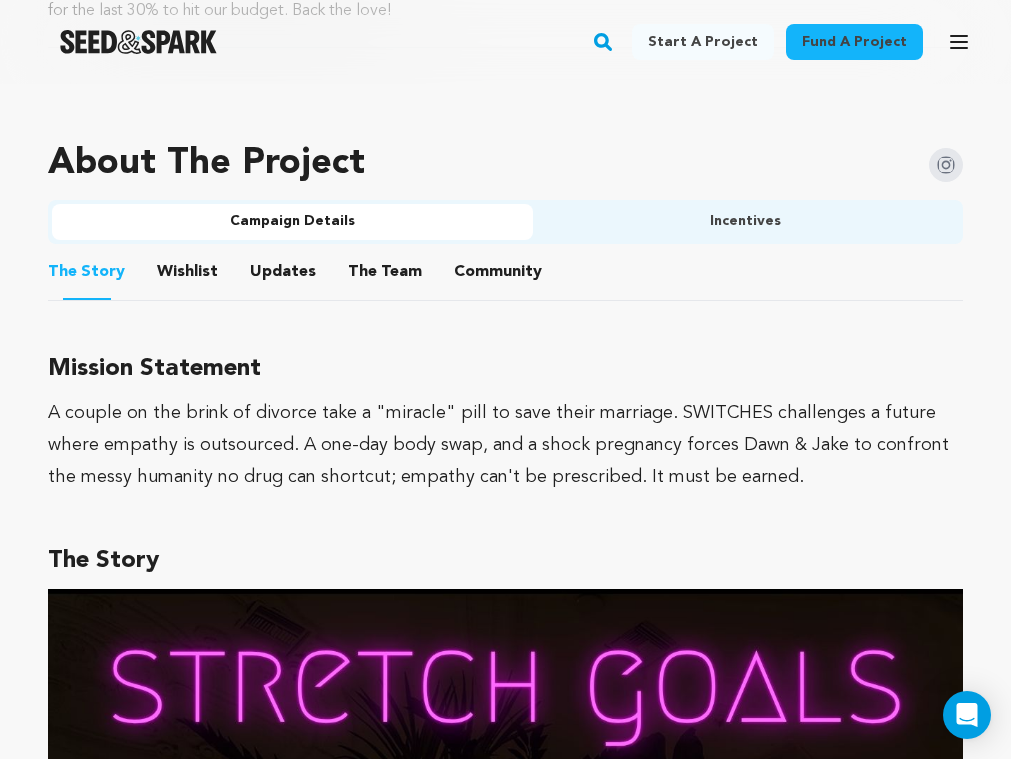 click on "The Team" at bounding box center (385, 276) 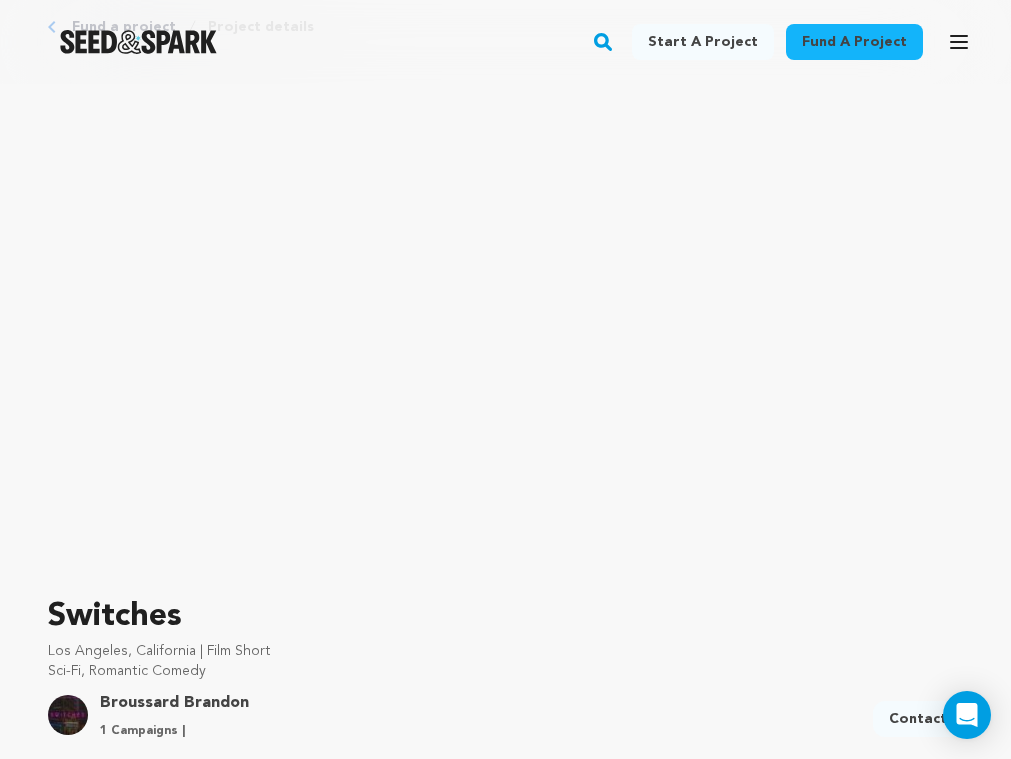scroll, scrollTop: 0, scrollLeft: 0, axis: both 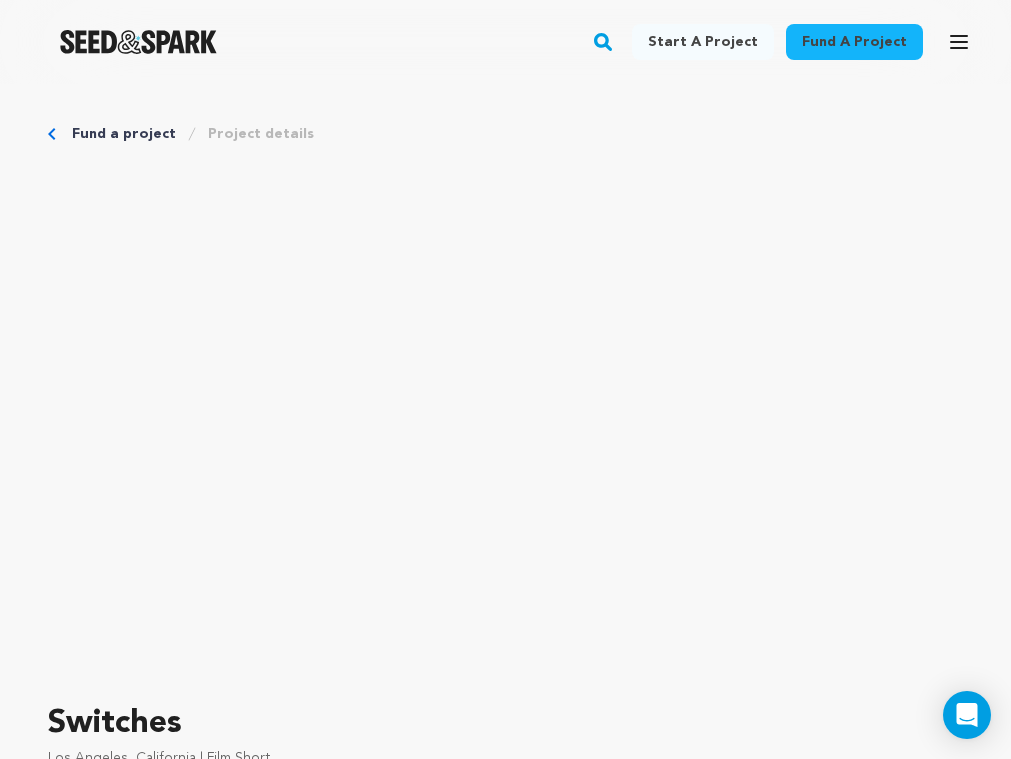 click 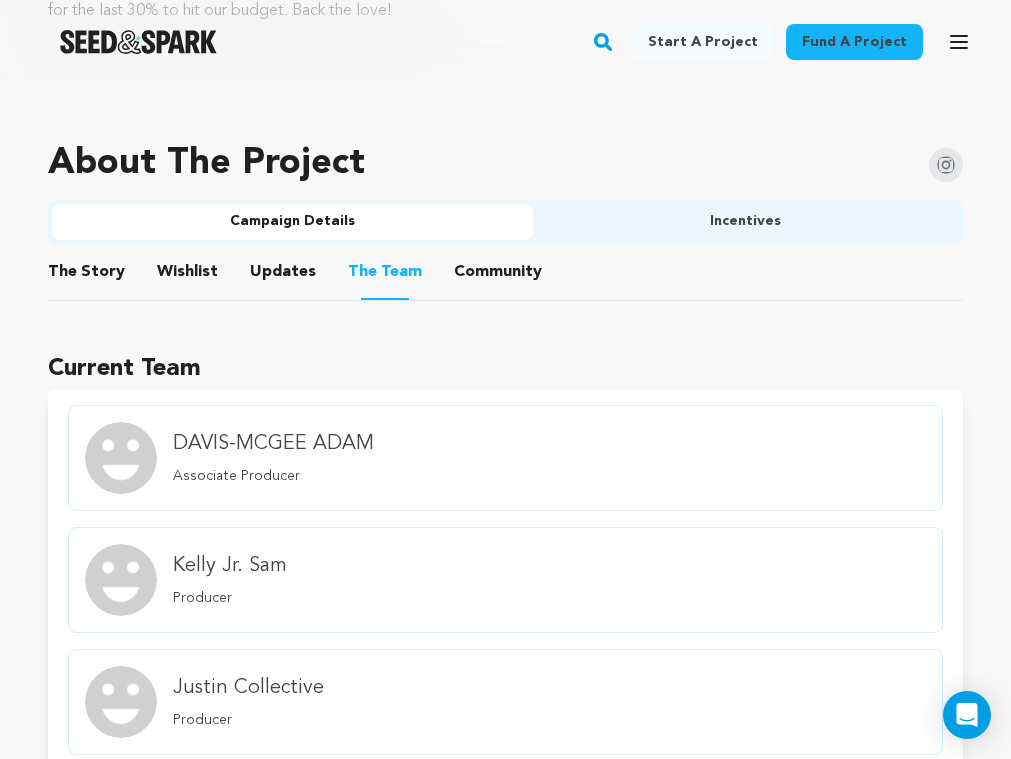 scroll, scrollTop: 0, scrollLeft: 0, axis: both 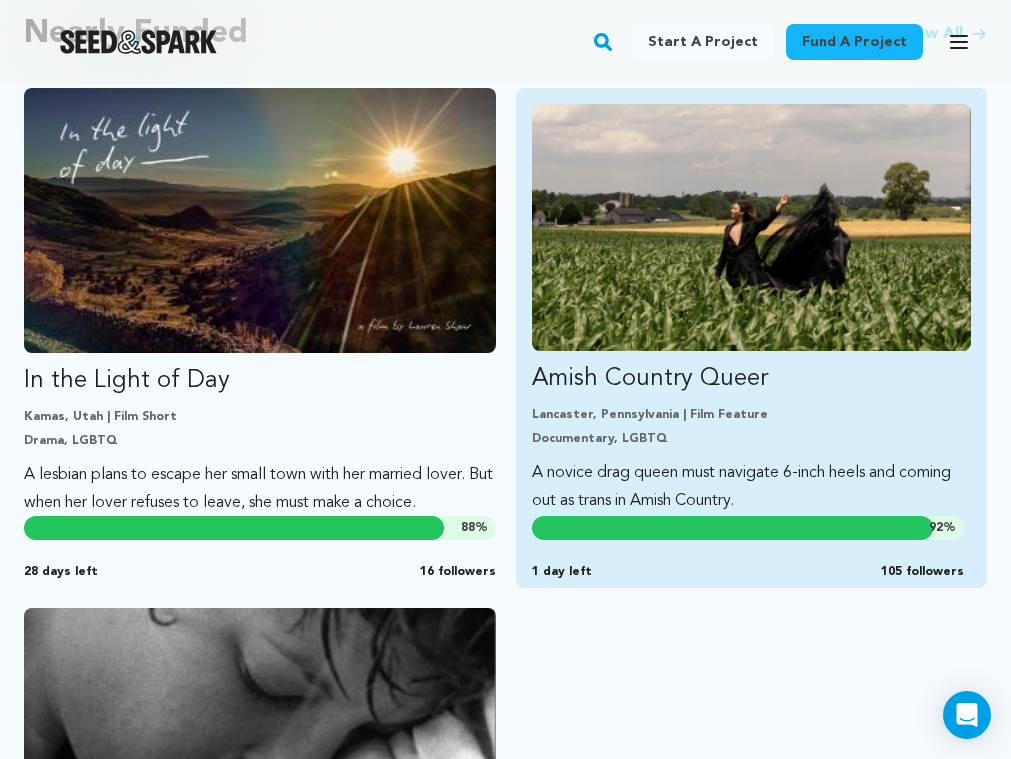 click at bounding box center (752, 227) 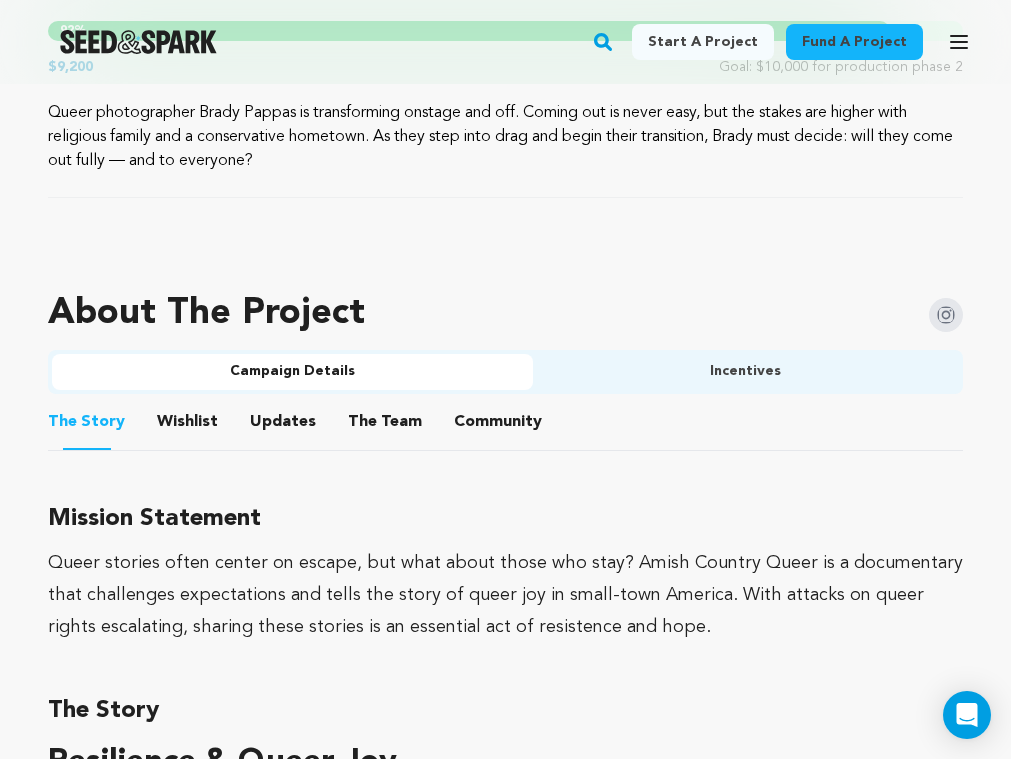 scroll, scrollTop: 1059, scrollLeft: 0, axis: vertical 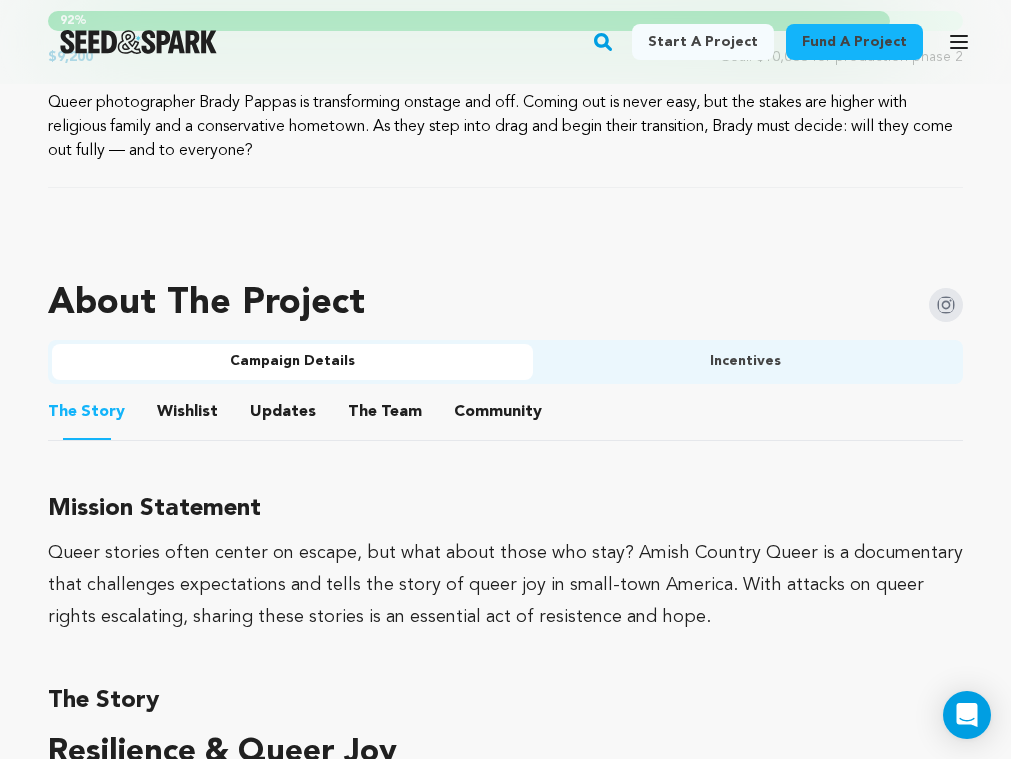 click on "The Team" at bounding box center (385, 416) 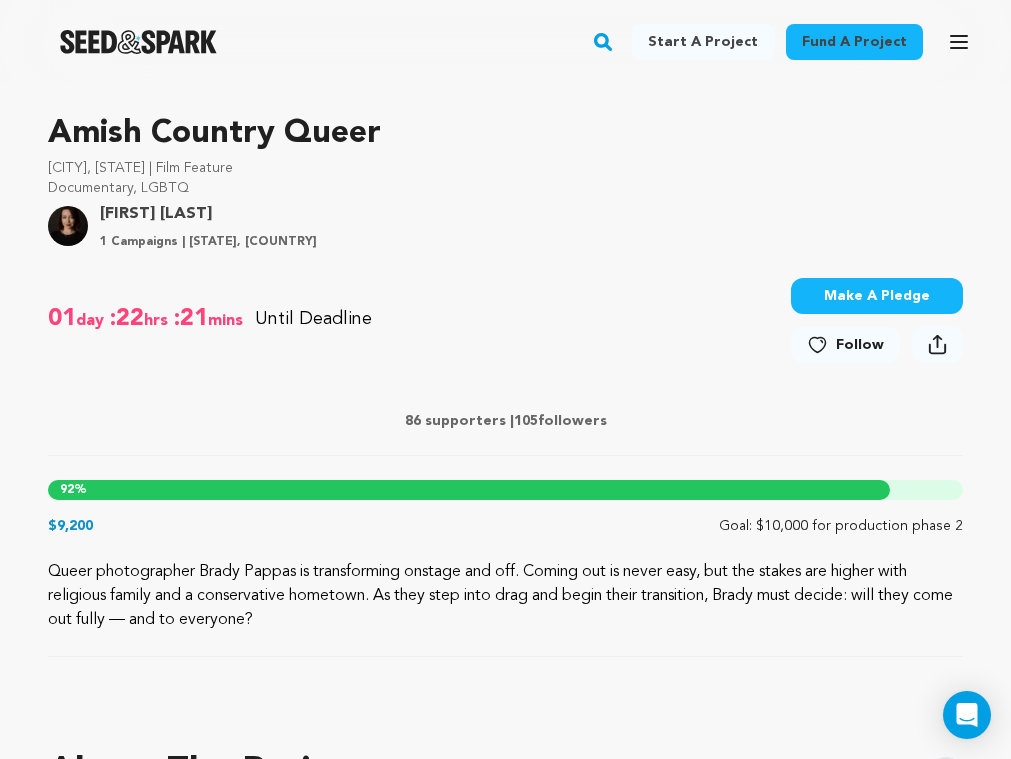 scroll, scrollTop: 0, scrollLeft: 0, axis: both 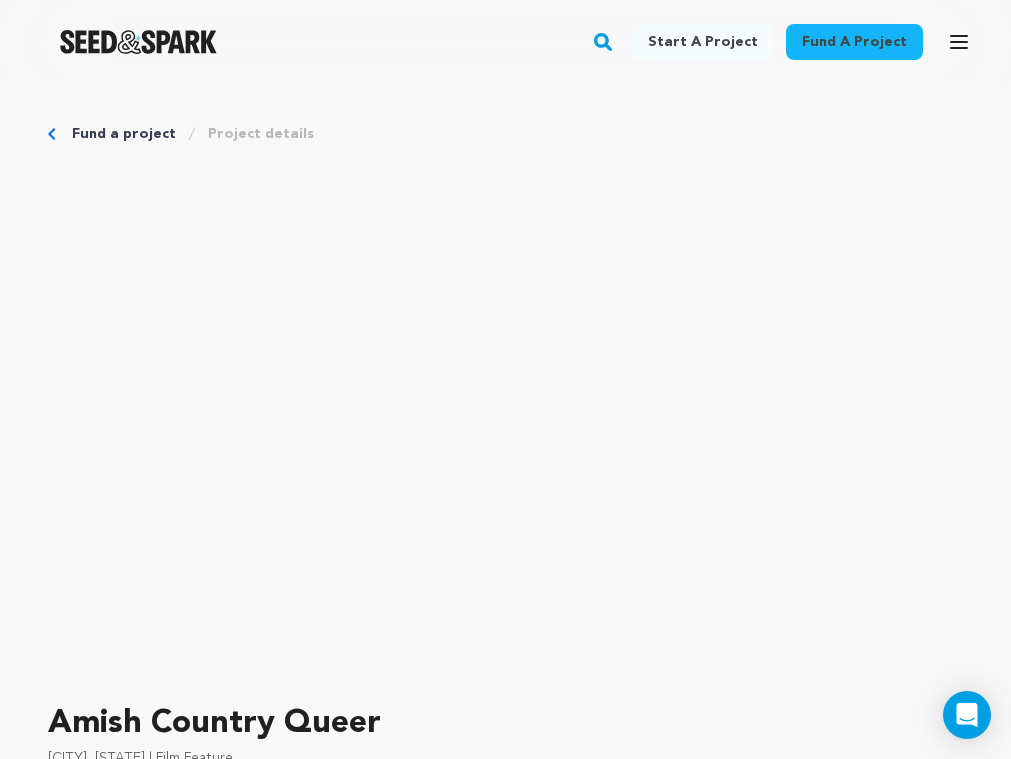 click 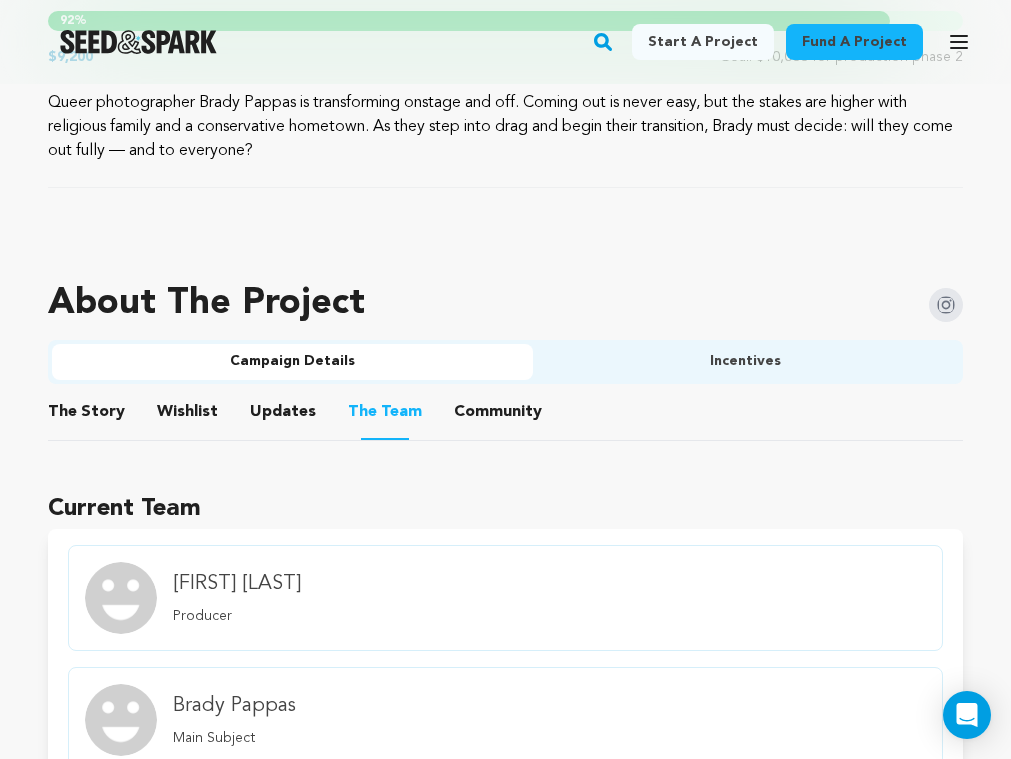 scroll, scrollTop: 0, scrollLeft: 0, axis: both 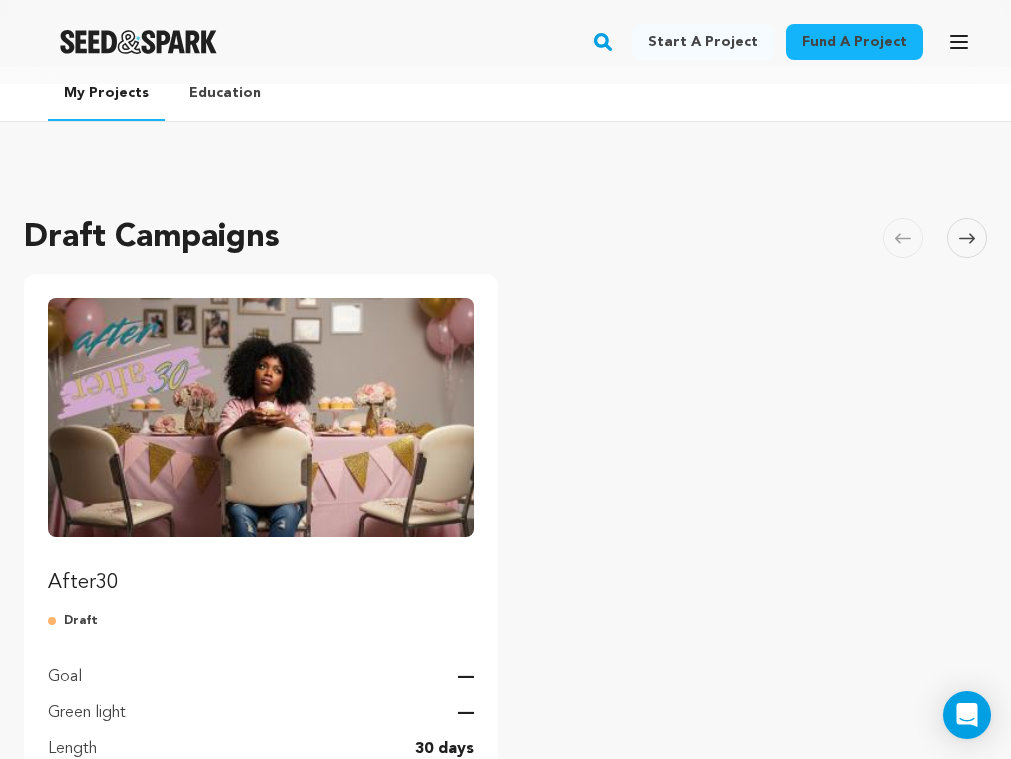 click at bounding box center [261, 417] 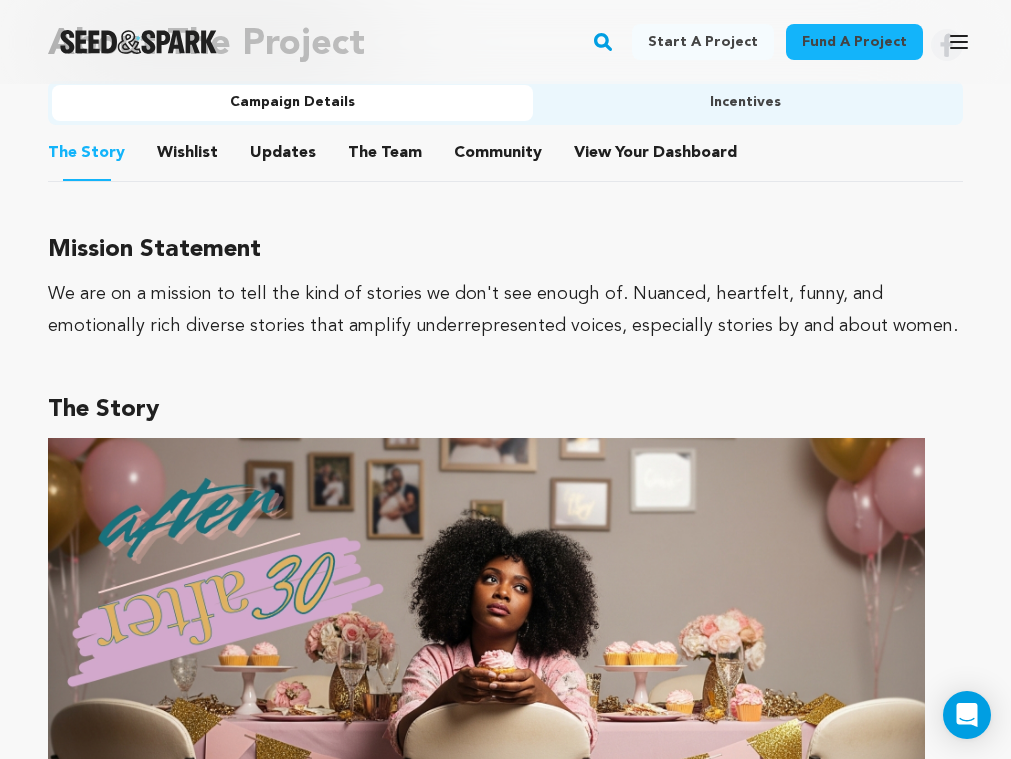 scroll, scrollTop: 0, scrollLeft: 0, axis: both 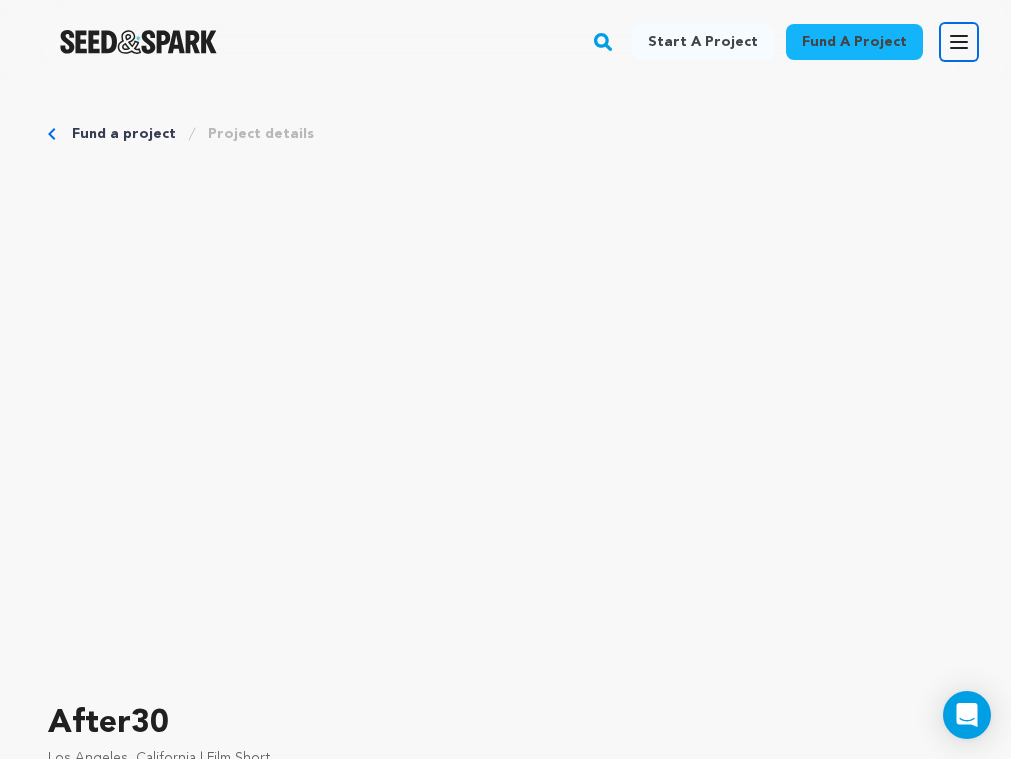 click 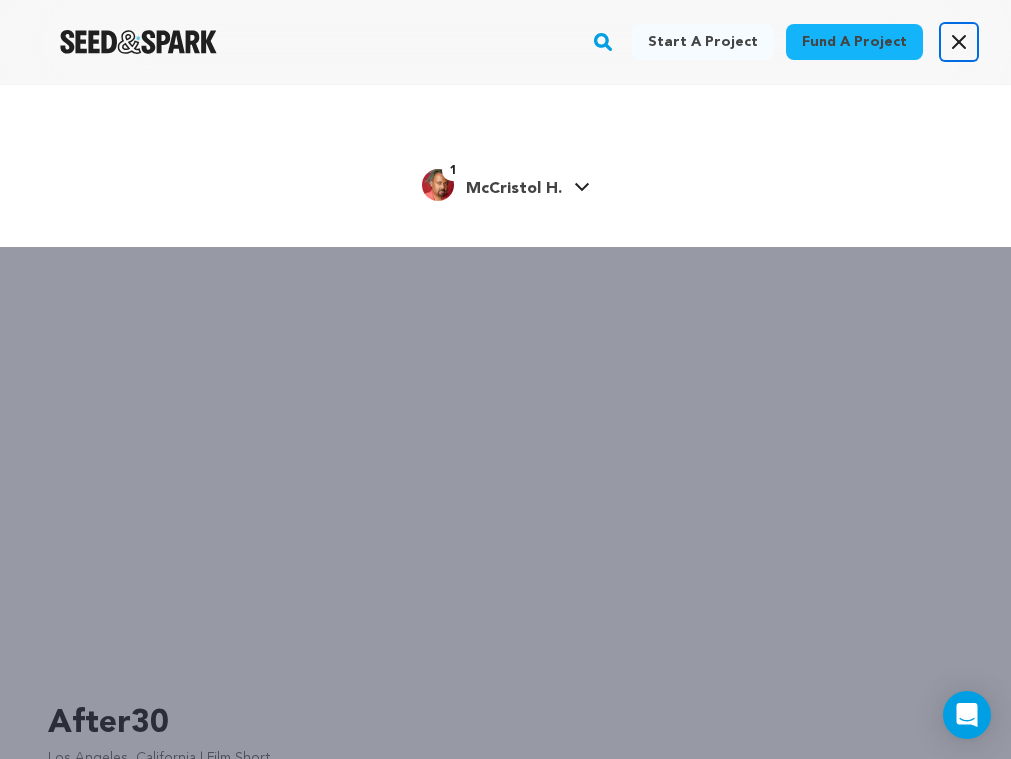 click 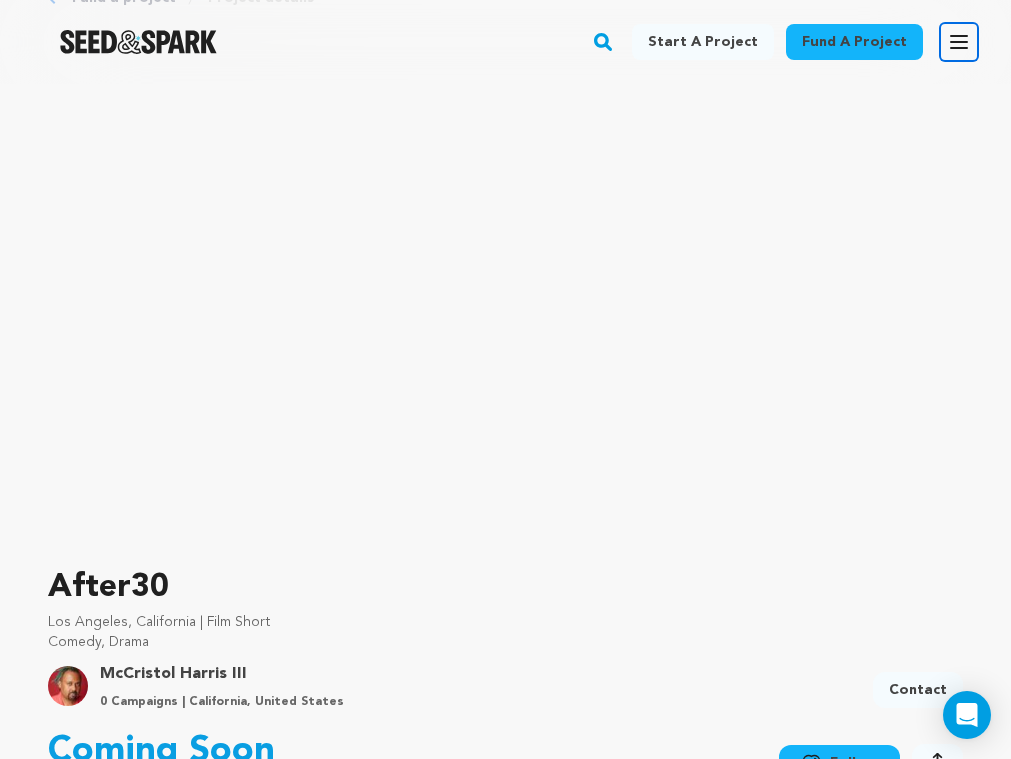 scroll, scrollTop: 0, scrollLeft: 0, axis: both 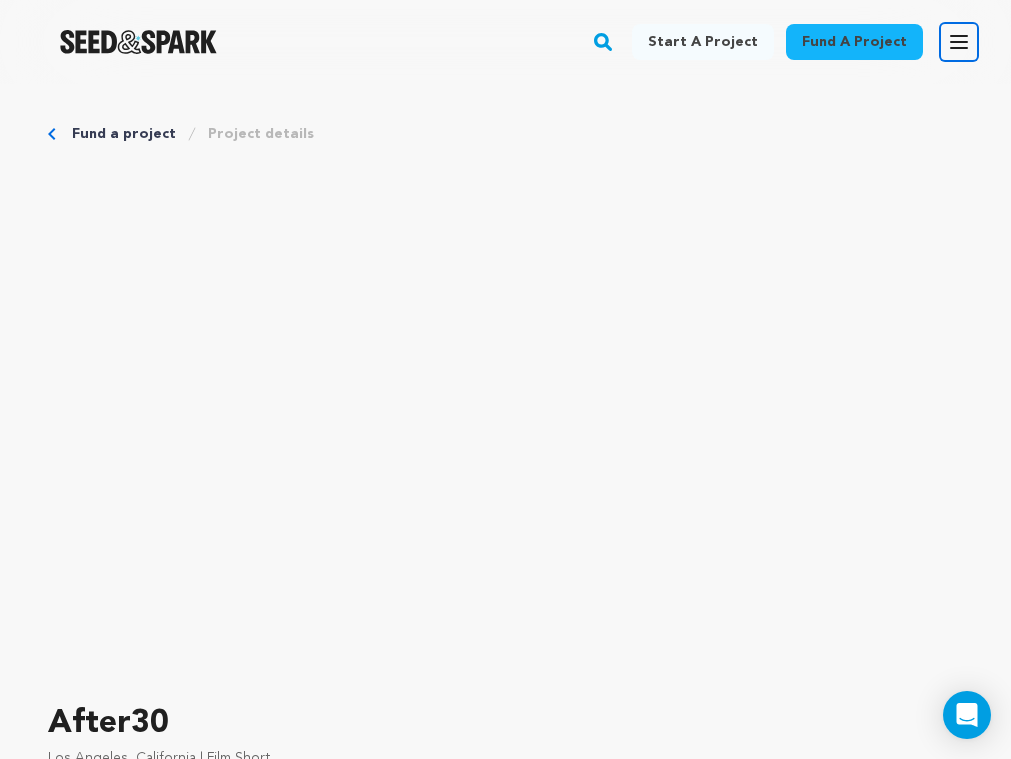 click 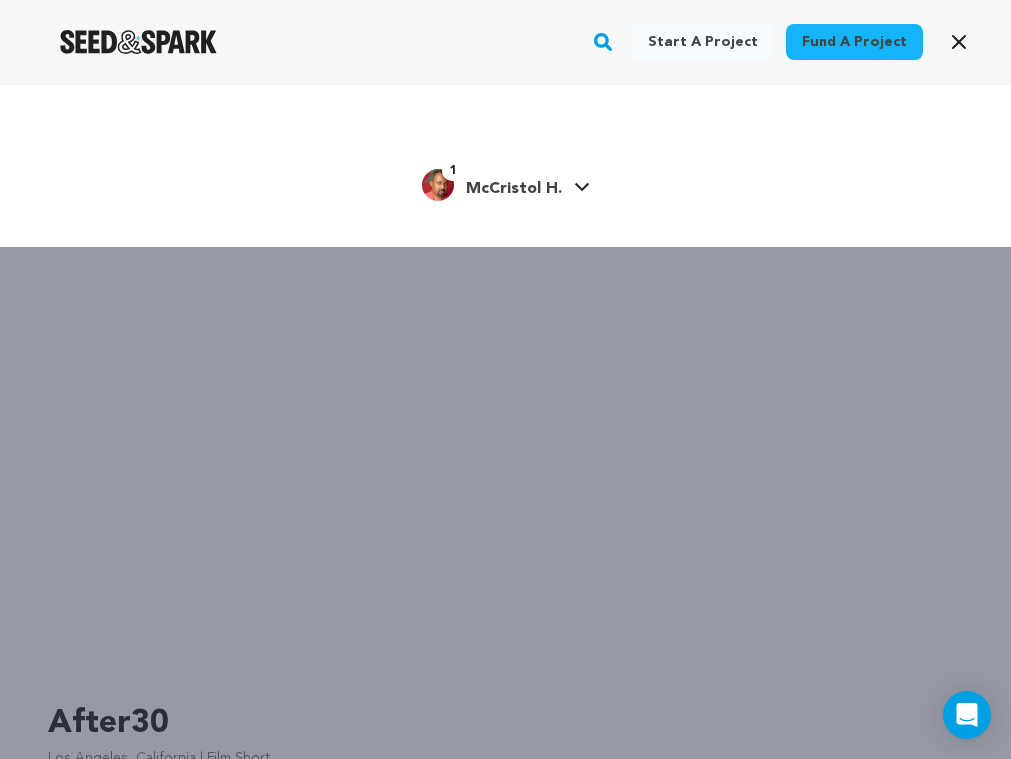 click on "McCristol H." at bounding box center (514, 189) 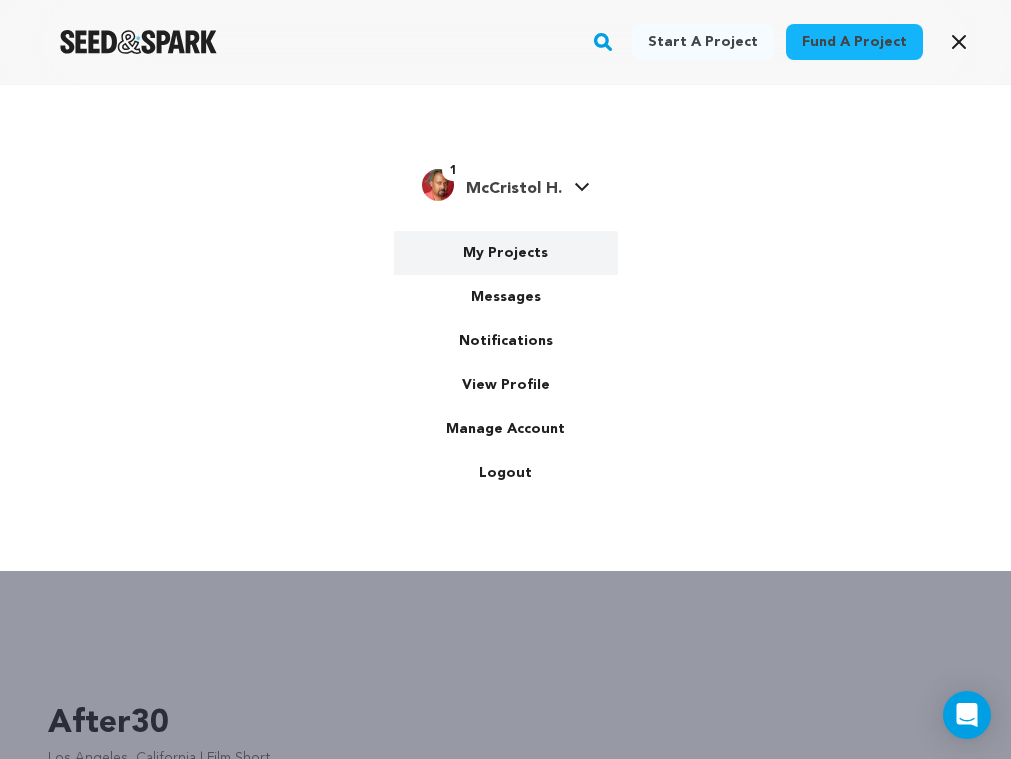click on "My Projects" at bounding box center [506, 253] 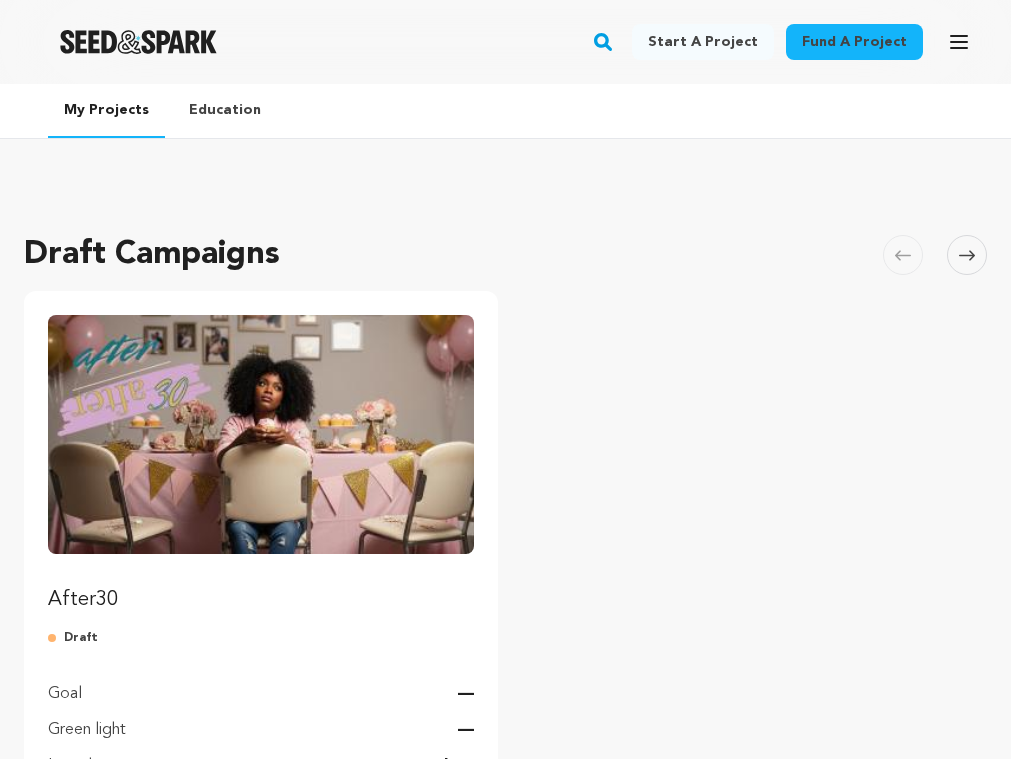 scroll, scrollTop: 0, scrollLeft: 0, axis: both 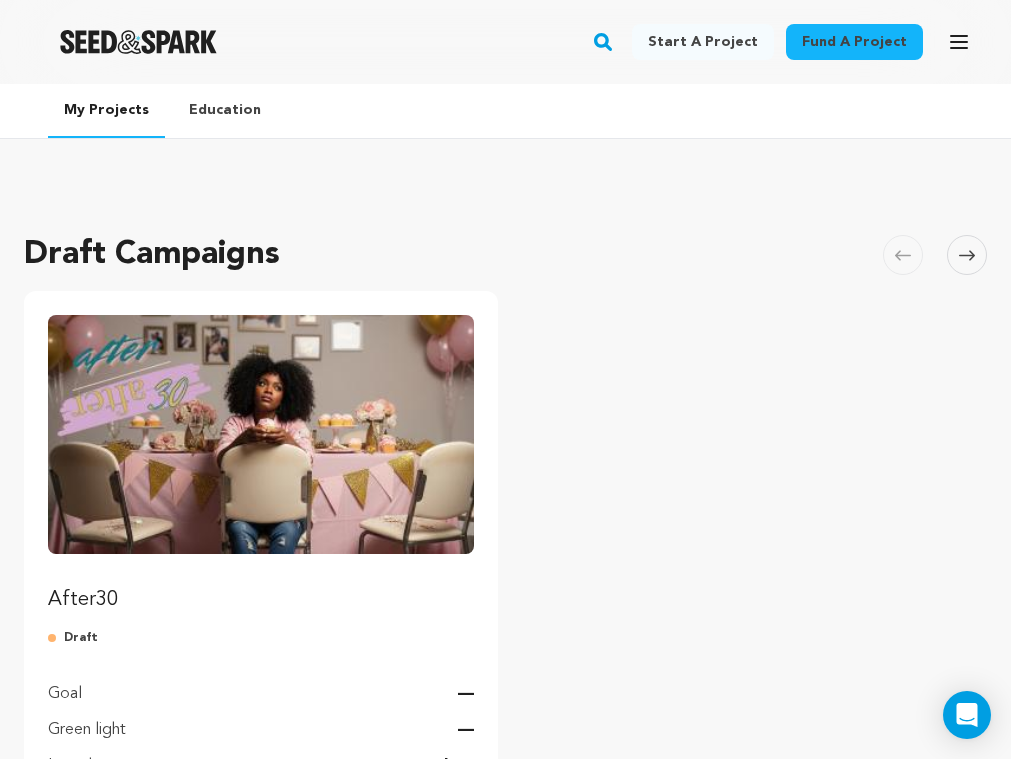 click at bounding box center [261, 434] 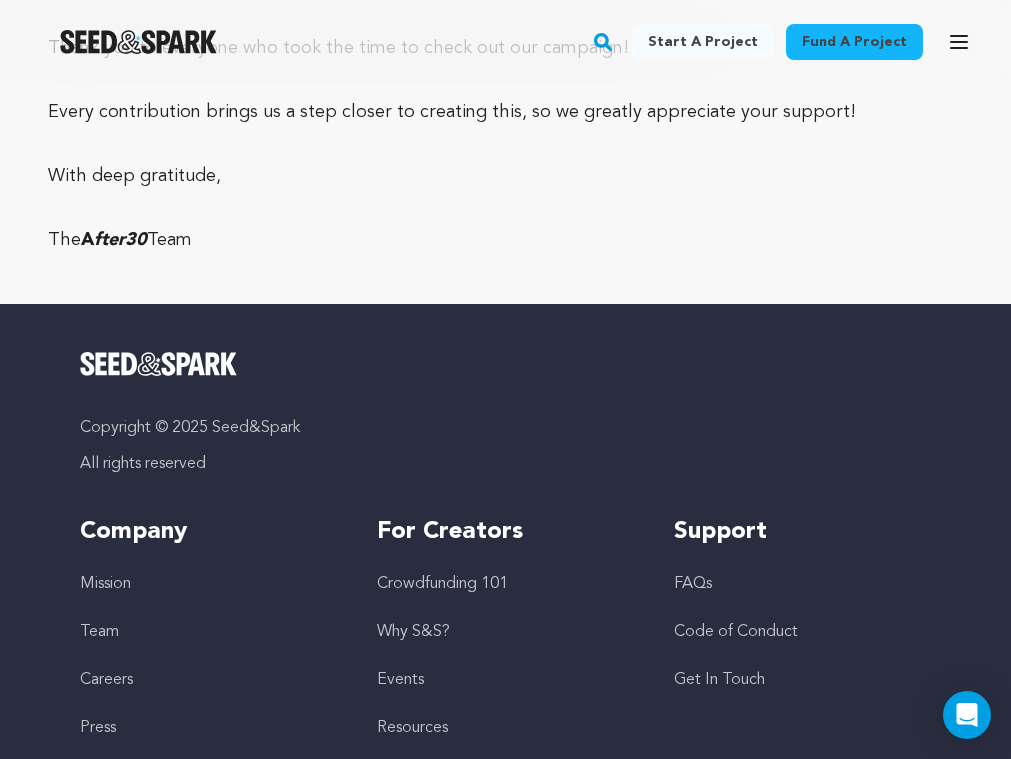 scroll, scrollTop: 4492, scrollLeft: 0, axis: vertical 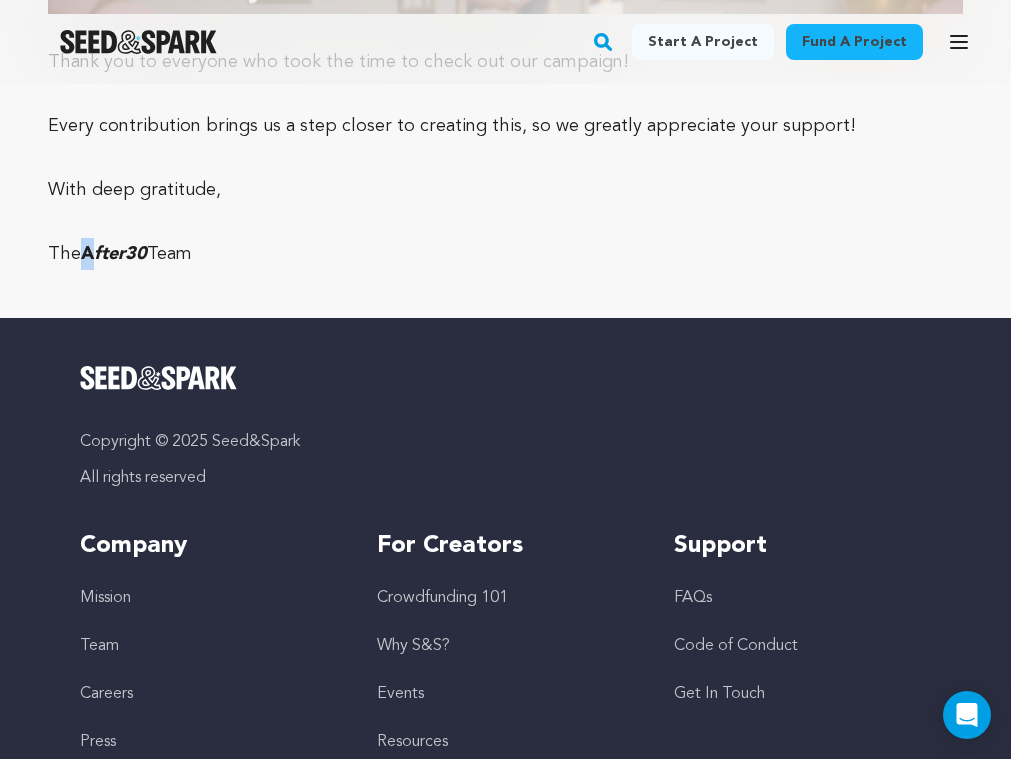 click on "A fter30" at bounding box center (114, 254) 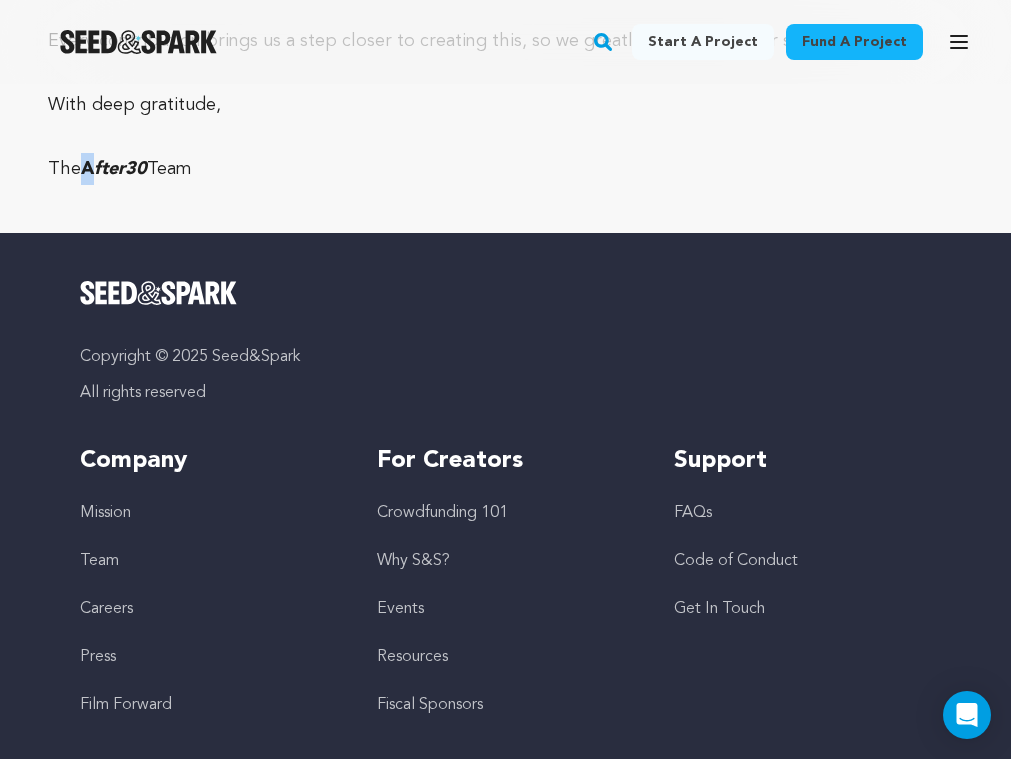 scroll, scrollTop: 4578, scrollLeft: 0, axis: vertical 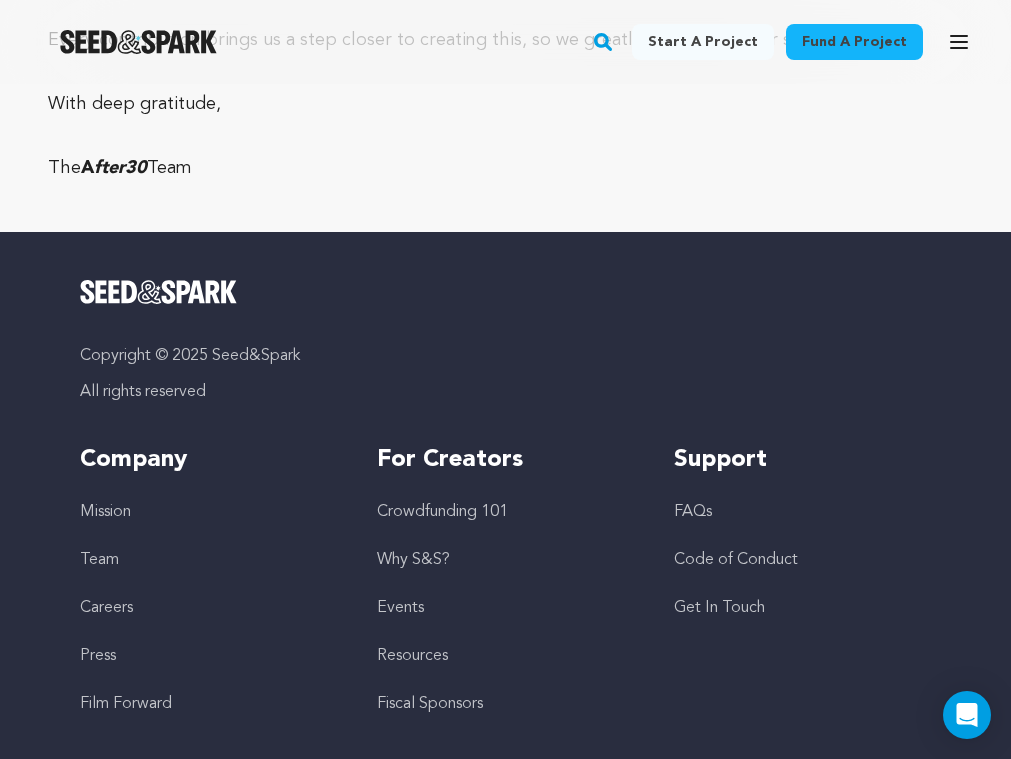 click on "Mission Statement
We are on a mission to tell the kind of stories we don't see enough of. Nuanced, heartfelt, funny, and emotionally rich diverse stories that amplify underrepresented voices, especially stories by and about women.
The Story
After30  is a grounded dramedy that follows Deandra, a free-spirited woman in her thirties who’s always embraced living life on her own terms. She’s in a loving, four-year relationship with Malcolm, and neither of them has ever felt the need to define their future with marriage—until an innocent anniversary gift is mistaken for a proposal, causing Deandra to spiral into unexpected self-doubt. Through humor, difficult questions, and moments of heartbreak,  After30  After30 changing your mind After30 After30 .  A" at bounding box center (505, -1473) 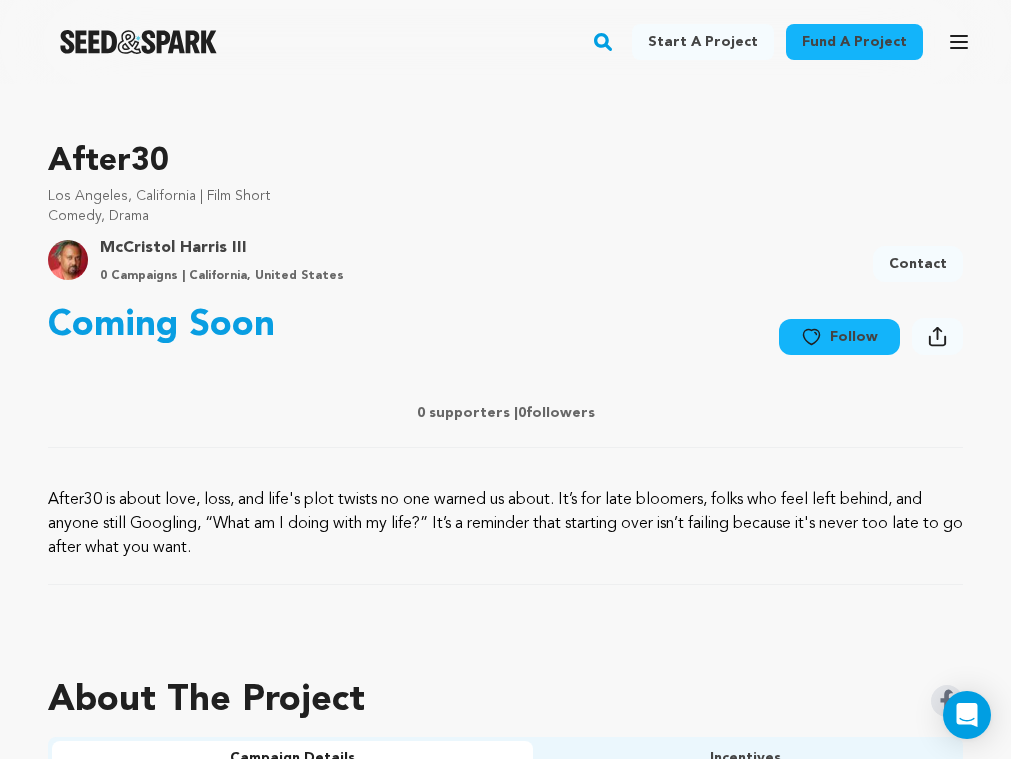 scroll, scrollTop: 0, scrollLeft: 0, axis: both 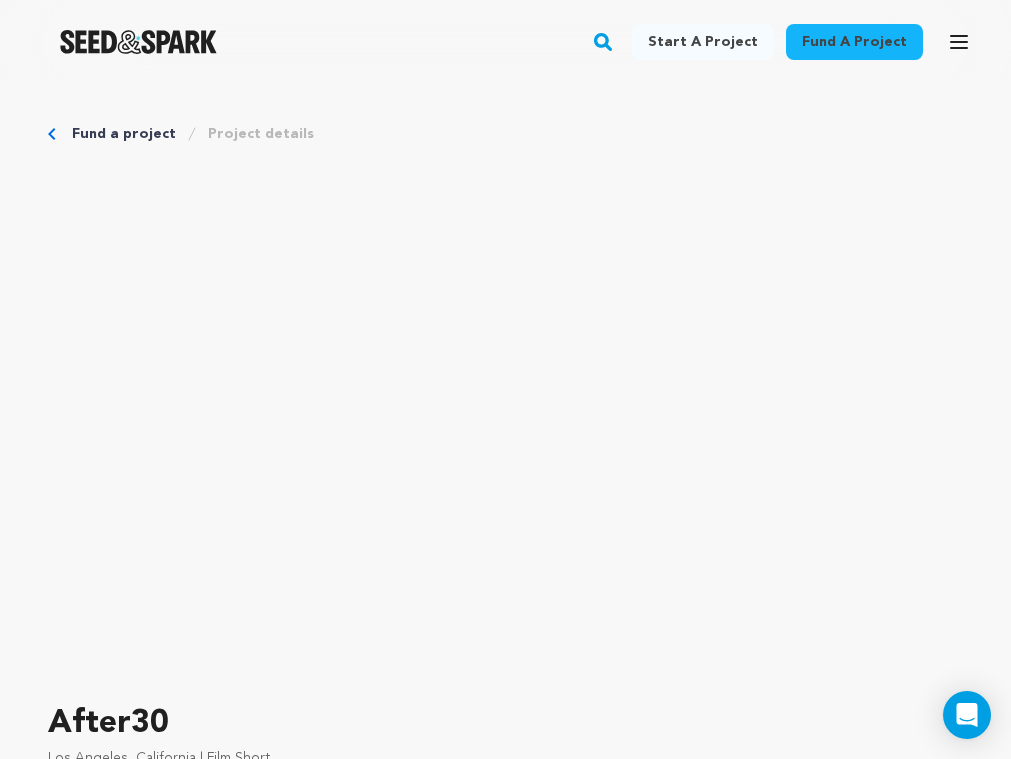 click 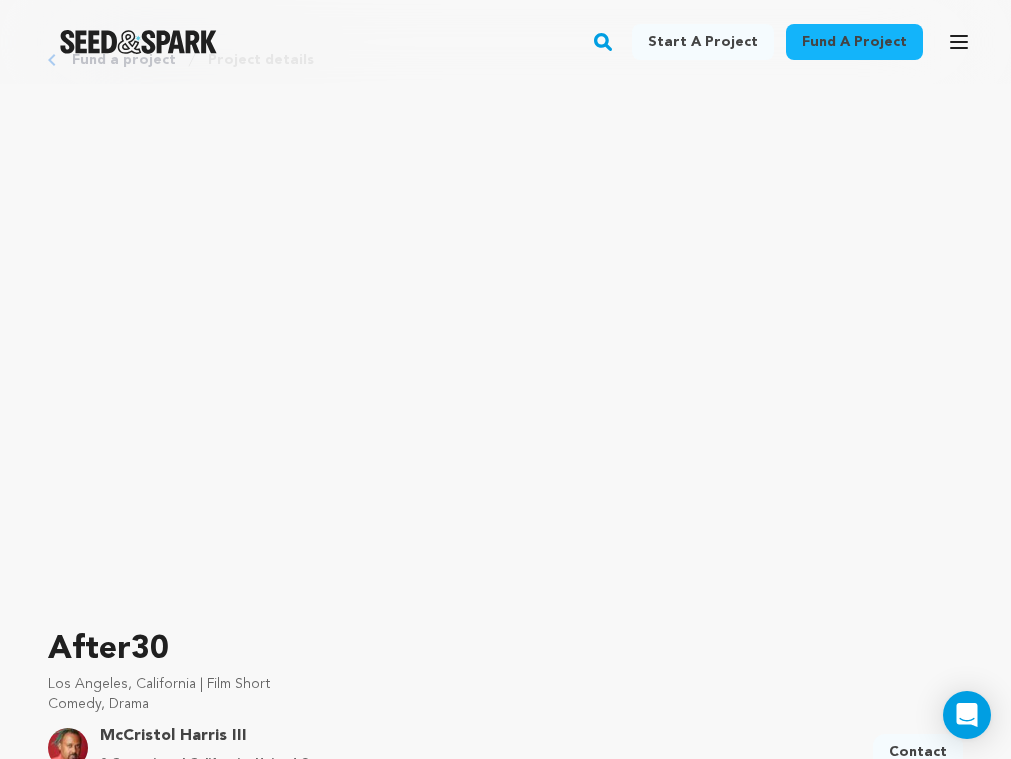 scroll, scrollTop: 0, scrollLeft: 0, axis: both 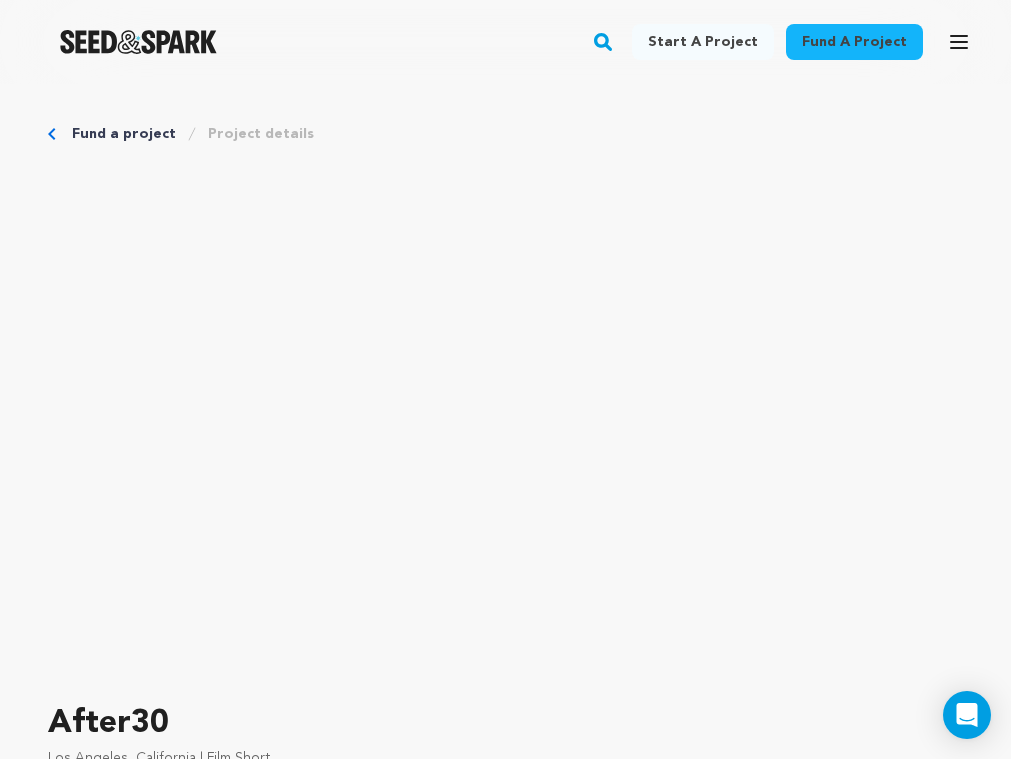 click on "Project details" at bounding box center [261, 134] 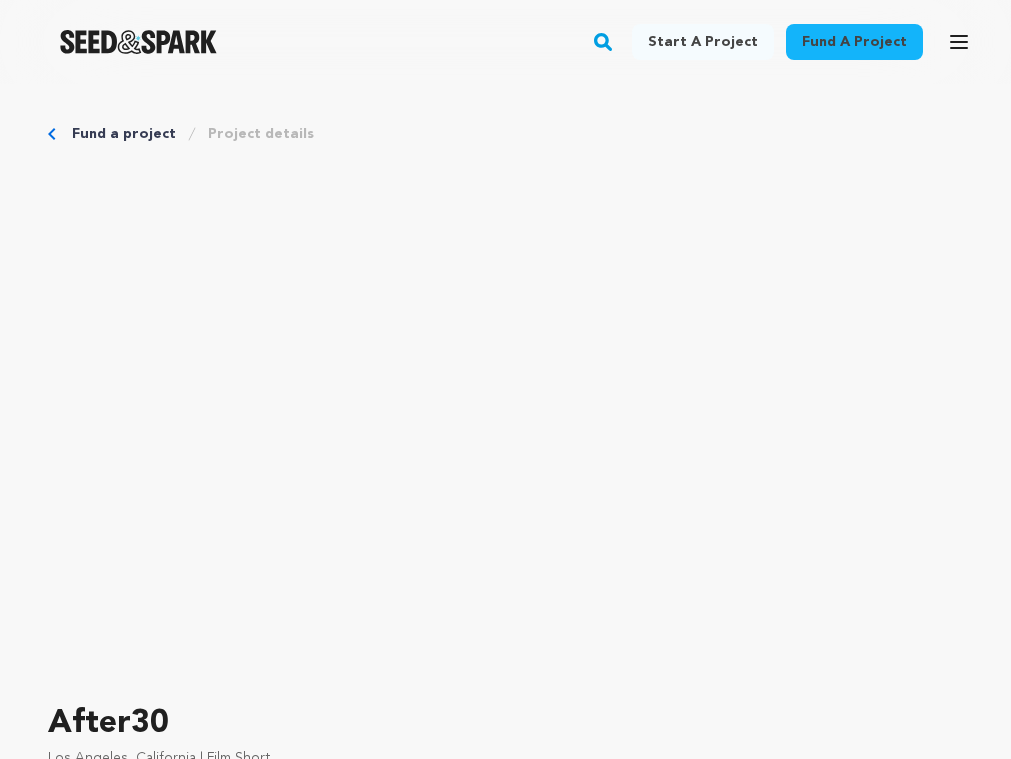 scroll, scrollTop: 0, scrollLeft: 0, axis: both 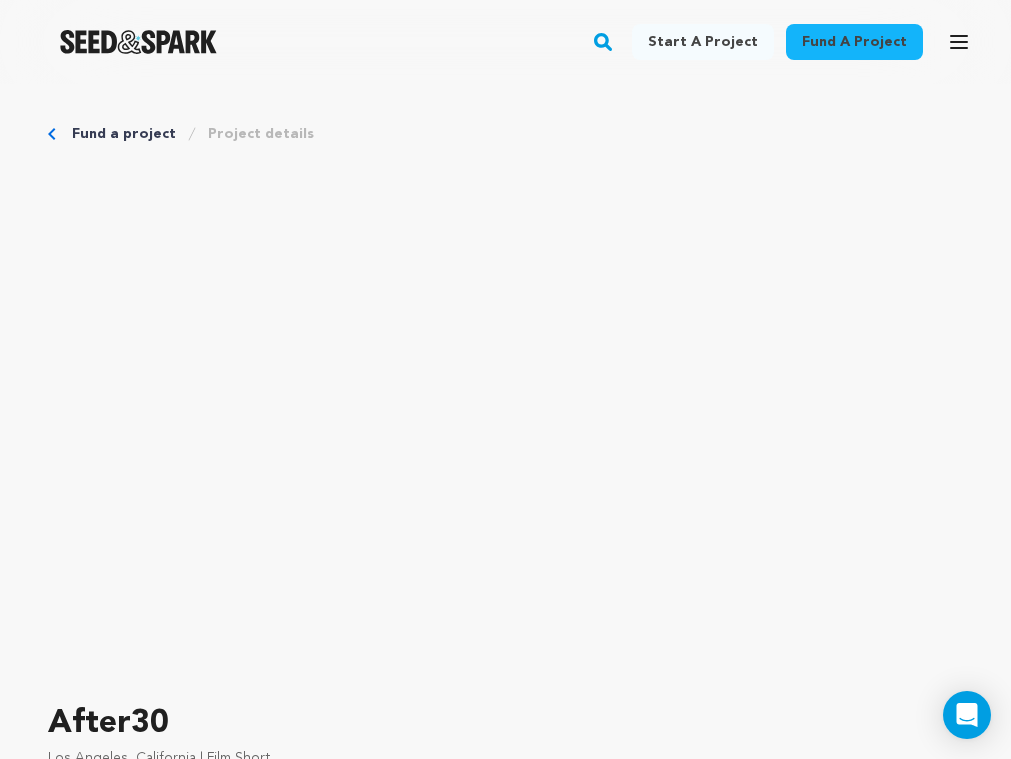 click at bounding box center (138, 42) 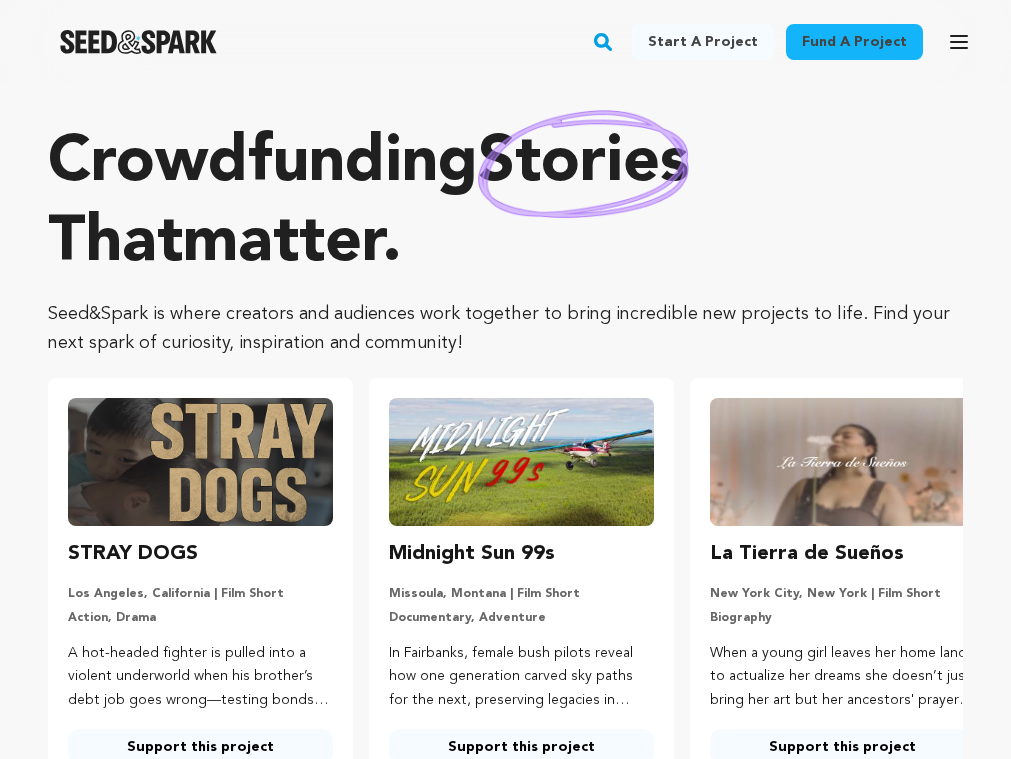scroll, scrollTop: 0, scrollLeft: 0, axis: both 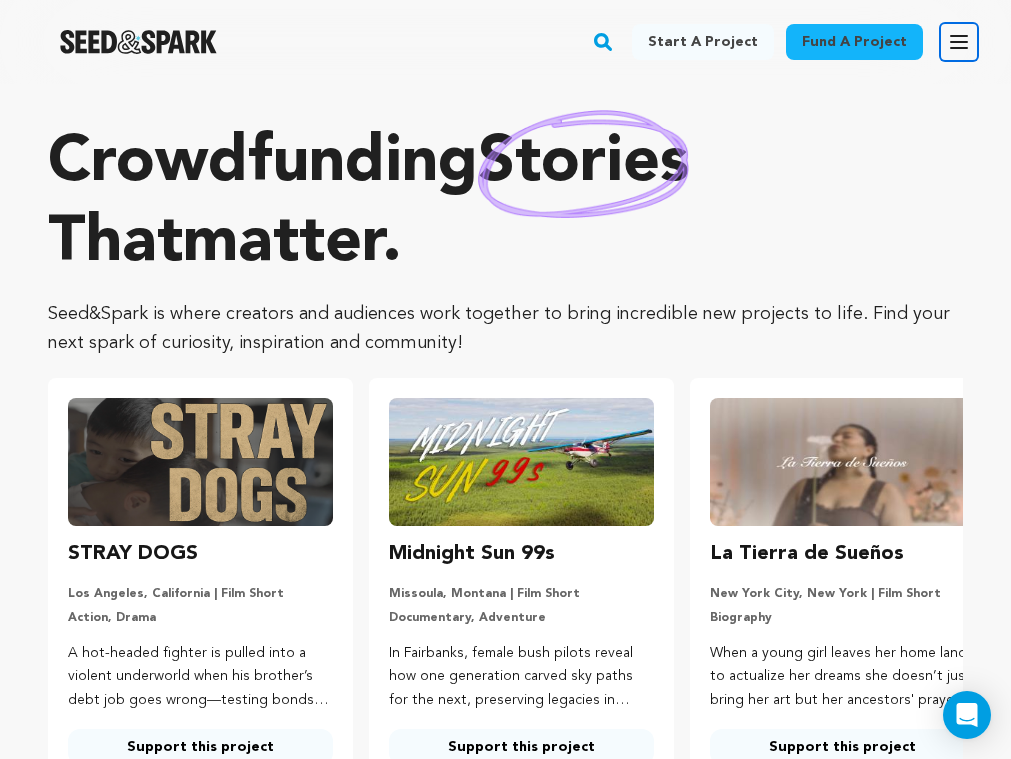 click 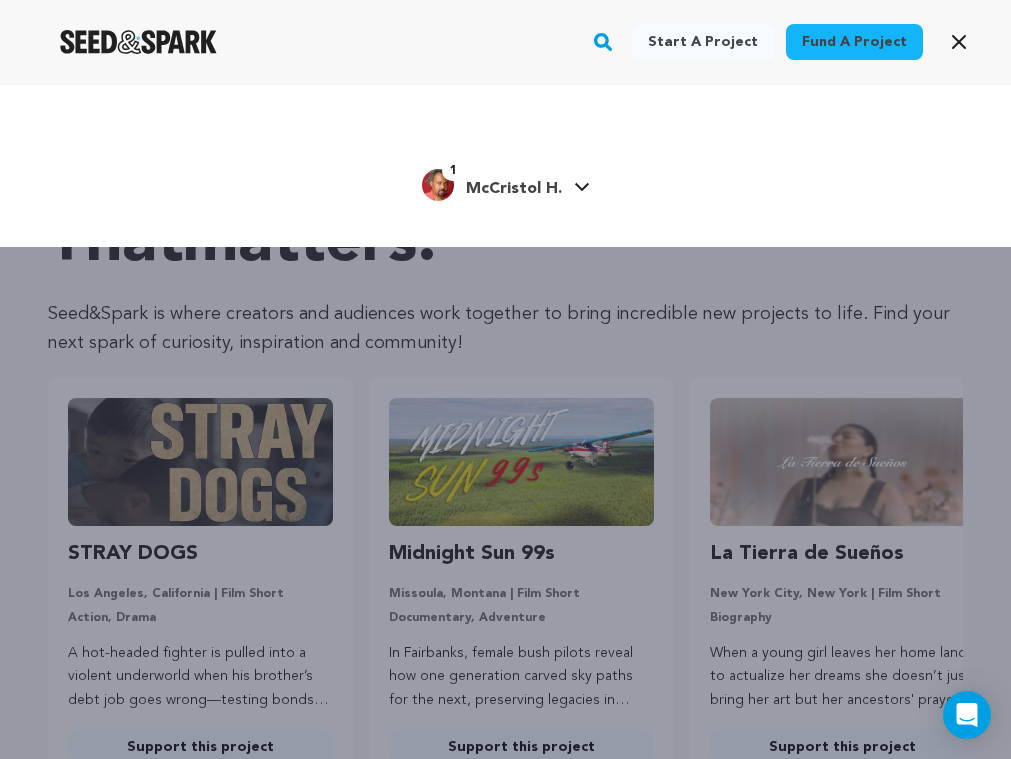 click 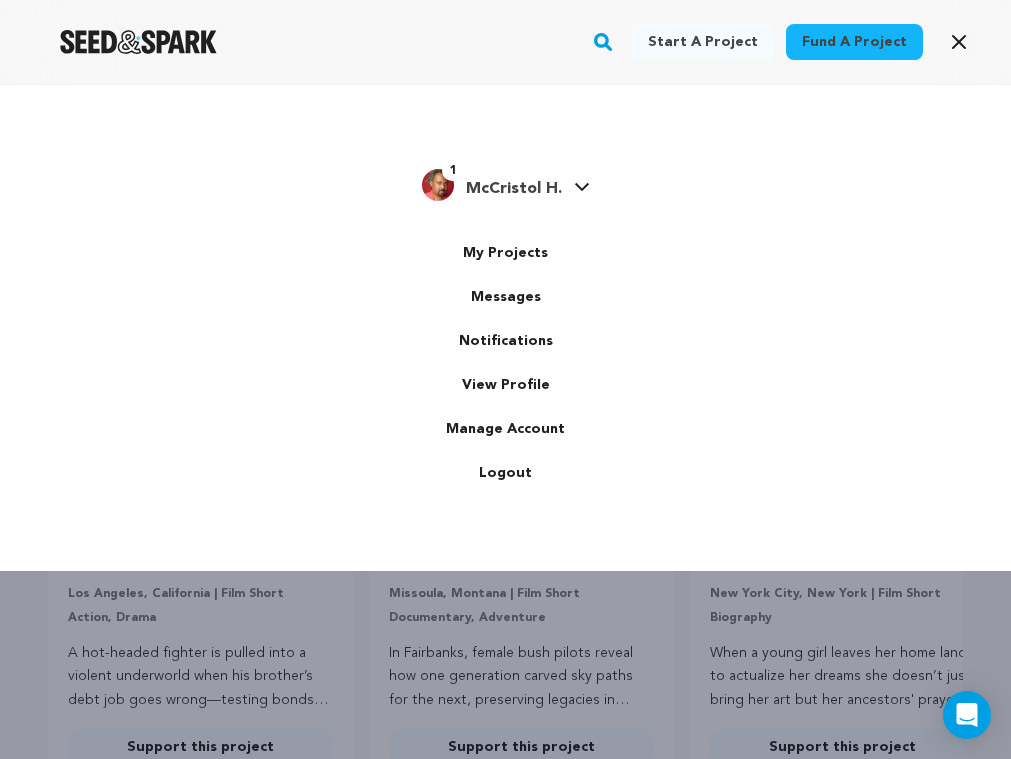 click at bounding box center (438, 185) 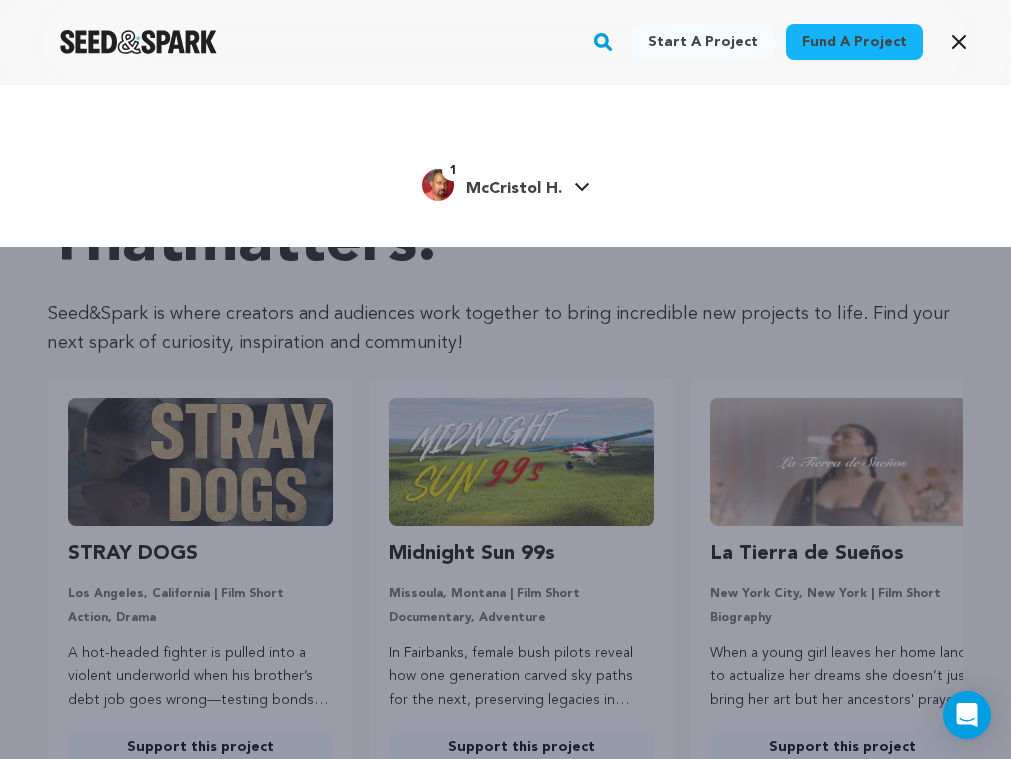 click at bounding box center [438, 185] 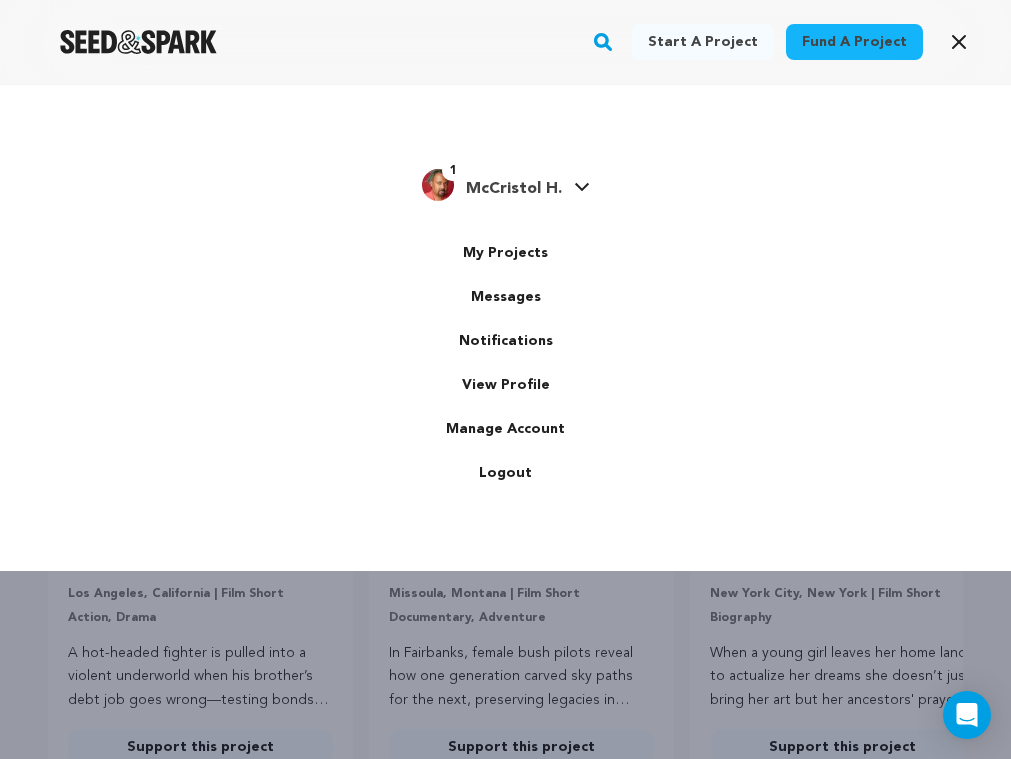 click at bounding box center (438, 185) 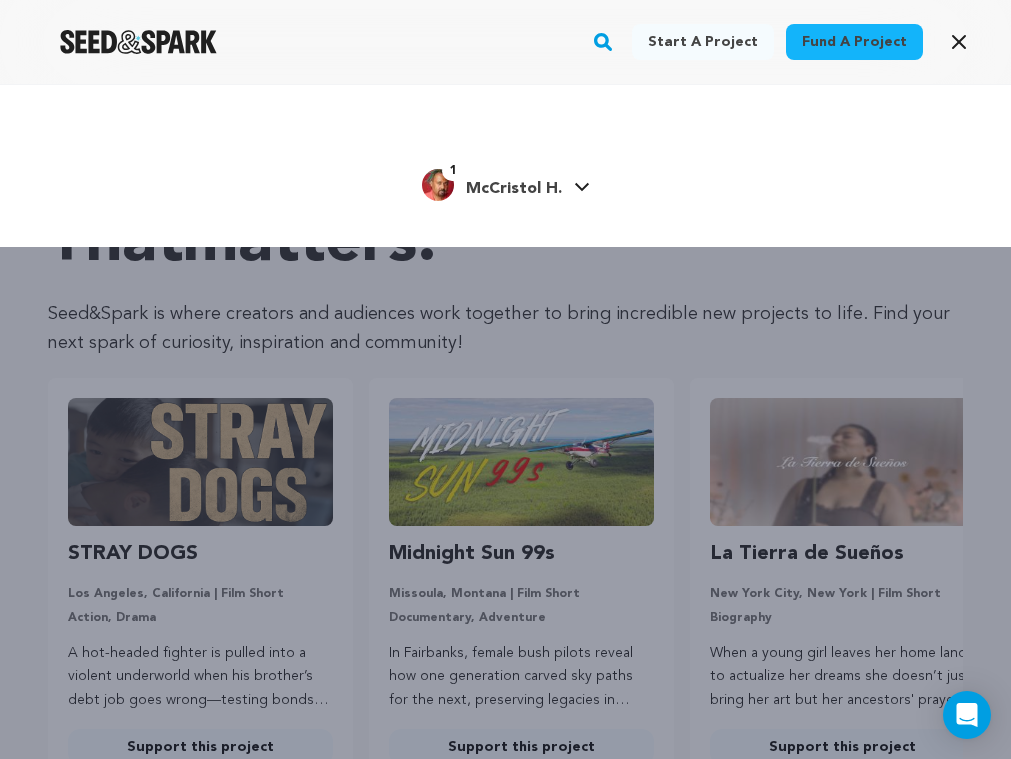 click at bounding box center [438, 185] 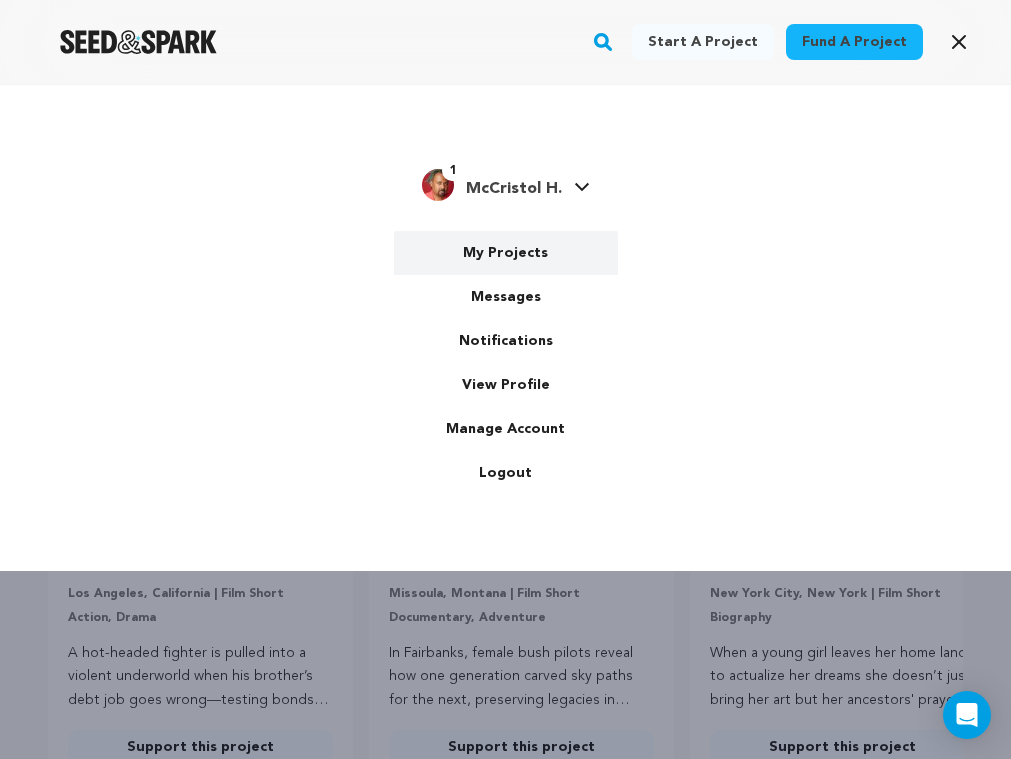 click on "My Projects" at bounding box center (506, 253) 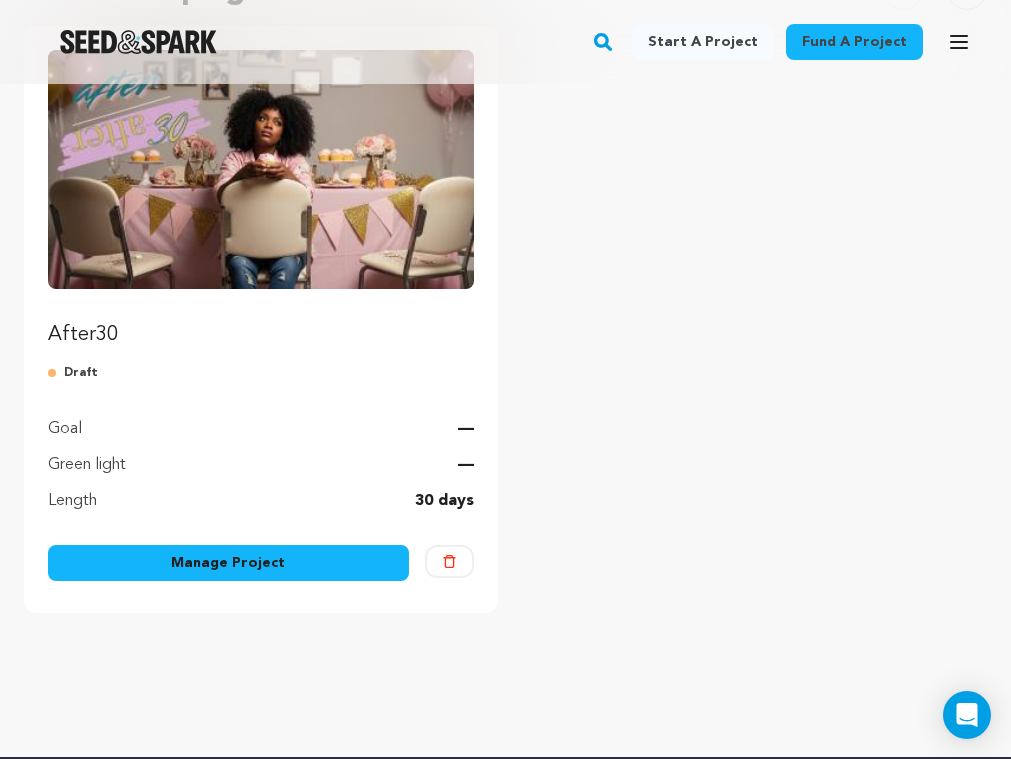 scroll, scrollTop: 294, scrollLeft: 0, axis: vertical 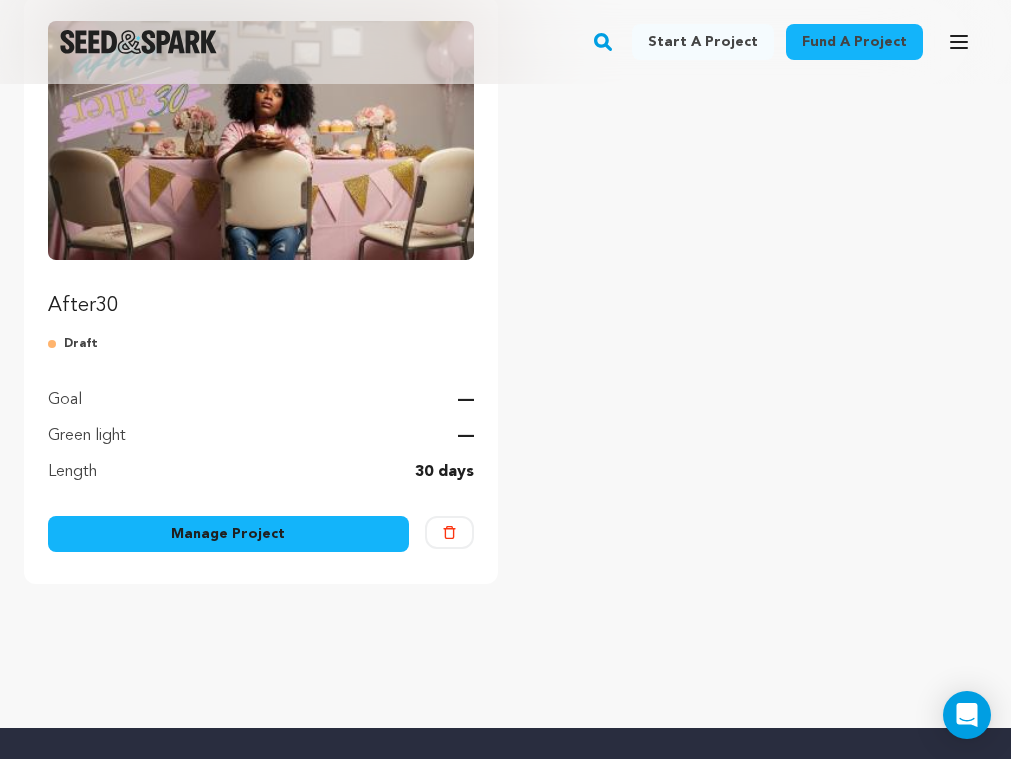 click on "Manage Project" at bounding box center [228, 534] 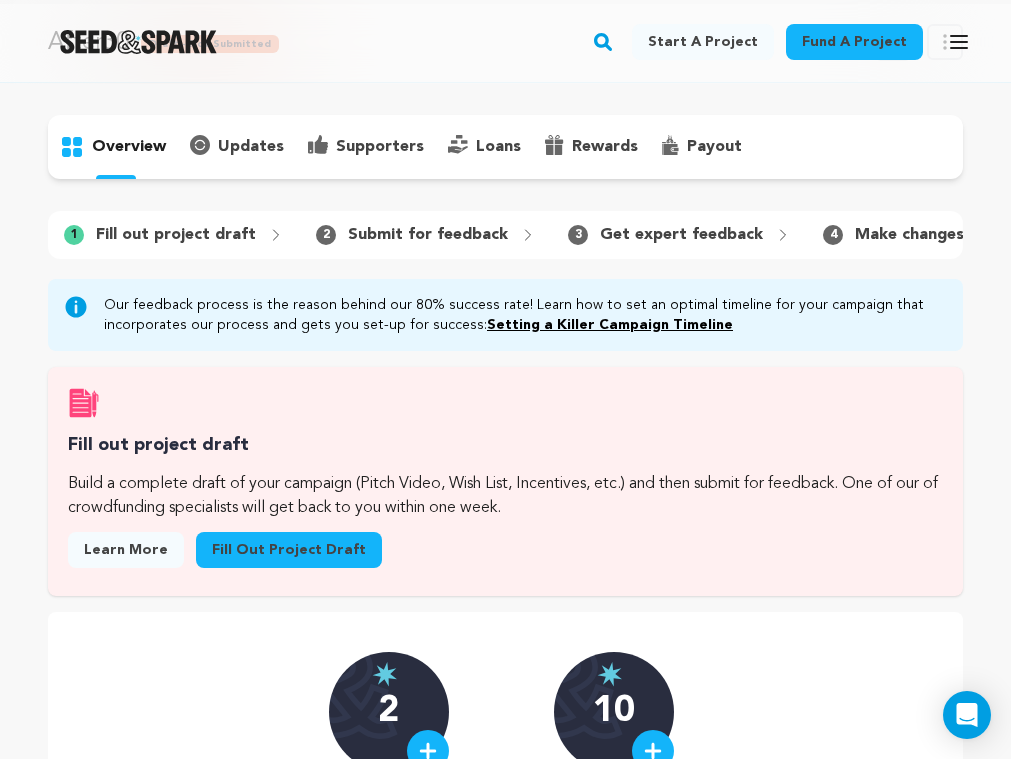 scroll, scrollTop: 0, scrollLeft: 0, axis: both 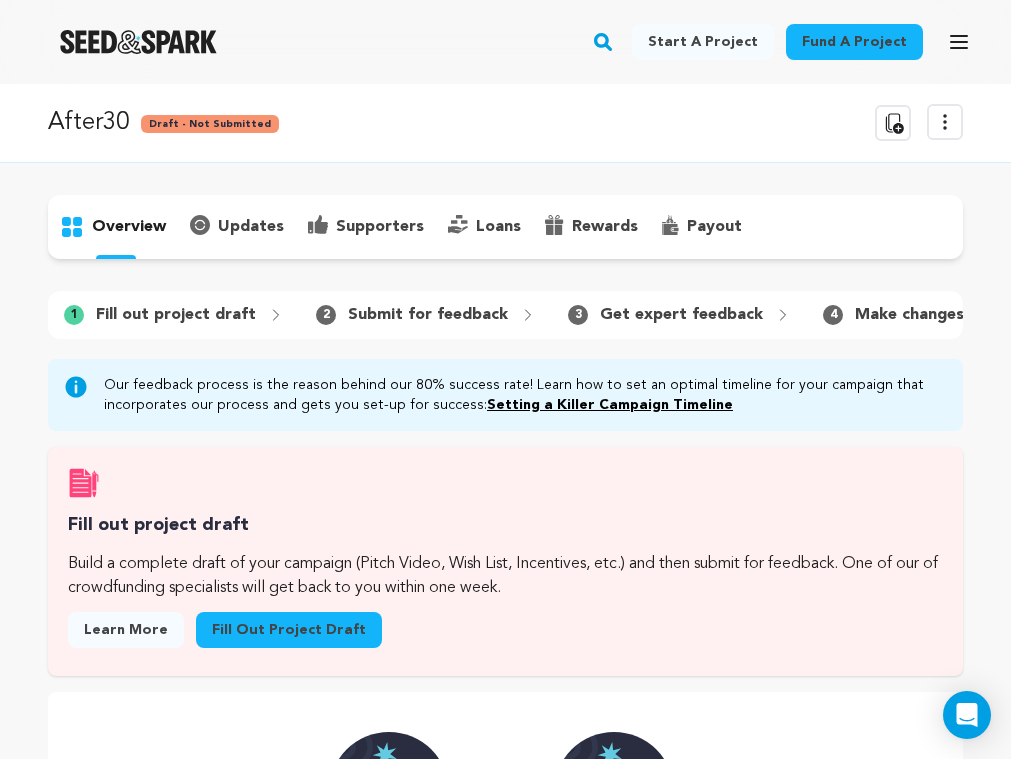 click on "Fill out project draft" at bounding box center (289, 630) 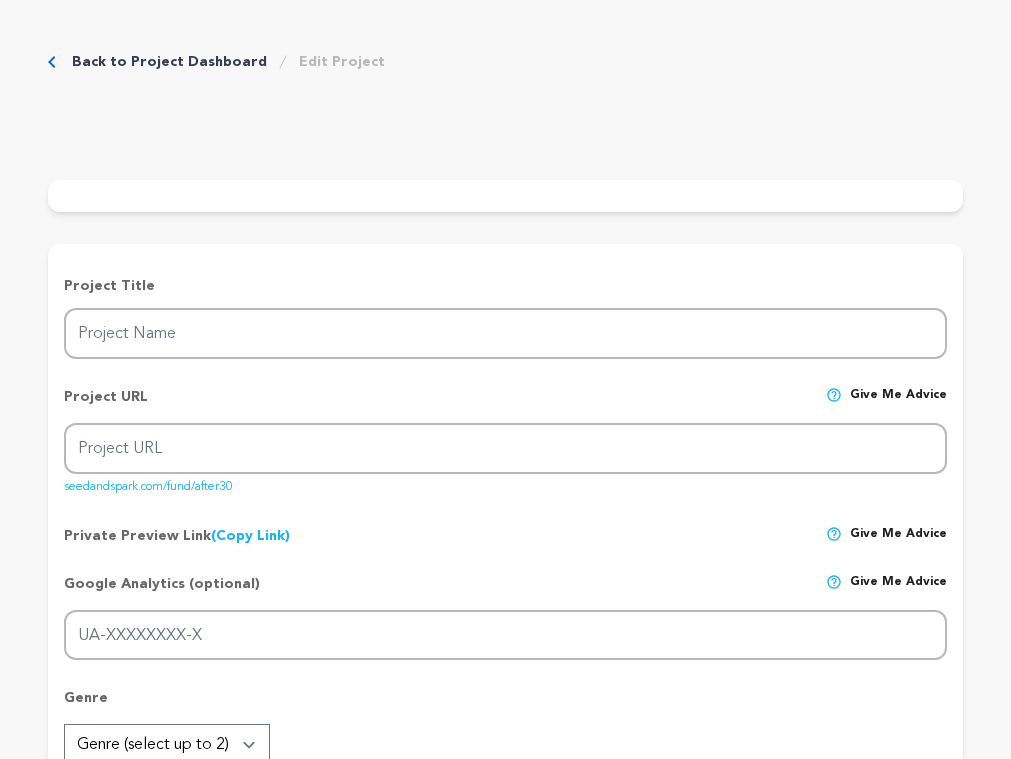 type on "After30" 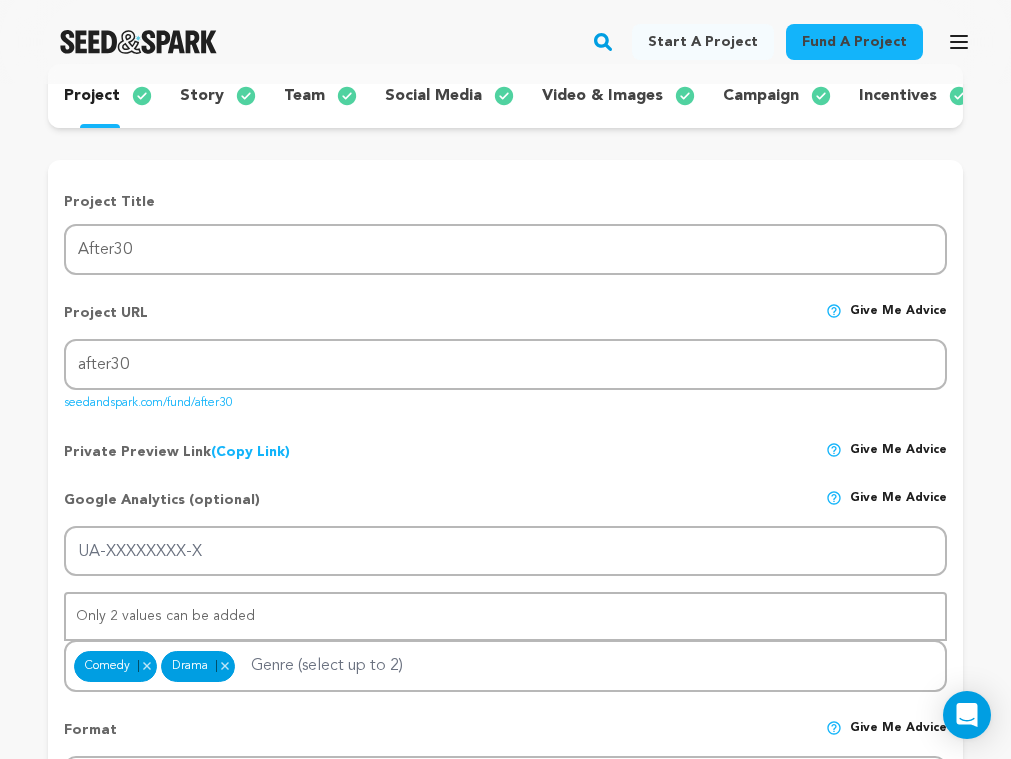 scroll, scrollTop: 0, scrollLeft: 0, axis: both 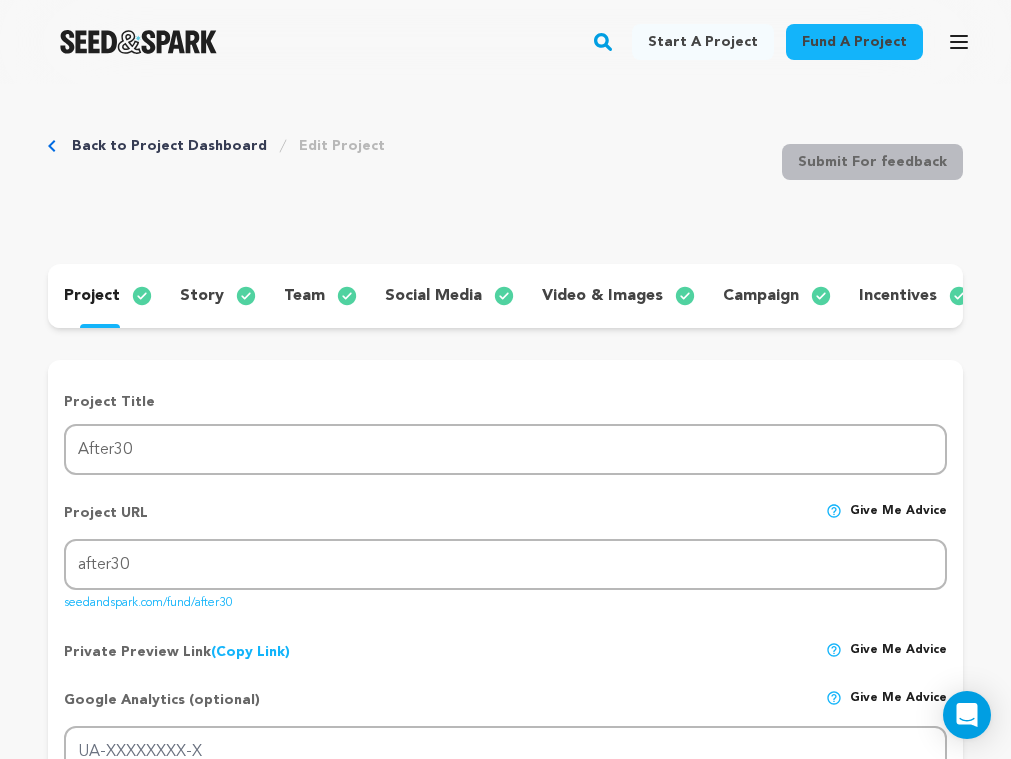 click 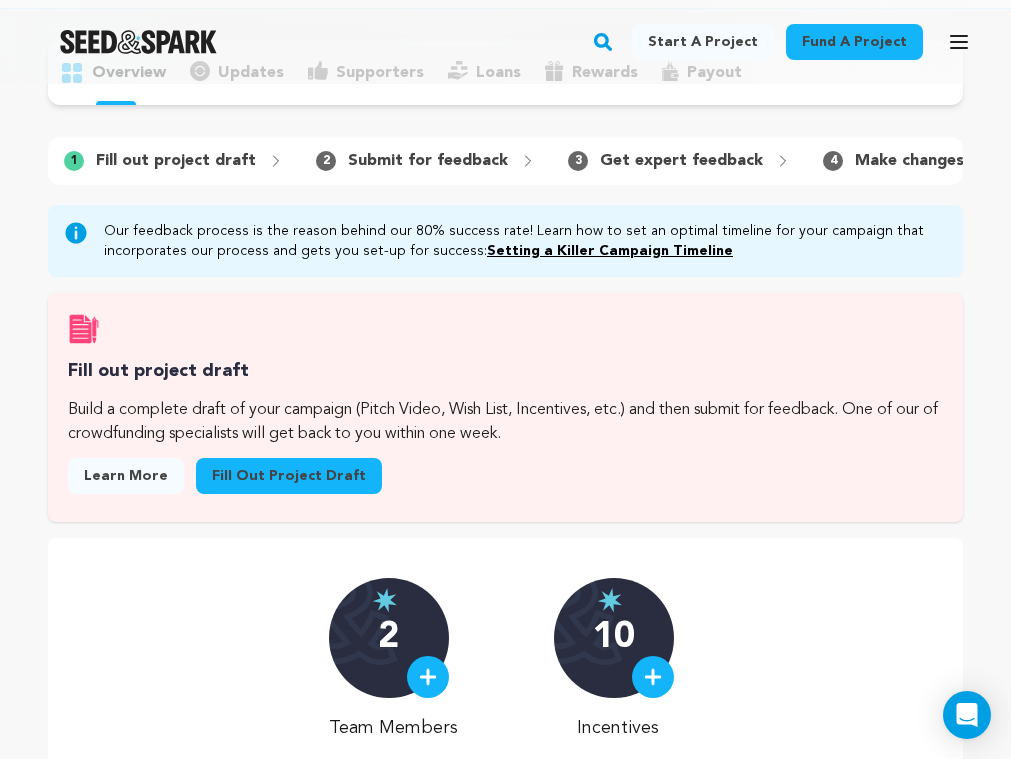 scroll, scrollTop: 0, scrollLeft: 0, axis: both 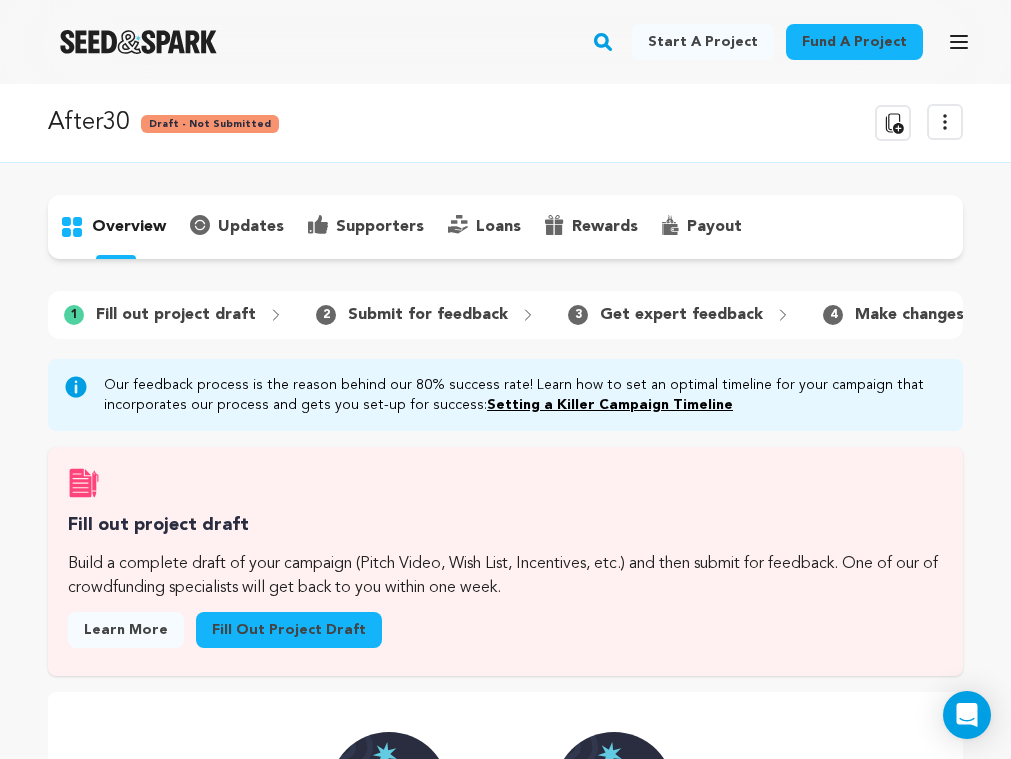 click at bounding box center [138, 42] 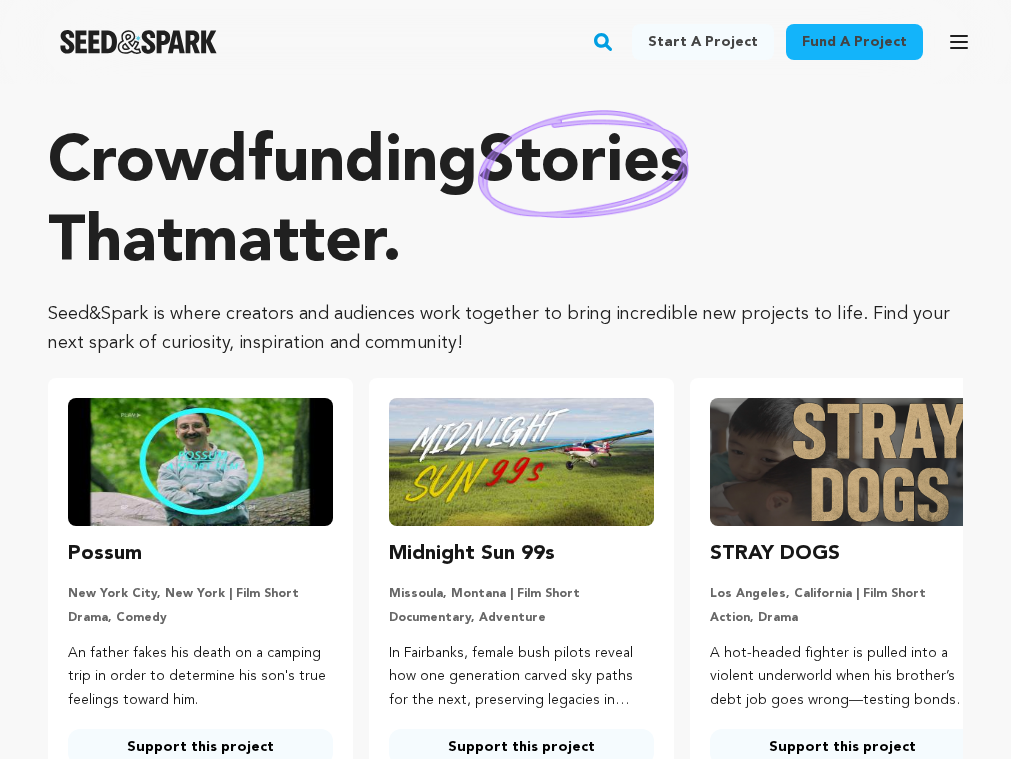 scroll, scrollTop: 0, scrollLeft: 0, axis: both 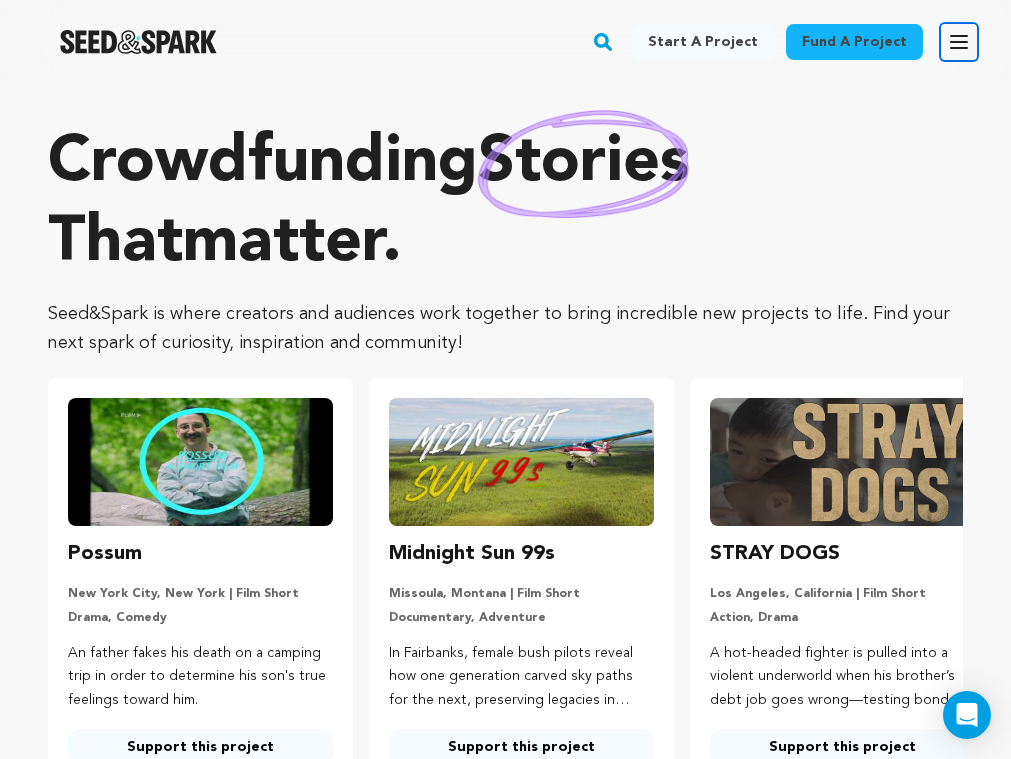 click 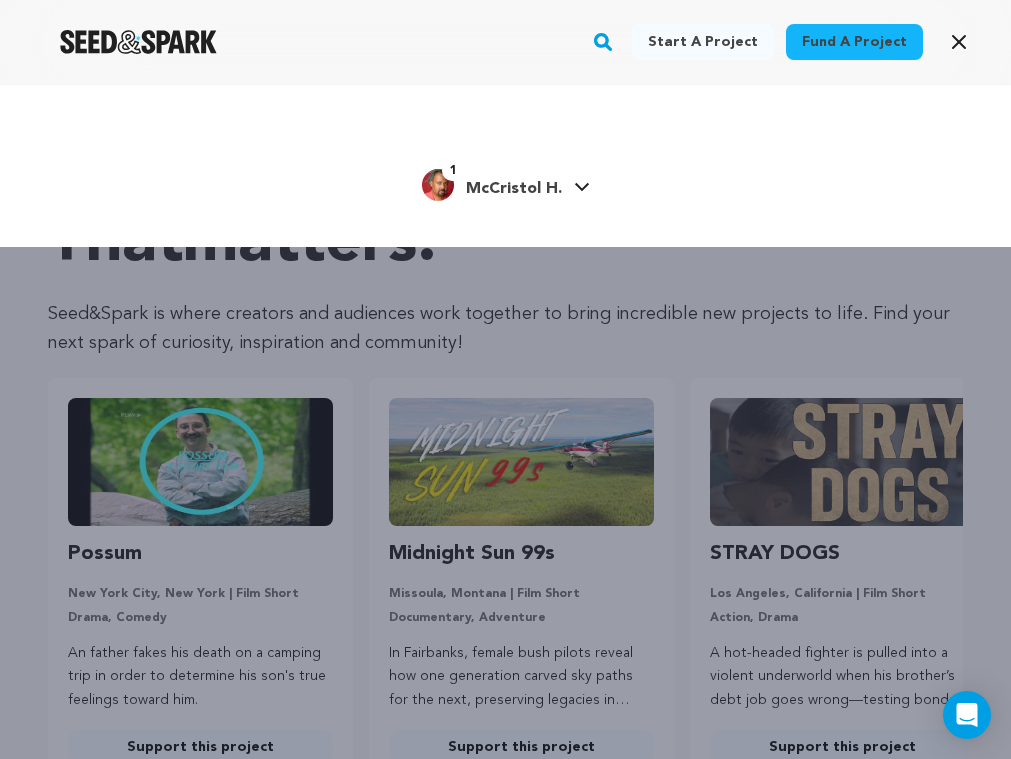 click 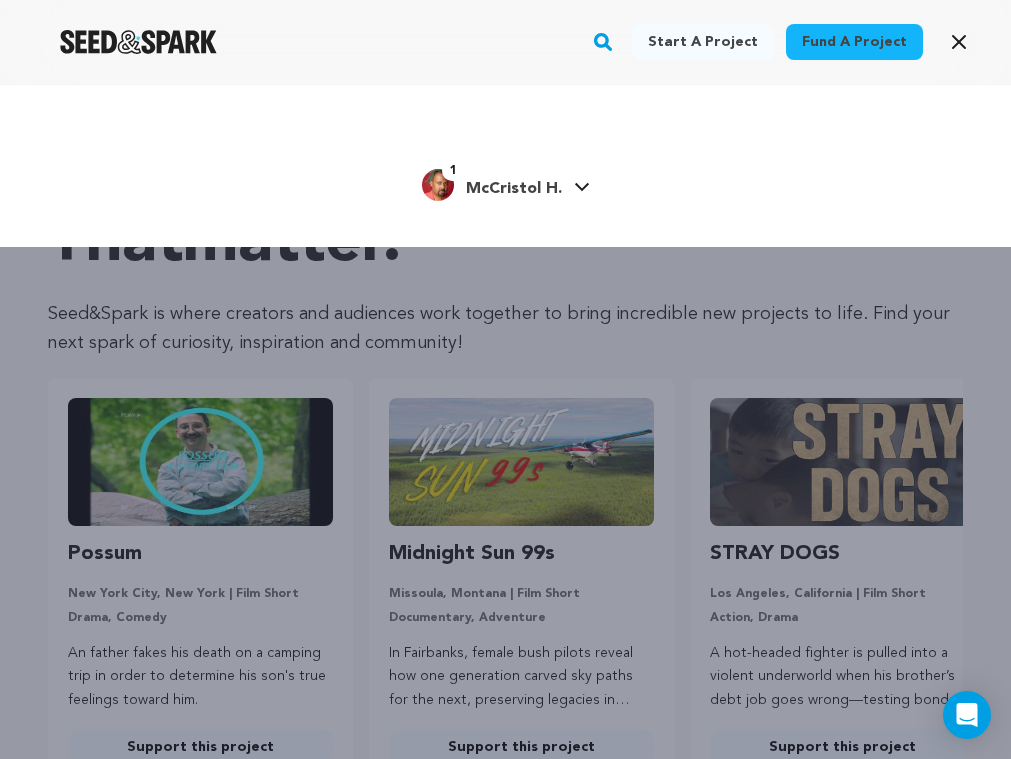 click 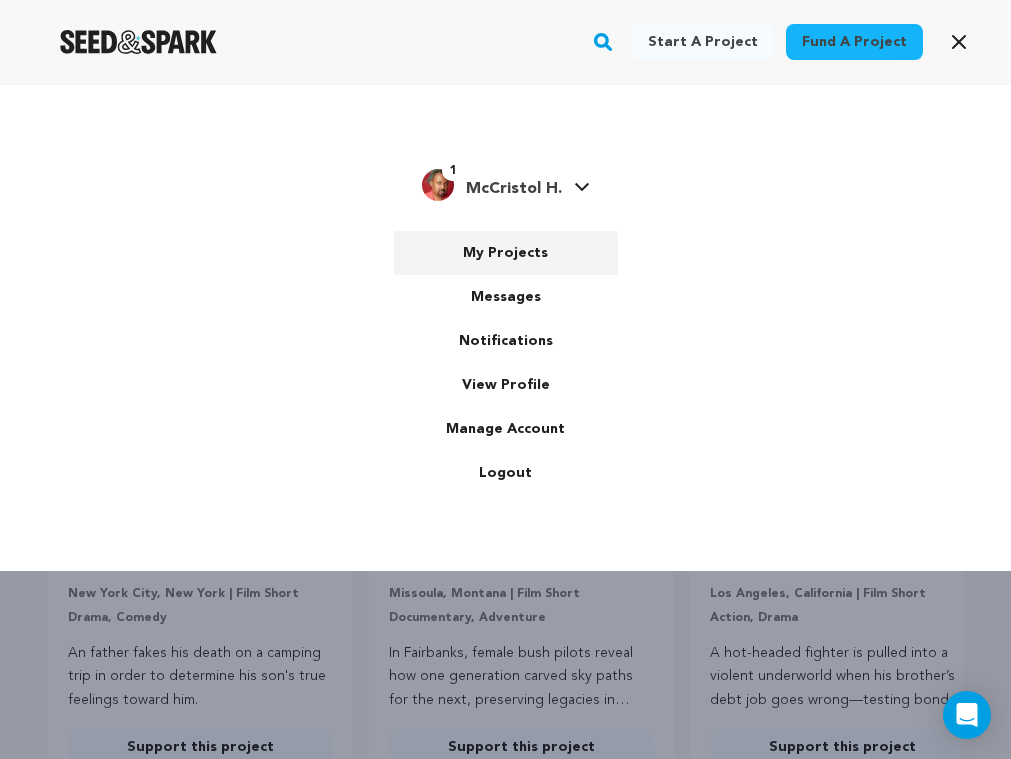 click on "My Projects" at bounding box center [506, 253] 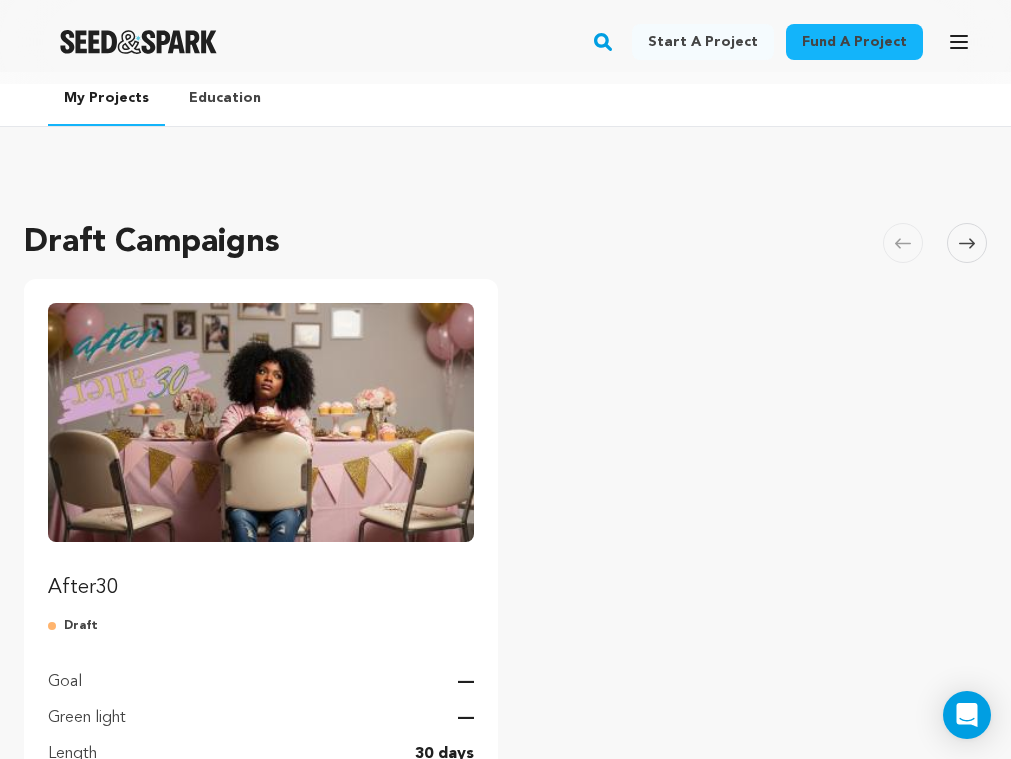 scroll, scrollTop: 0, scrollLeft: 0, axis: both 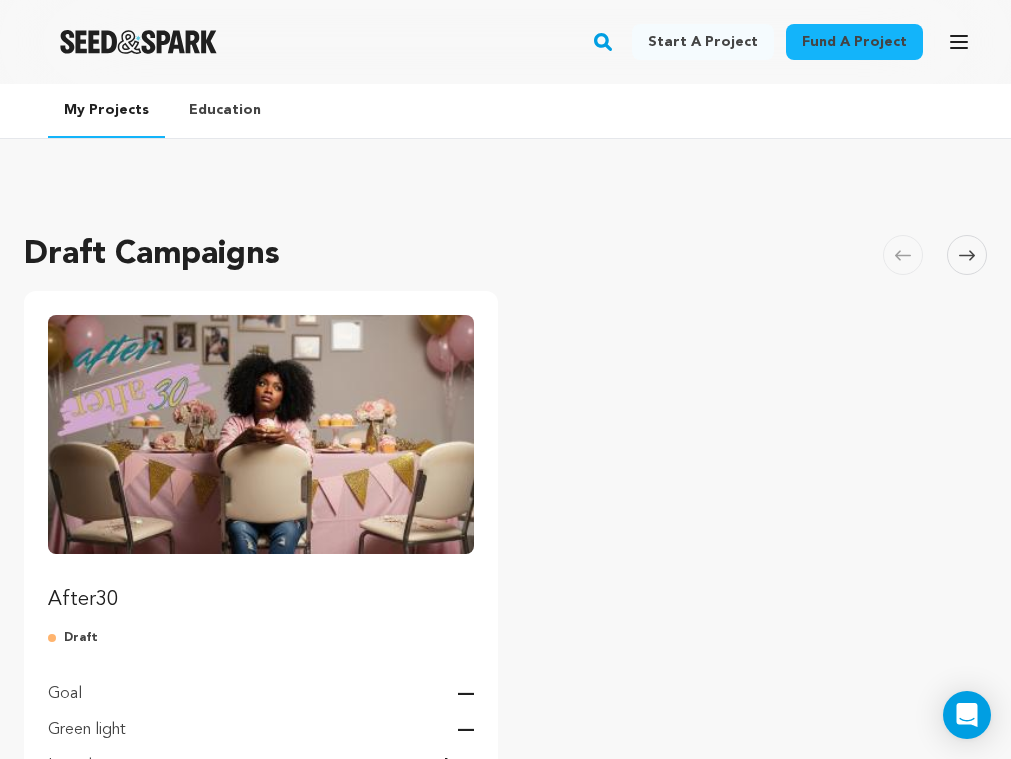 click 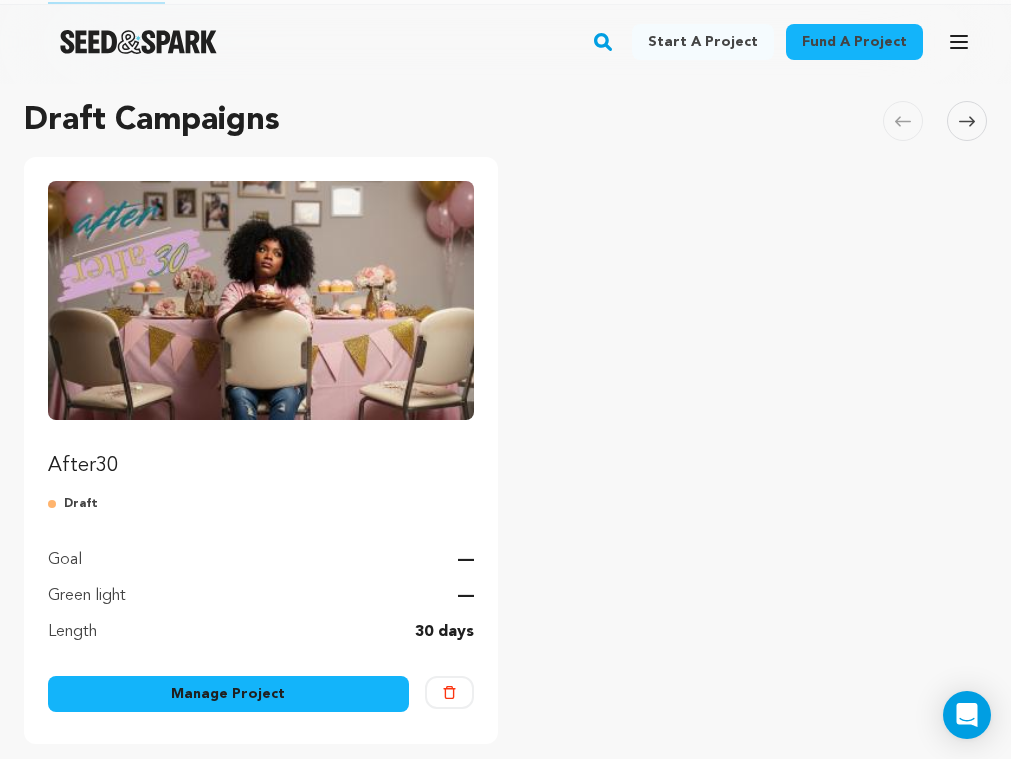 scroll, scrollTop: 163, scrollLeft: 0, axis: vertical 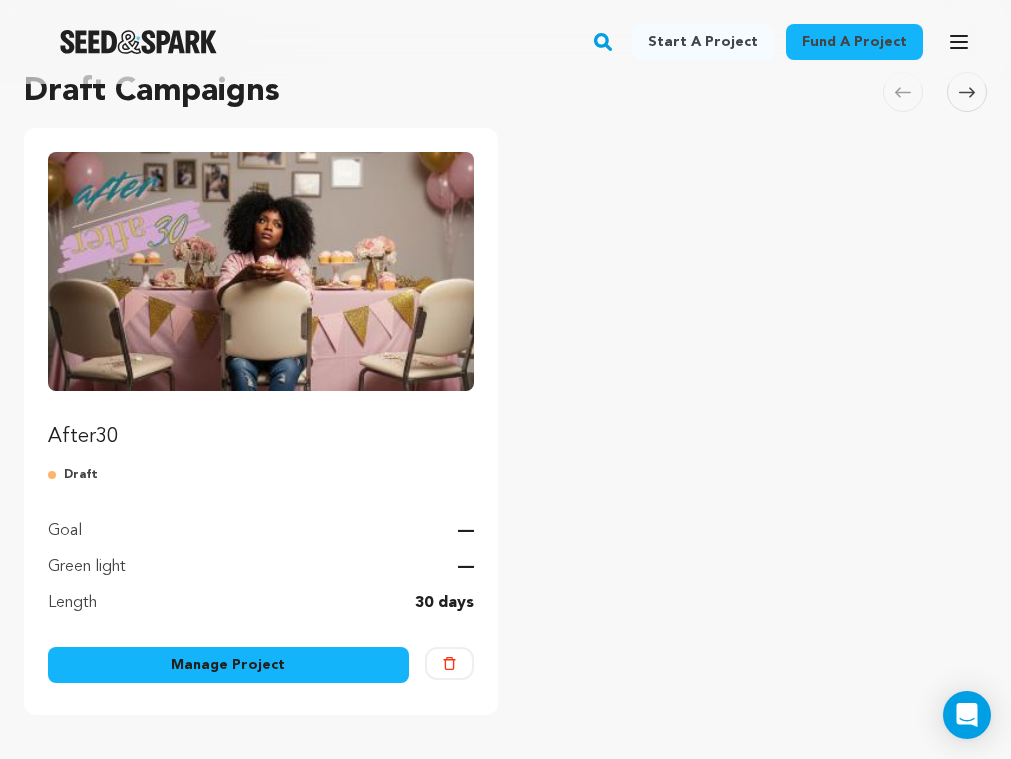 click on "Manage Project" at bounding box center (228, 665) 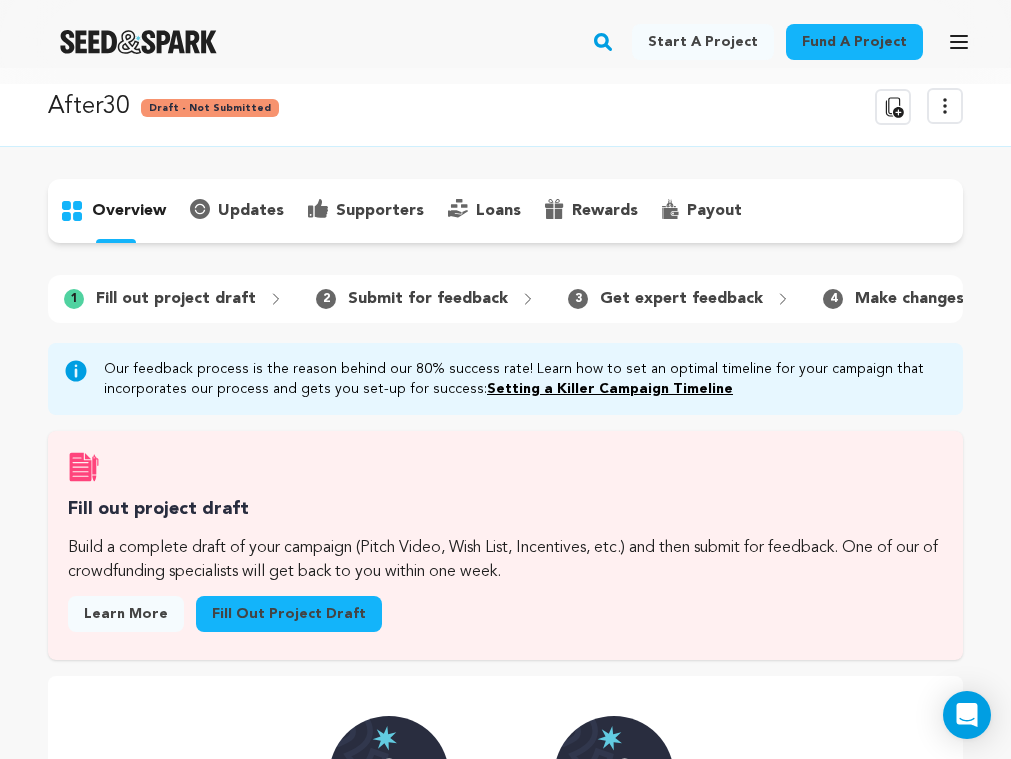 scroll, scrollTop: 0, scrollLeft: 0, axis: both 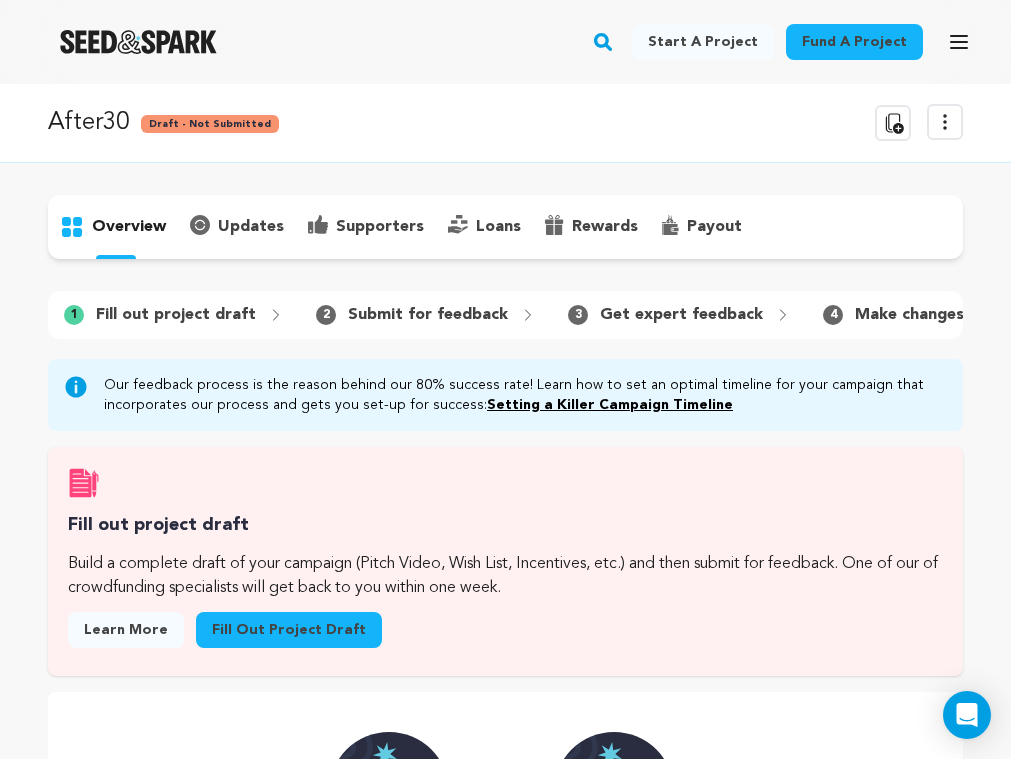 click 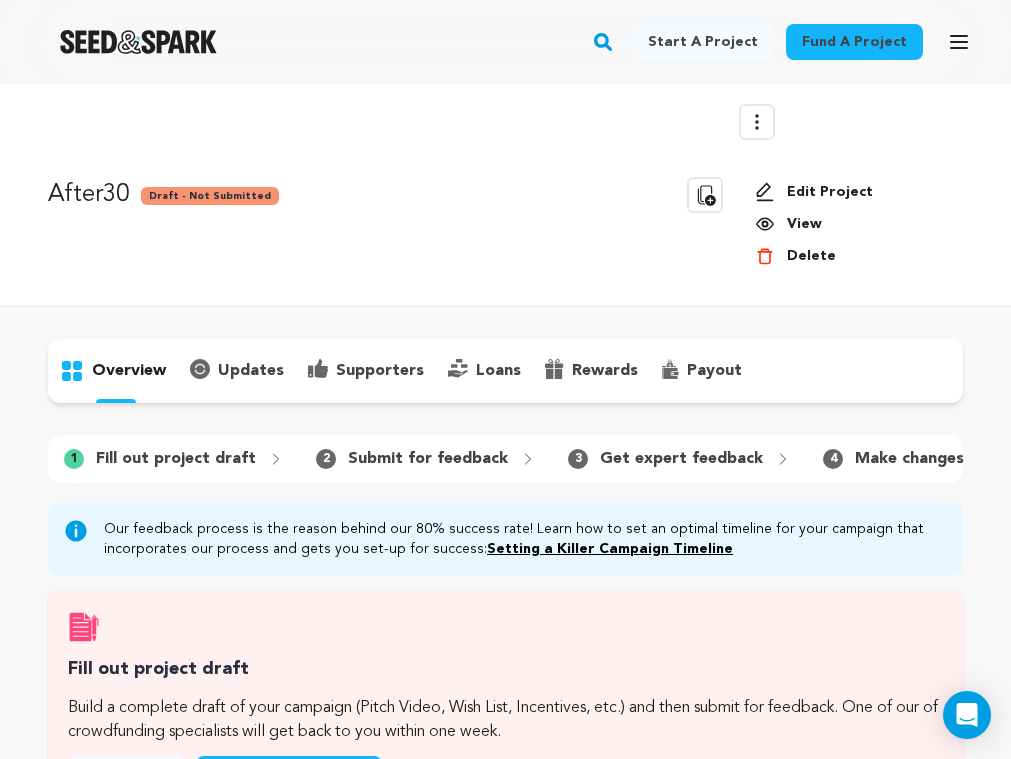 click on "Edit Project" at bounding box center [851, 192] 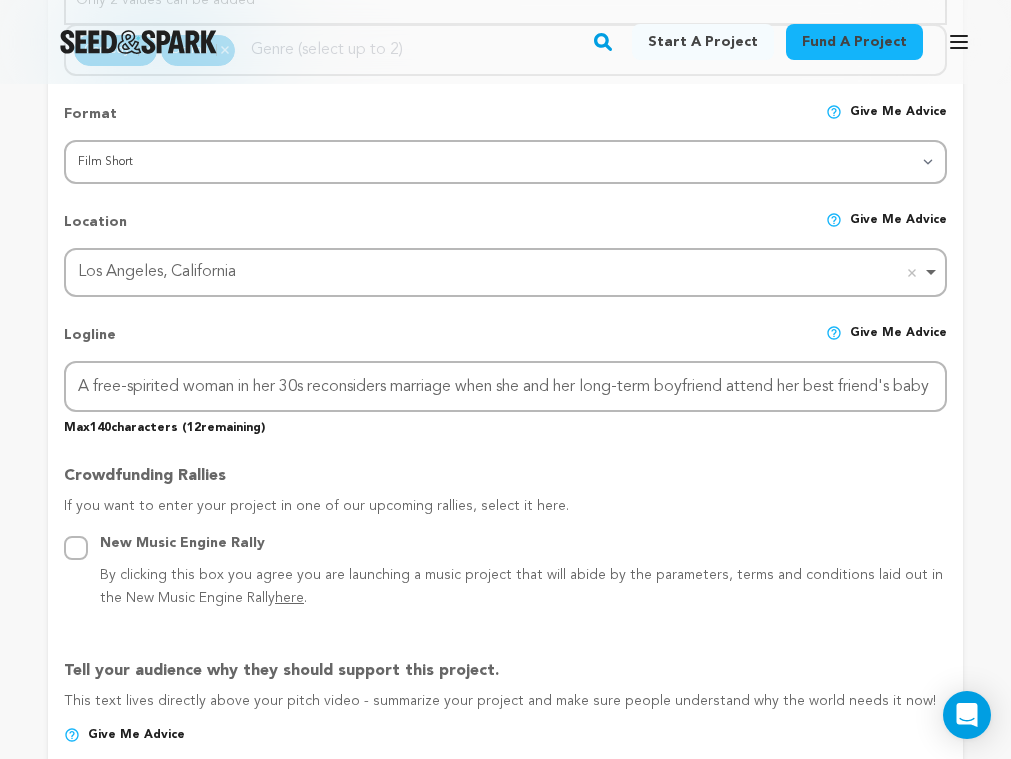 scroll, scrollTop: 0, scrollLeft: 0, axis: both 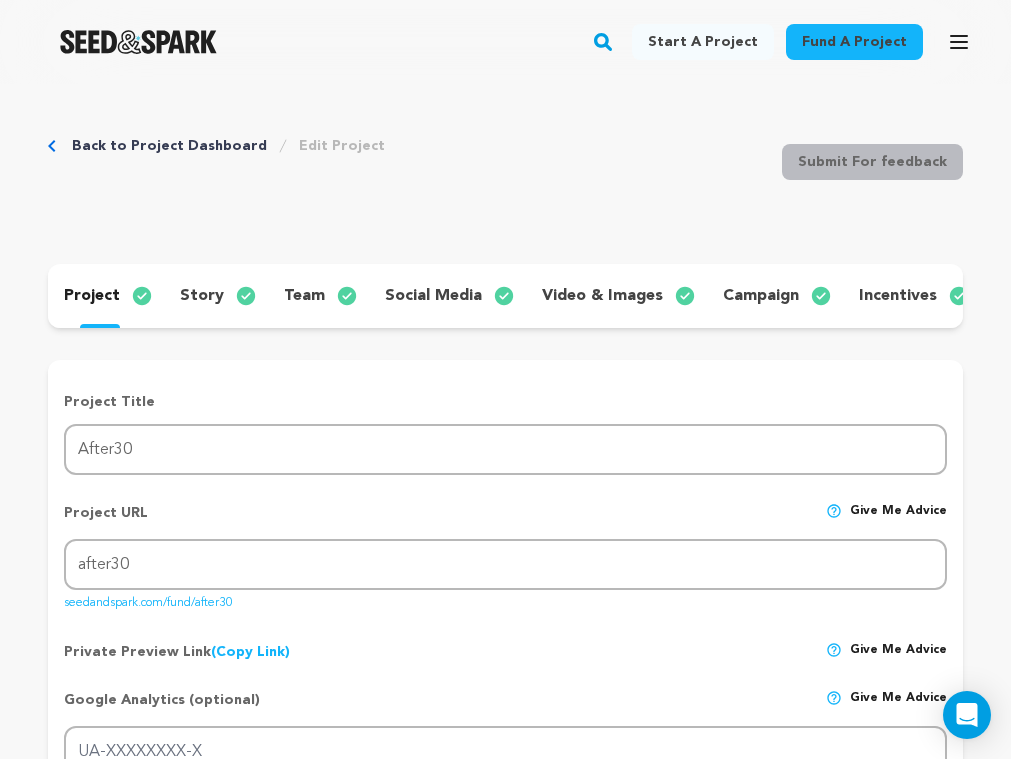 click on "video & images" at bounding box center [602, 296] 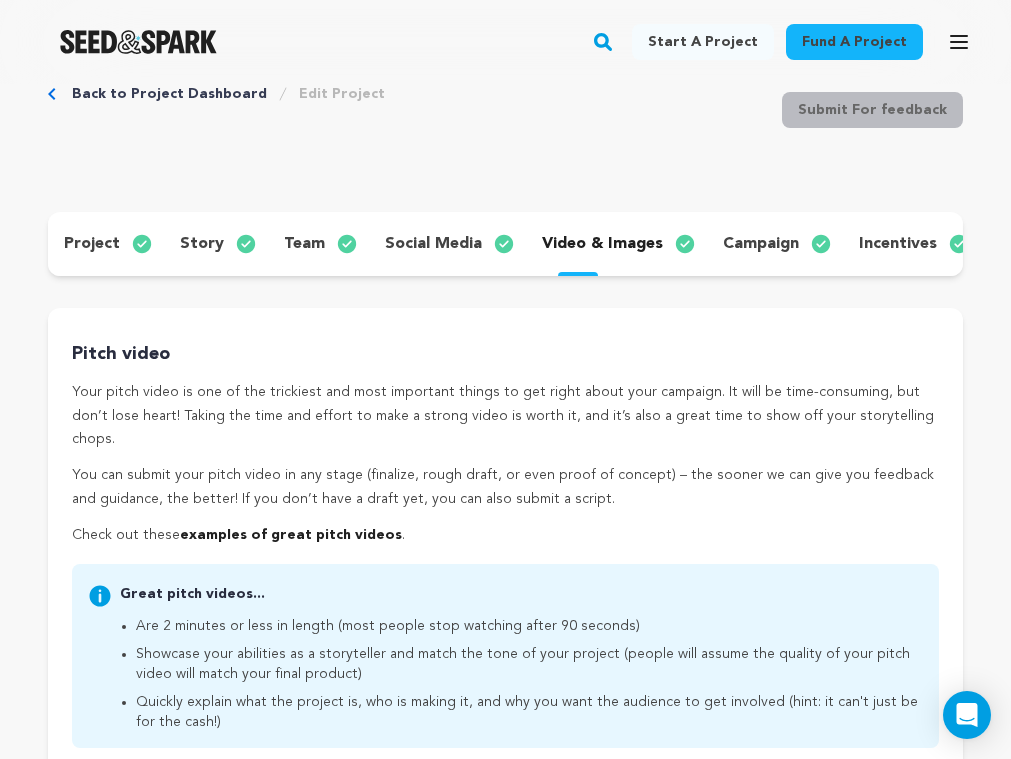 scroll, scrollTop: 0, scrollLeft: 0, axis: both 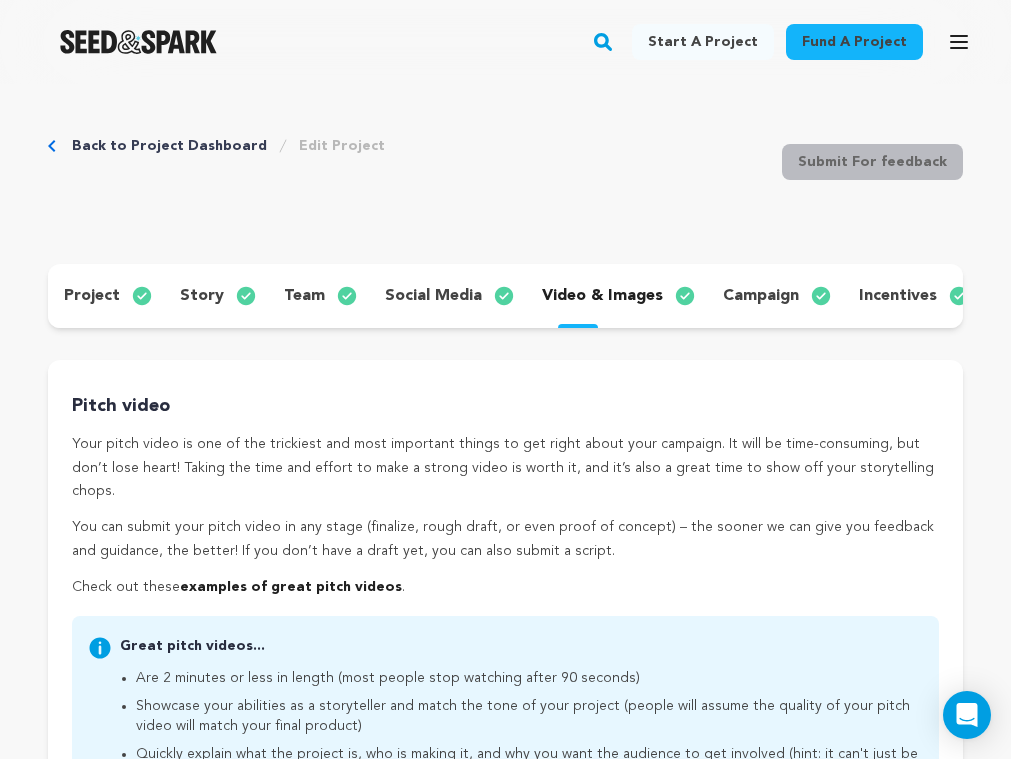 click on "story" at bounding box center (202, 296) 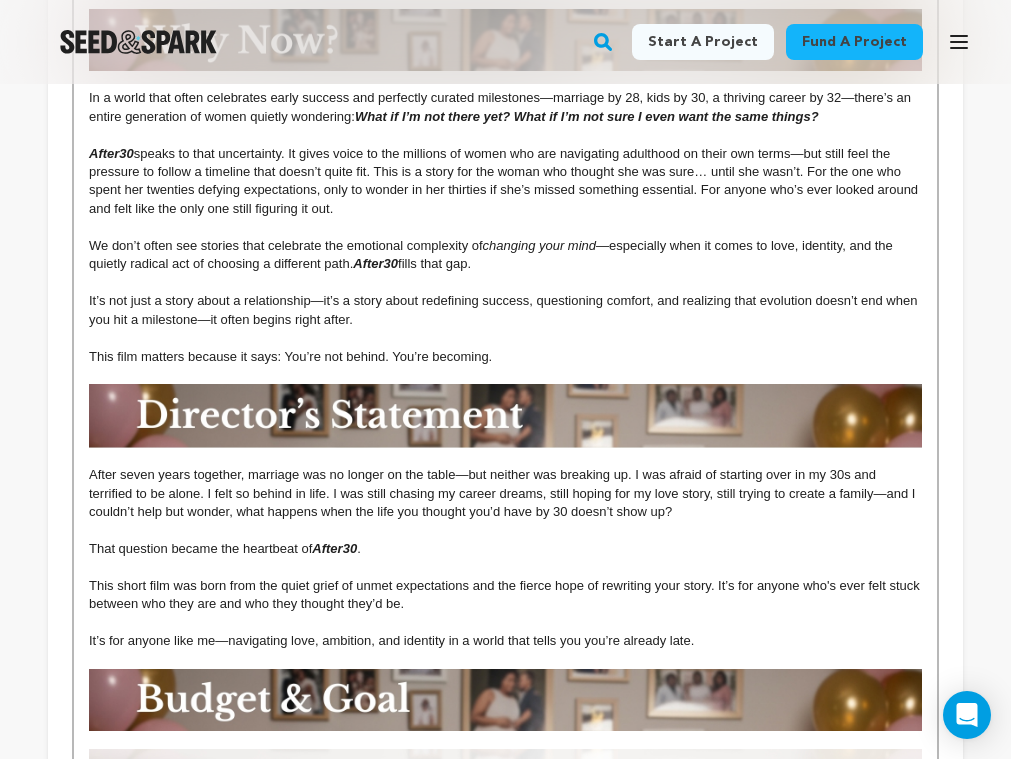 scroll, scrollTop: 1270, scrollLeft: 0, axis: vertical 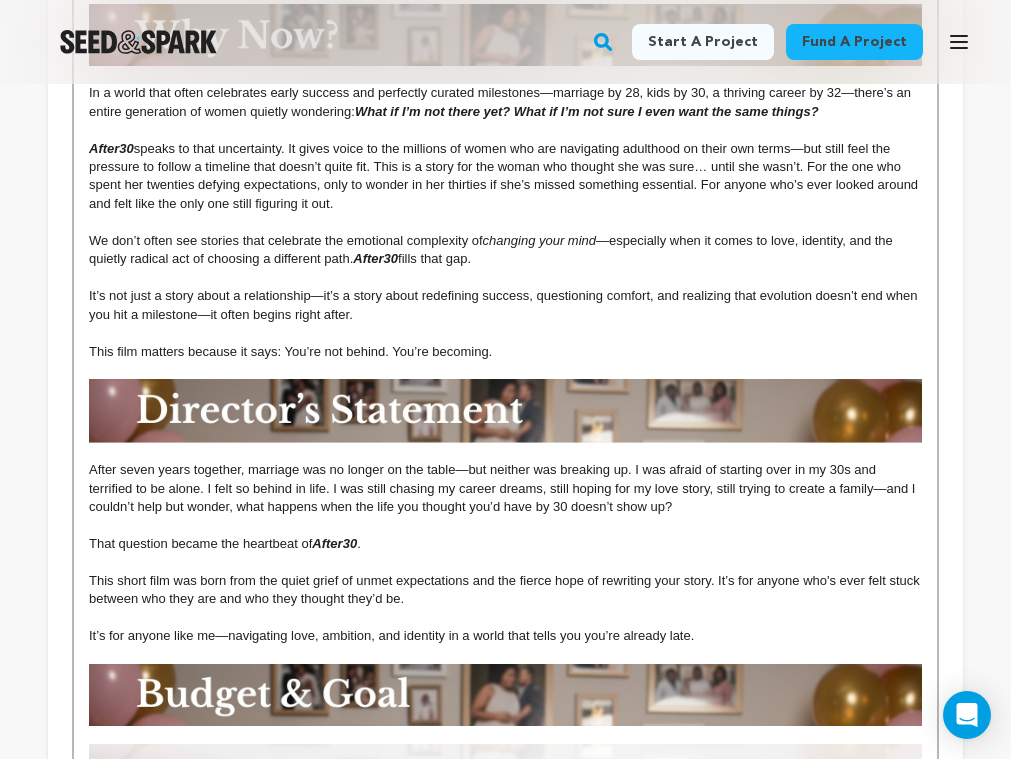 click on "That question became the heartbeat of  After30 ." at bounding box center [505, 544] 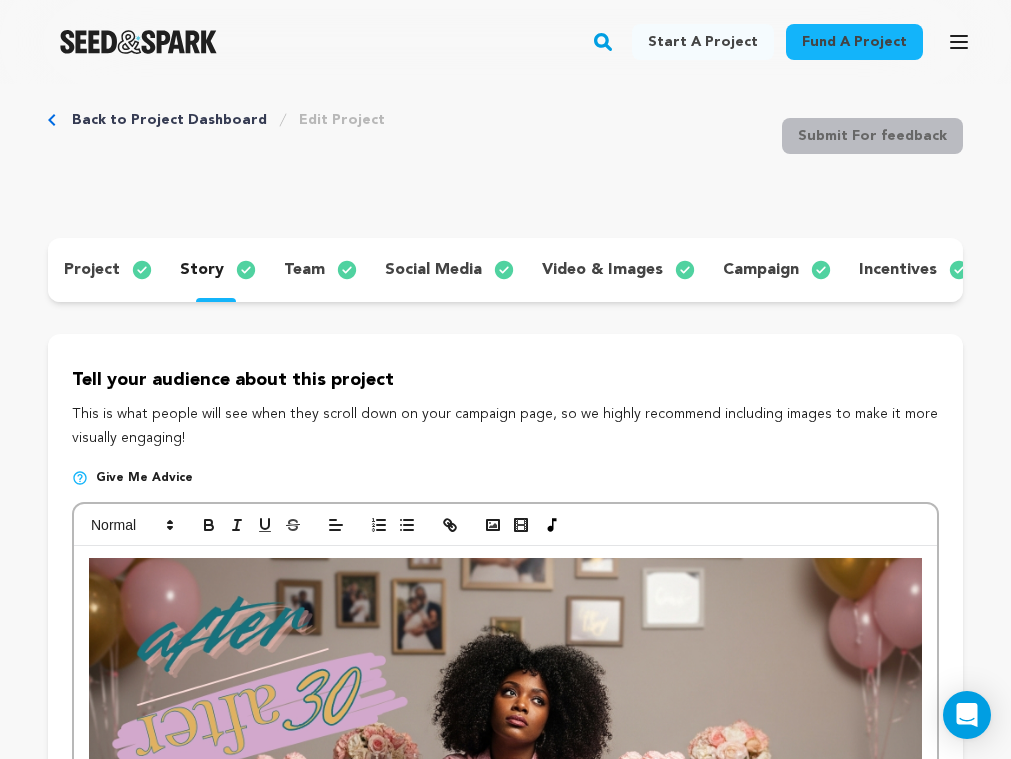 scroll, scrollTop: 0, scrollLeft: 0, axis: both 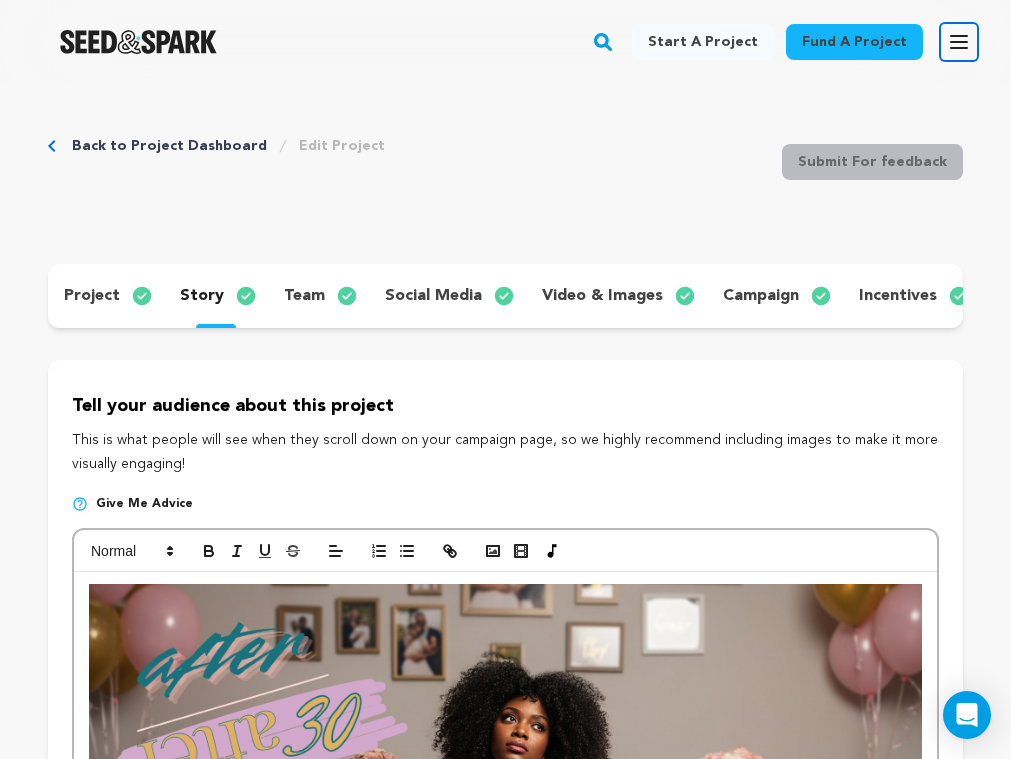 click 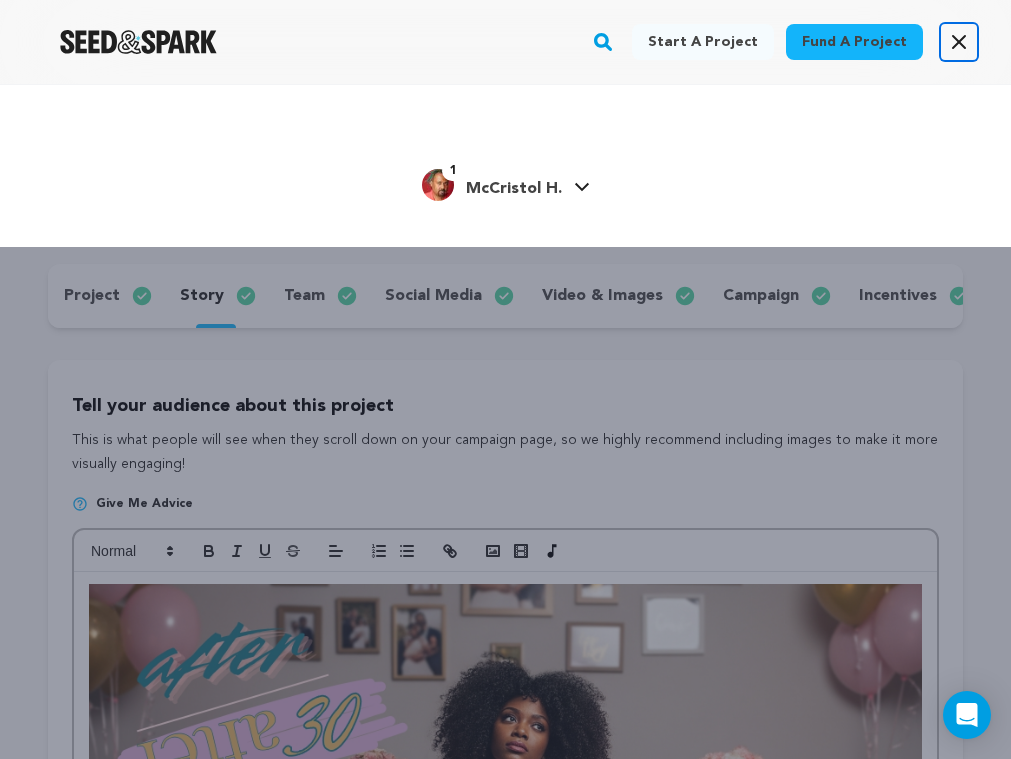 click 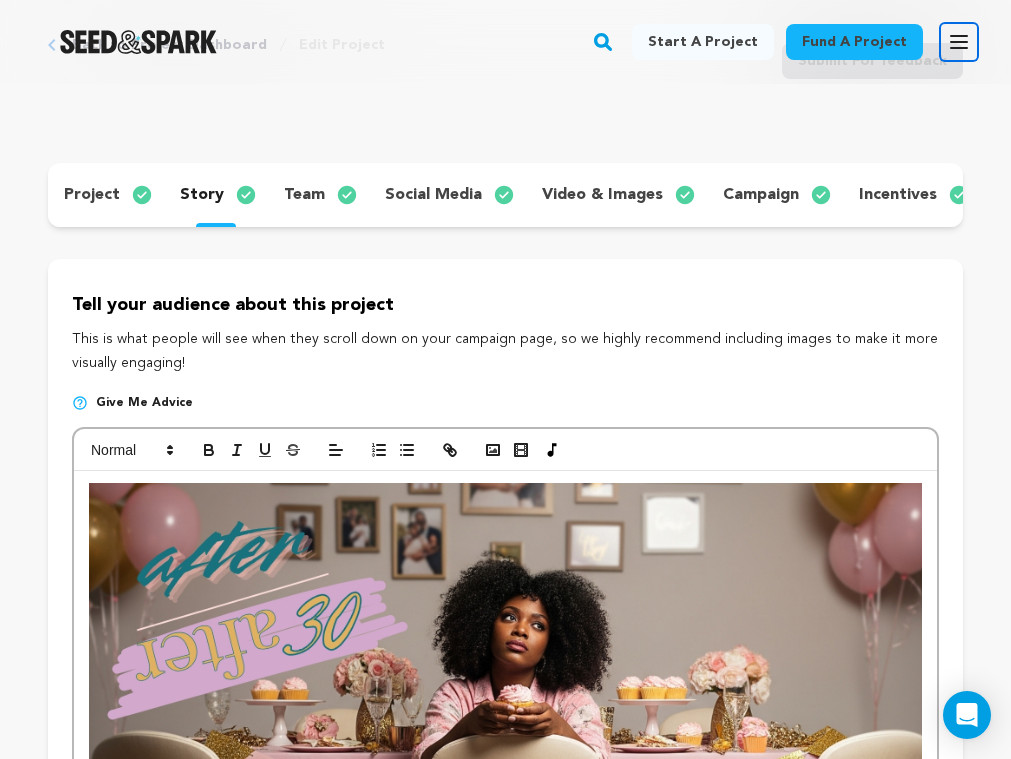 scroll, scrollTop: 108, scrollLeft: 0, axis: vertical 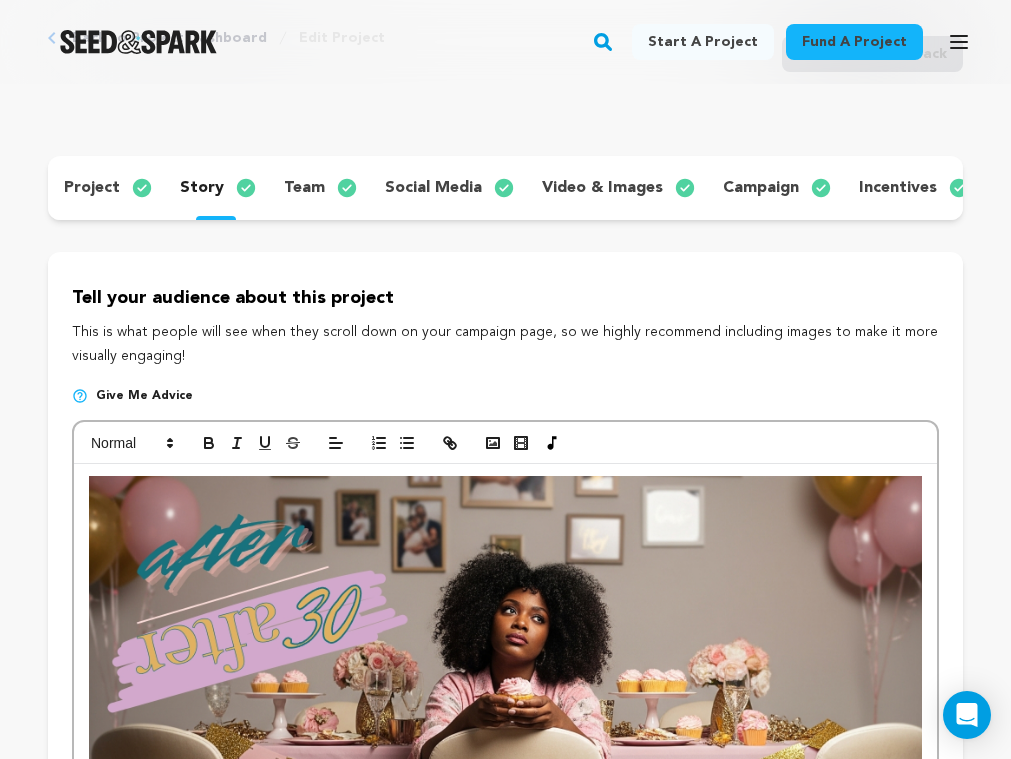 click on "social media" at bounding box center [433, 188] 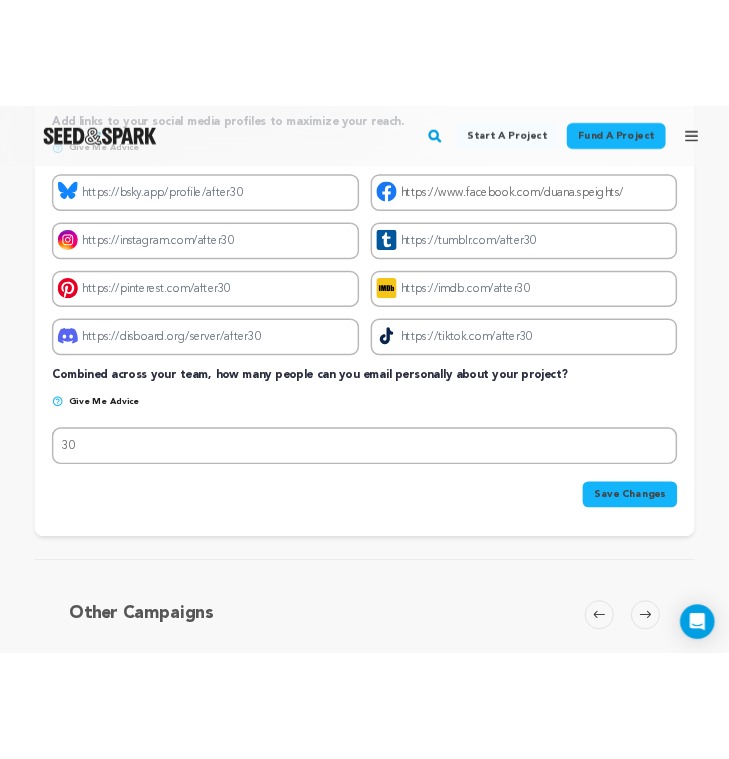 scroll, scrollTop: 384, scrollLeft: 0, axis: vertical 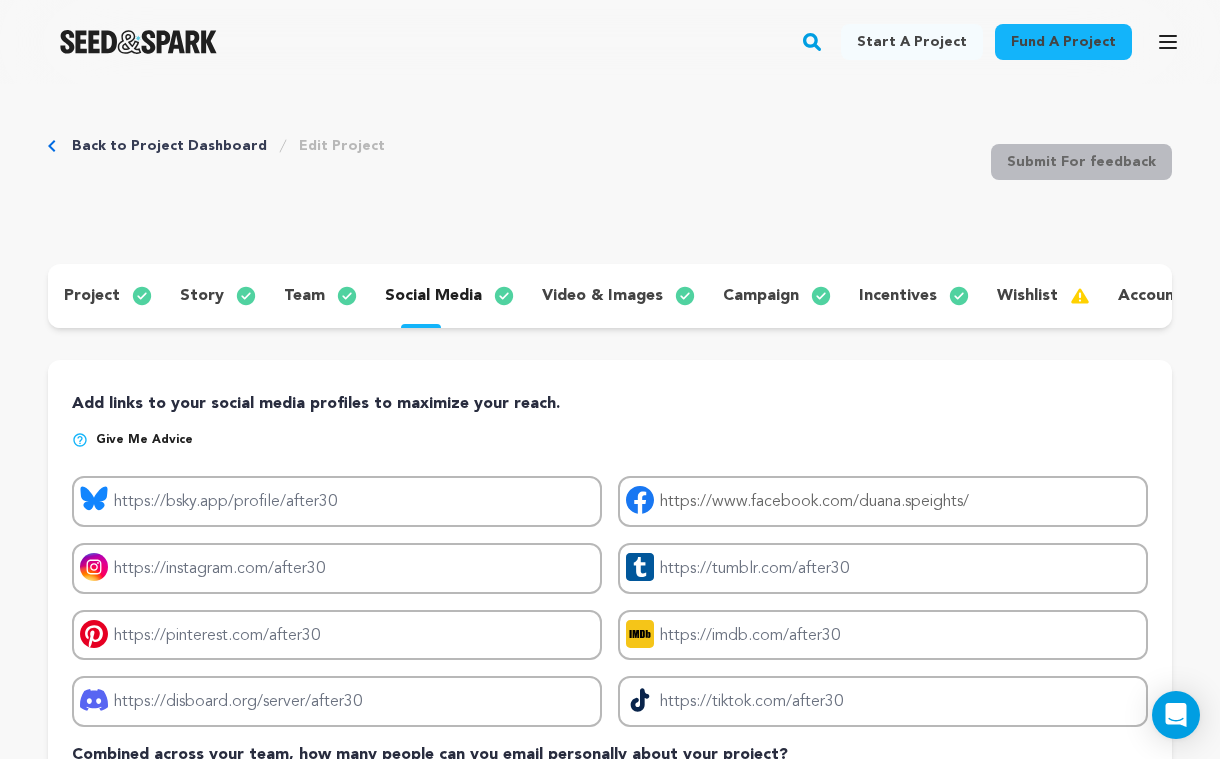 click on "campaign" at bounding box center (761, 296) 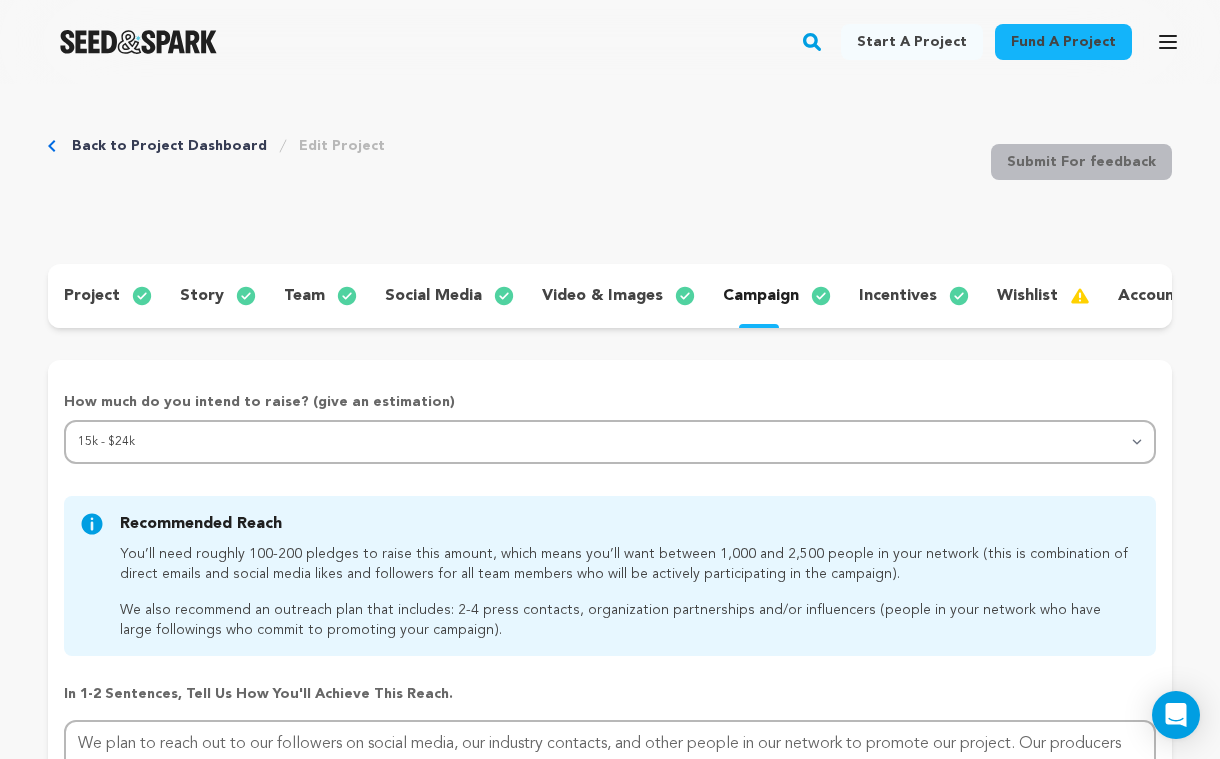 click on "incentives" at bounding box center (898, 296) 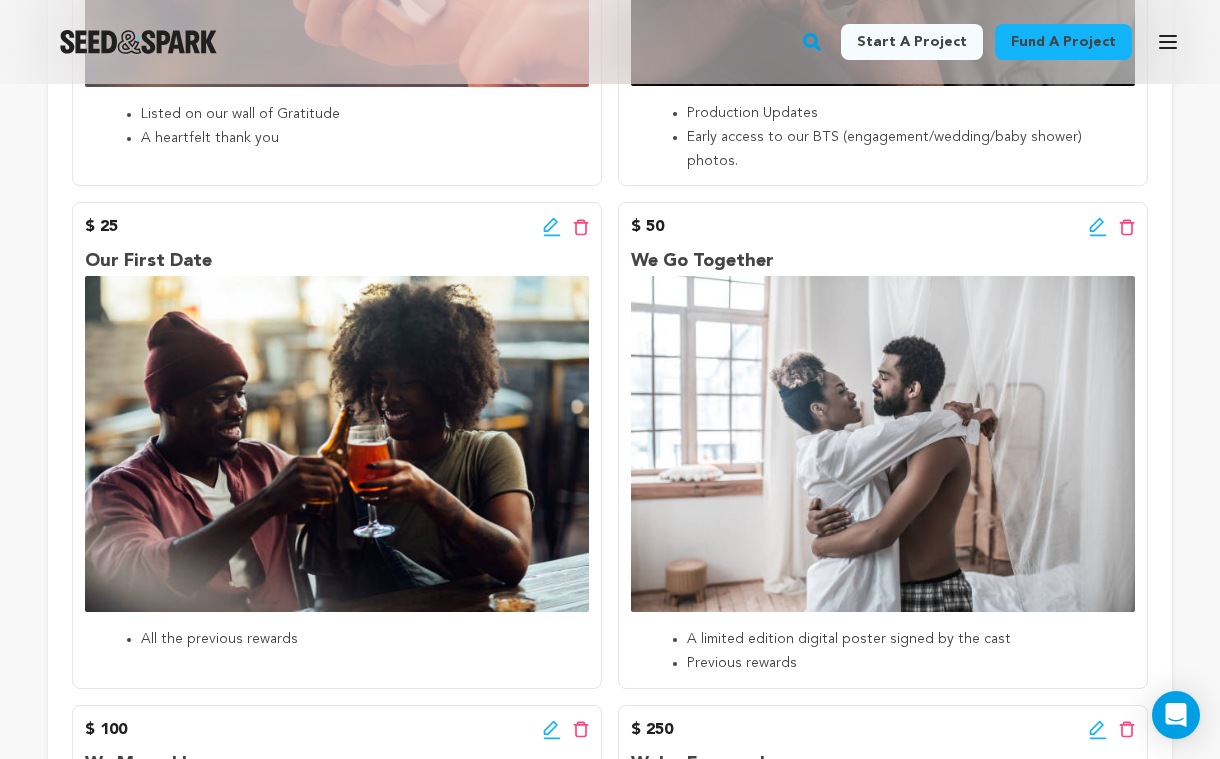scroll, scrollTop: 0, scrollLeft: 0, axis: both 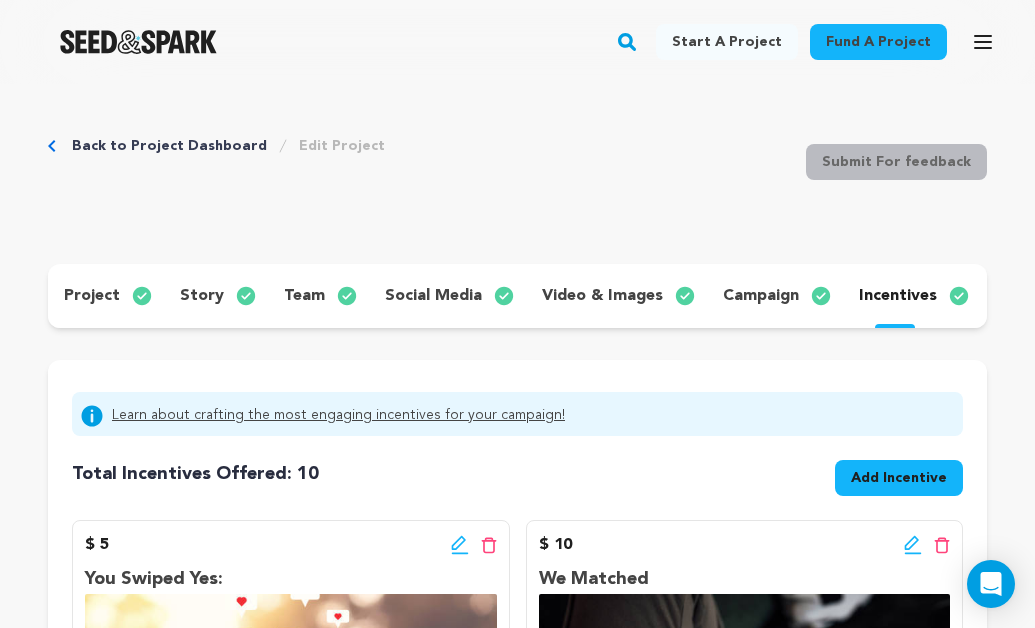 click on "team" at bounding box center [304, 296] 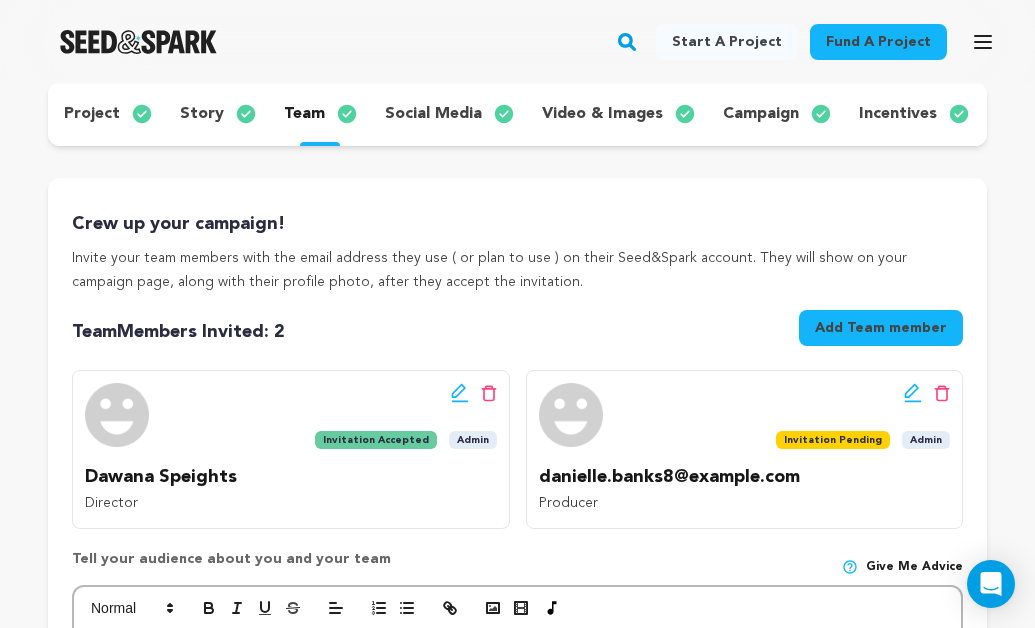 scroll, scrollTop: 184, scrollLeft: 0, axis: vertical 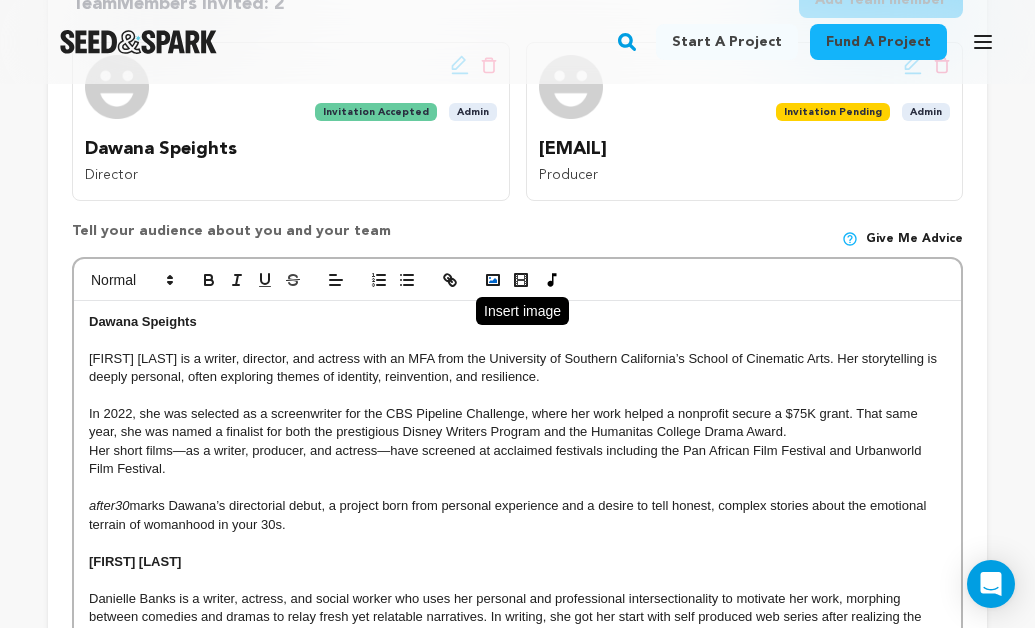 click 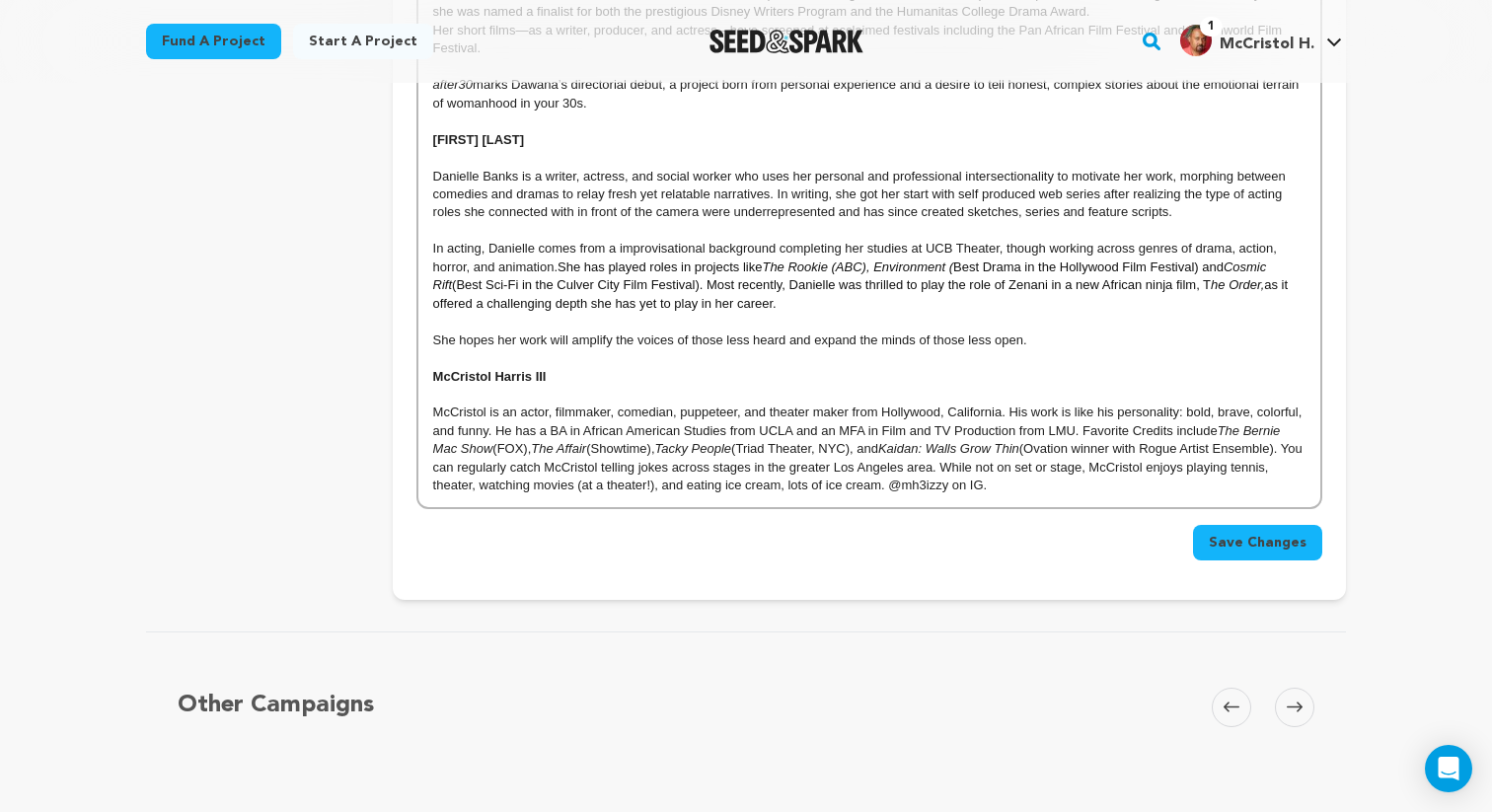 scroll, scrollTop: 651, scrollLeft: 0, axis: vertical 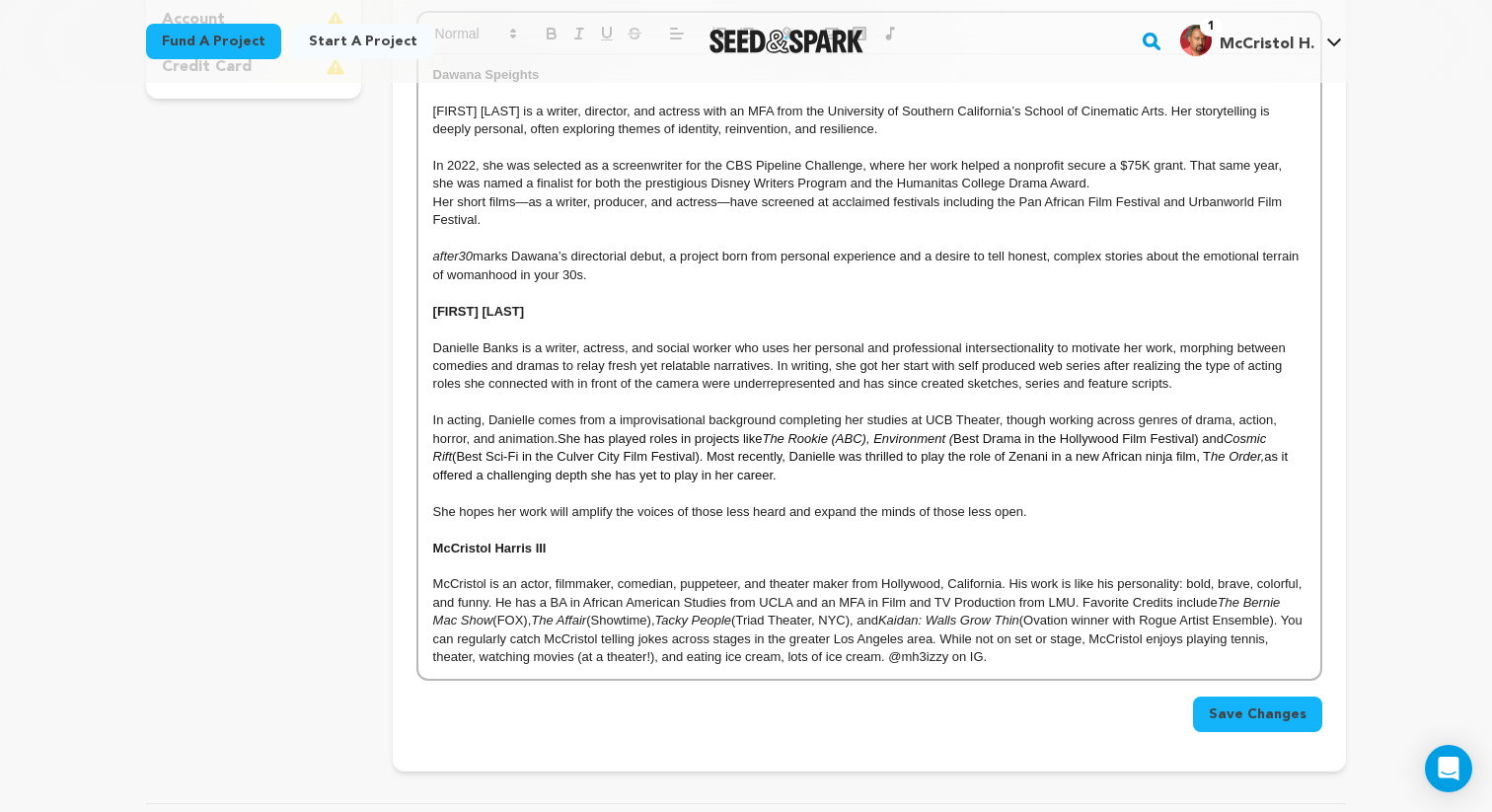 click on "McCristol Harris III" at bounding box center [869, 549] 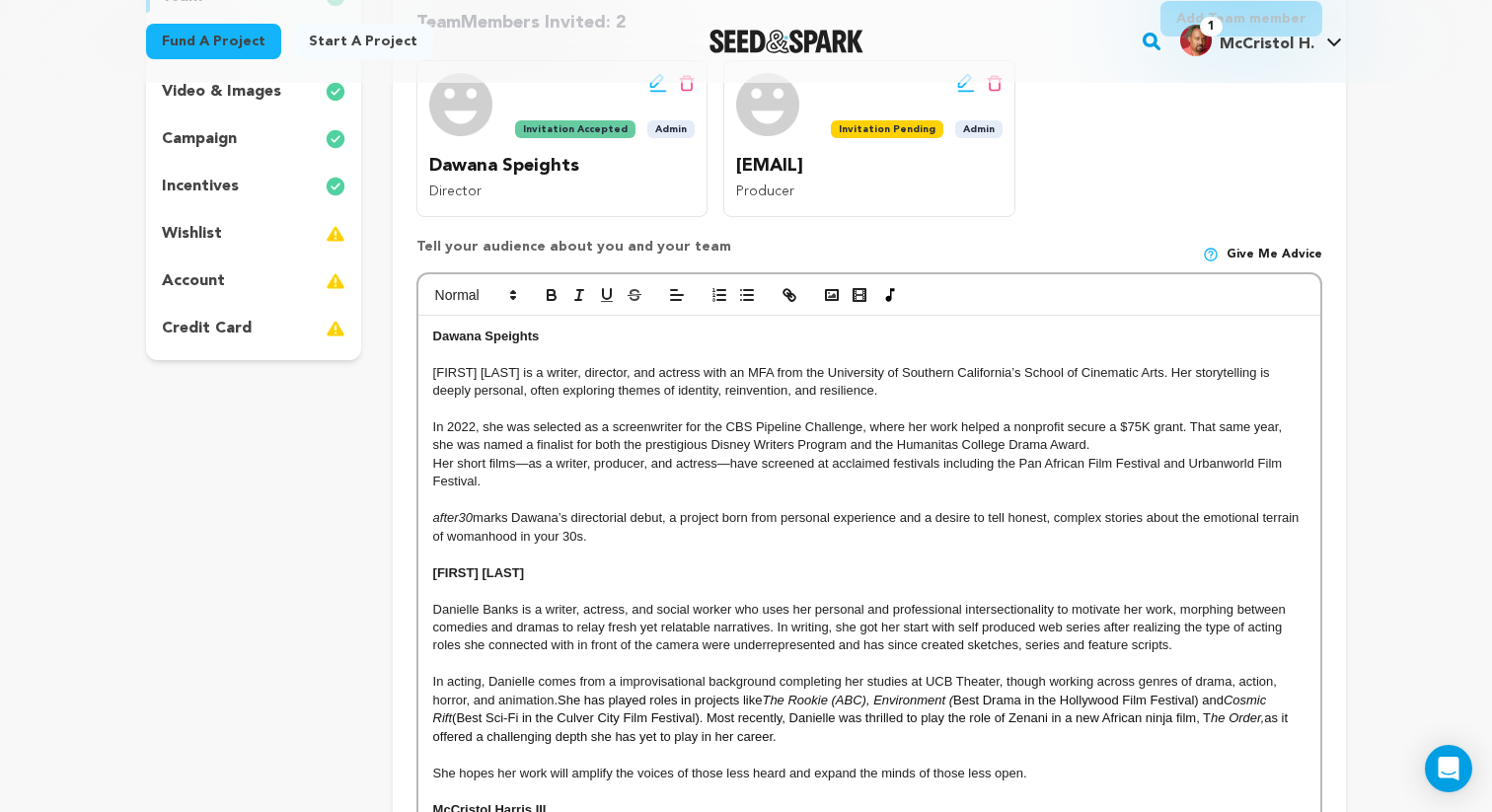 scroll, scrollTop: 449, scrollLeft: 0, axis: vertical 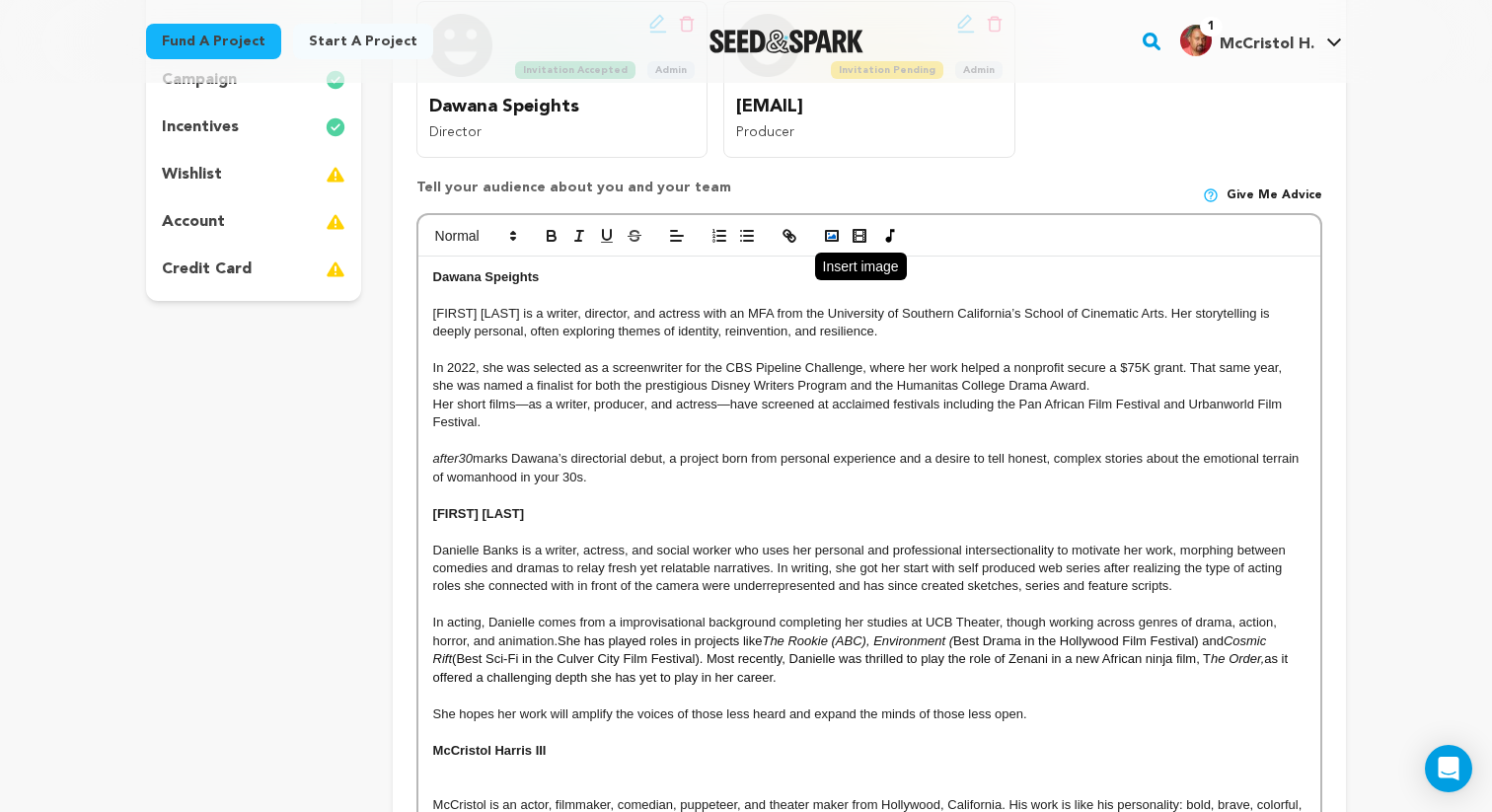click 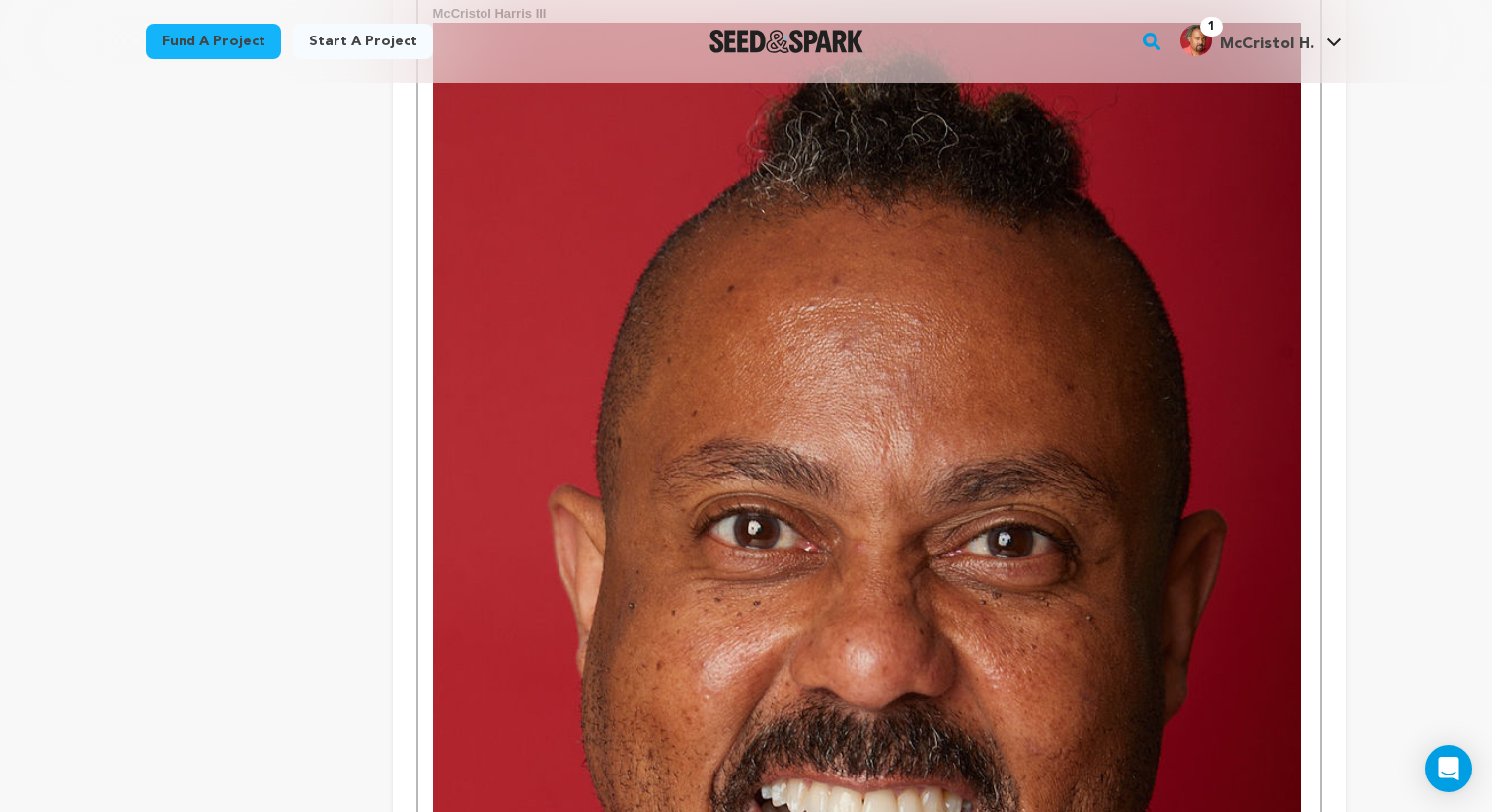 scroll, scrollTop: 1191, scrollLeft: 0, axis: vertical 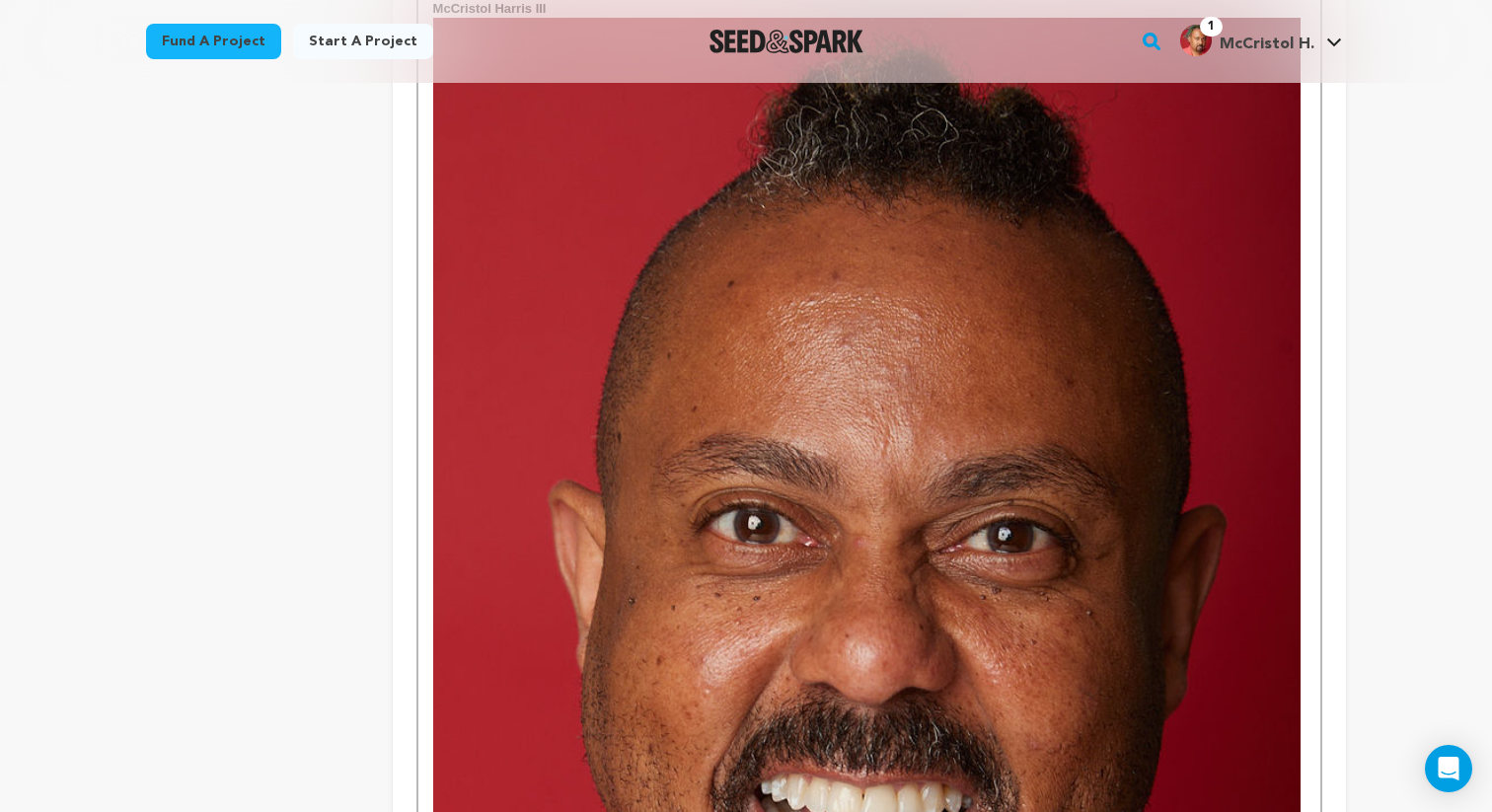 click at bounding box center (866, 637) 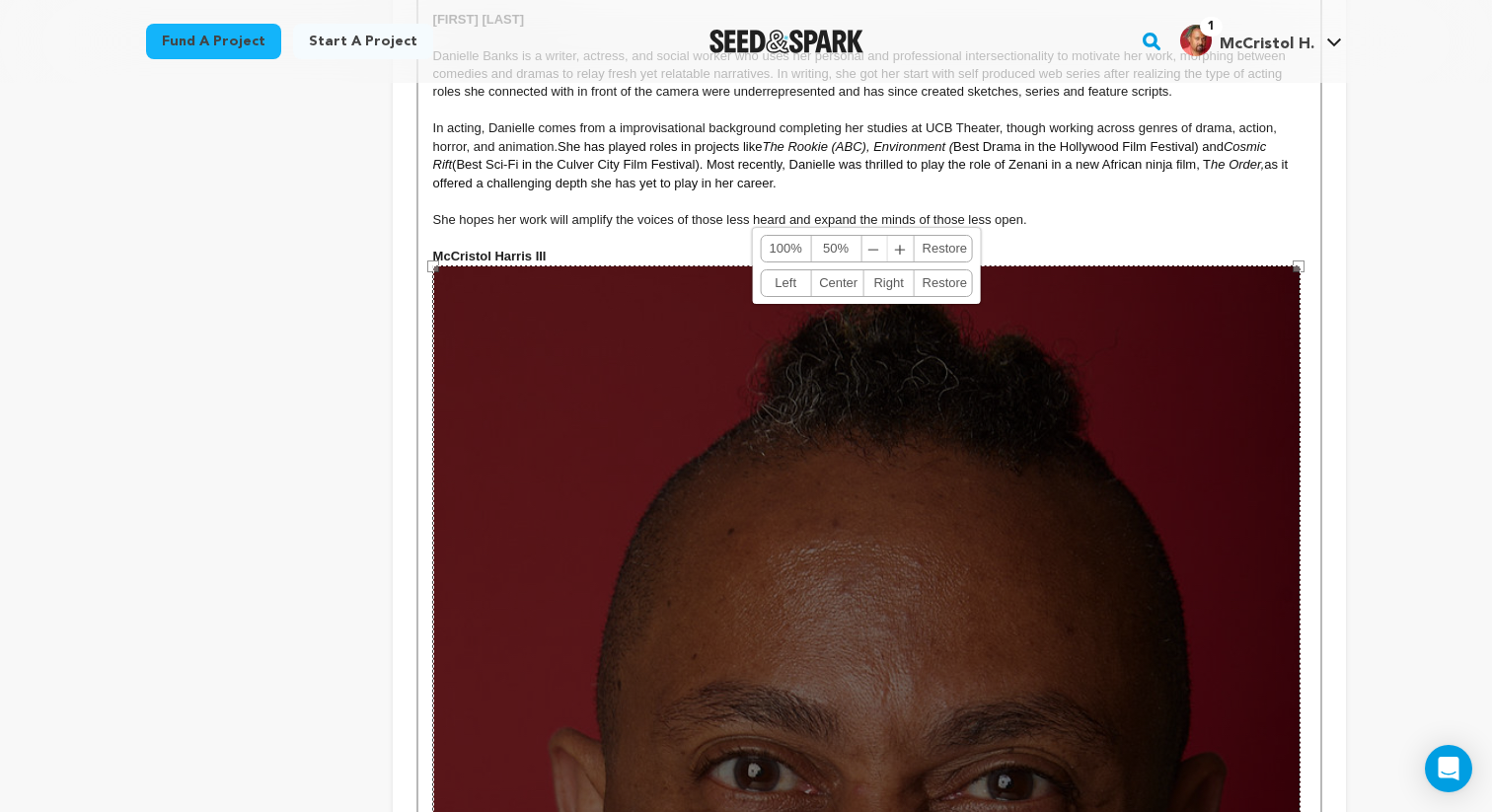 scroll, scrollTop: 936, scrollLeft: 0, axis: vertical 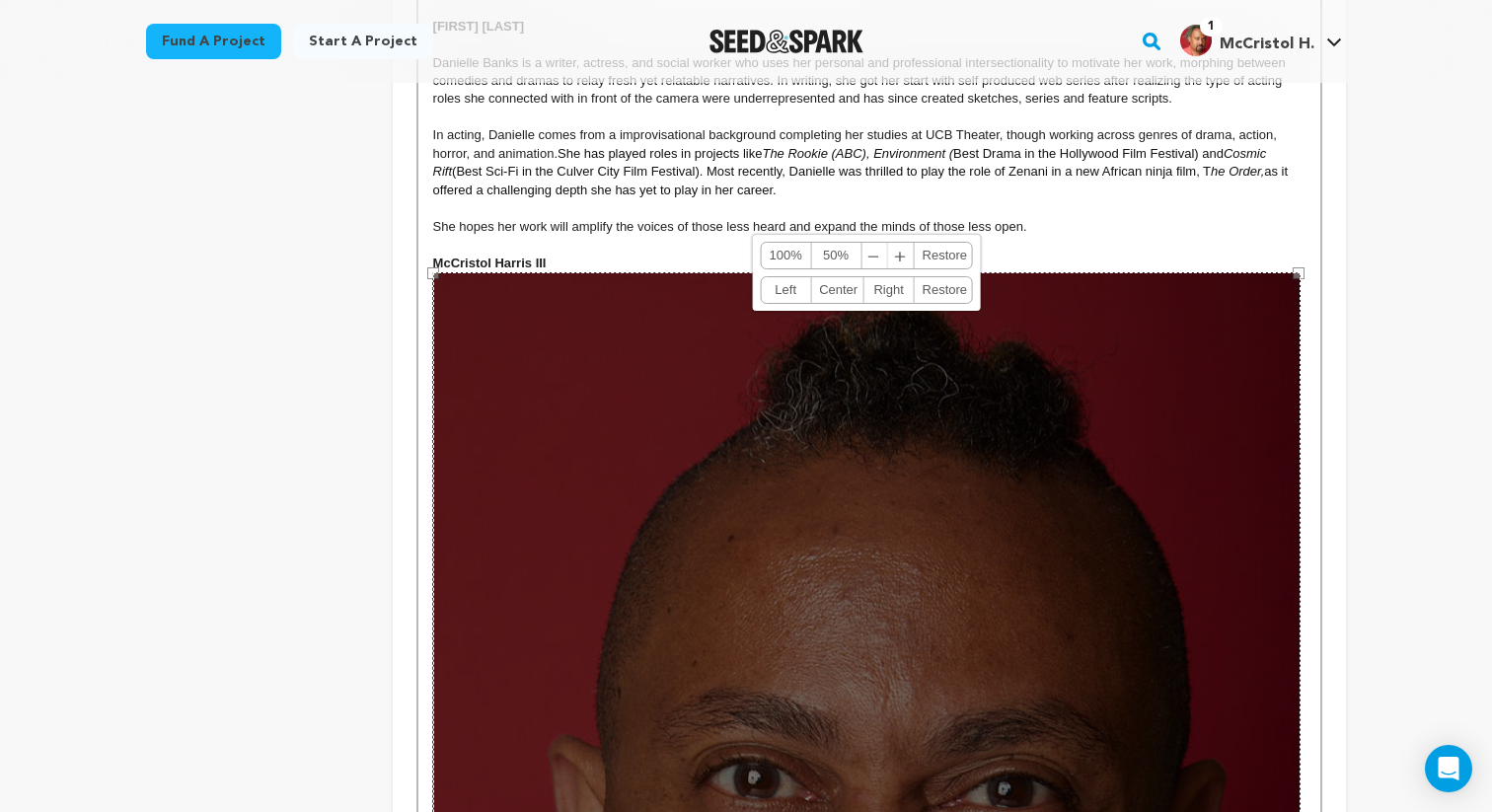 click on "50%" at bounding box center (836, 256) 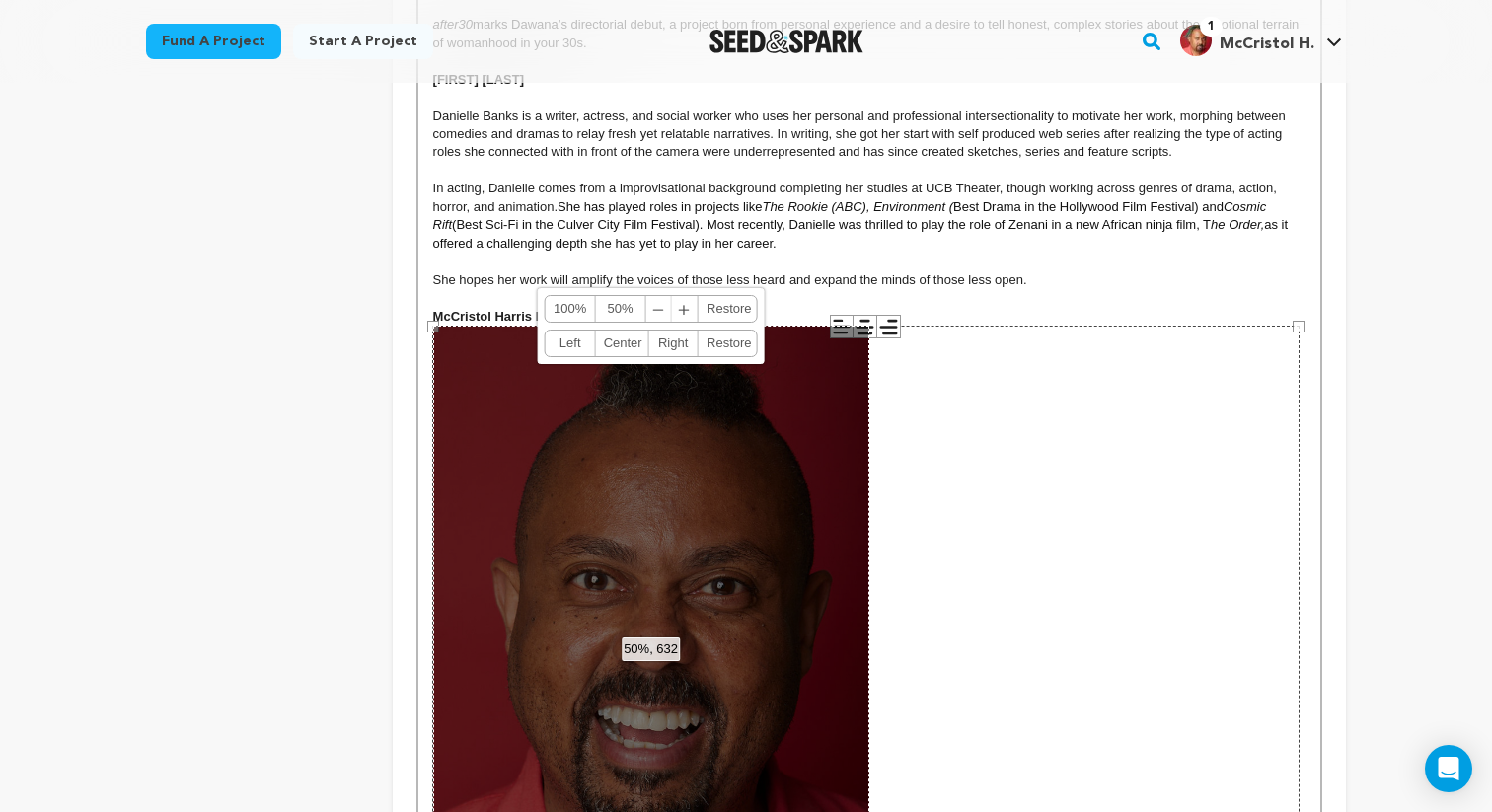 scroll, scrollTop: 872, scrollLeft: 0, axis: vertical 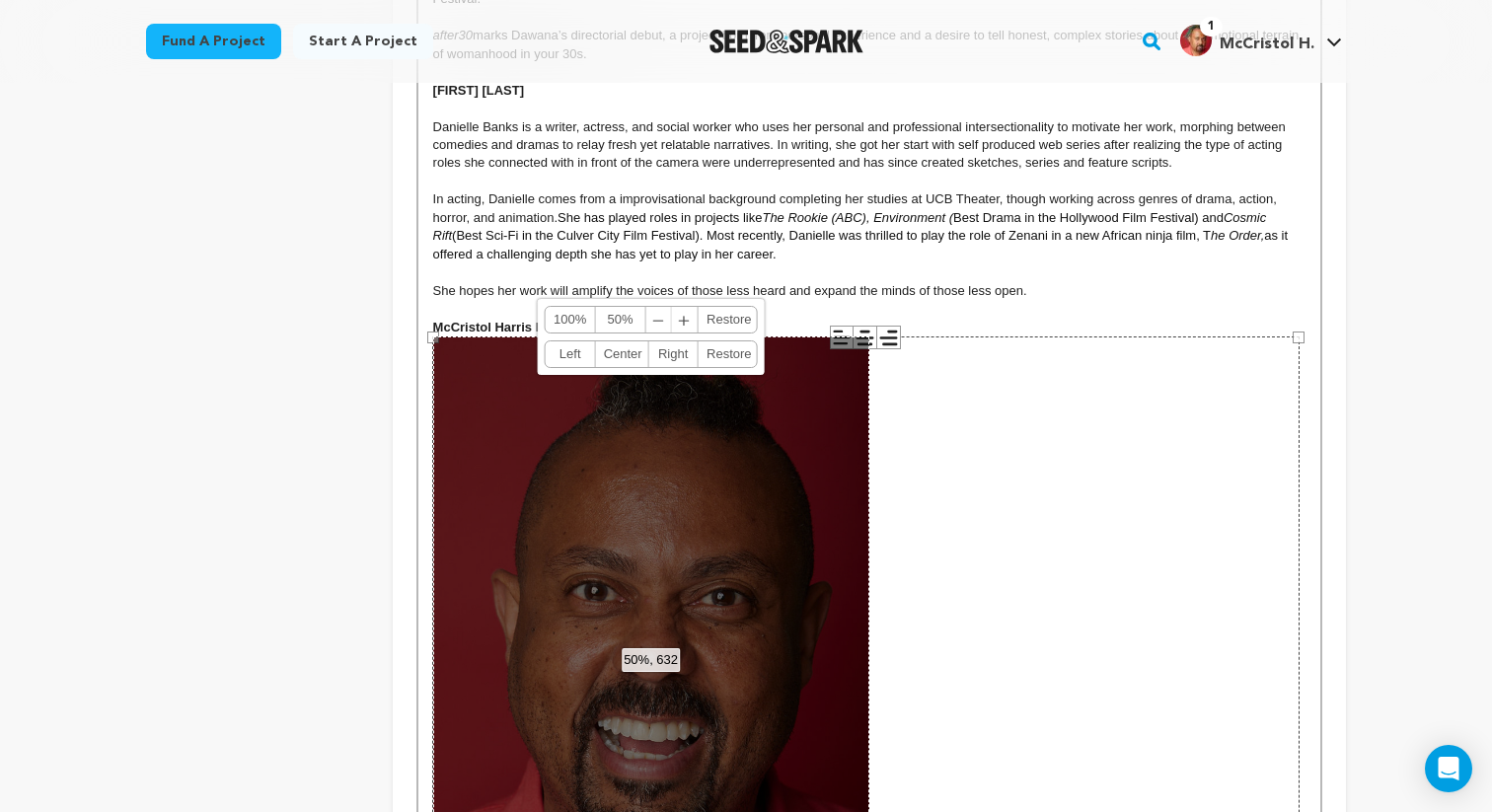 click on "﹣" at bounding box center (659, 320) 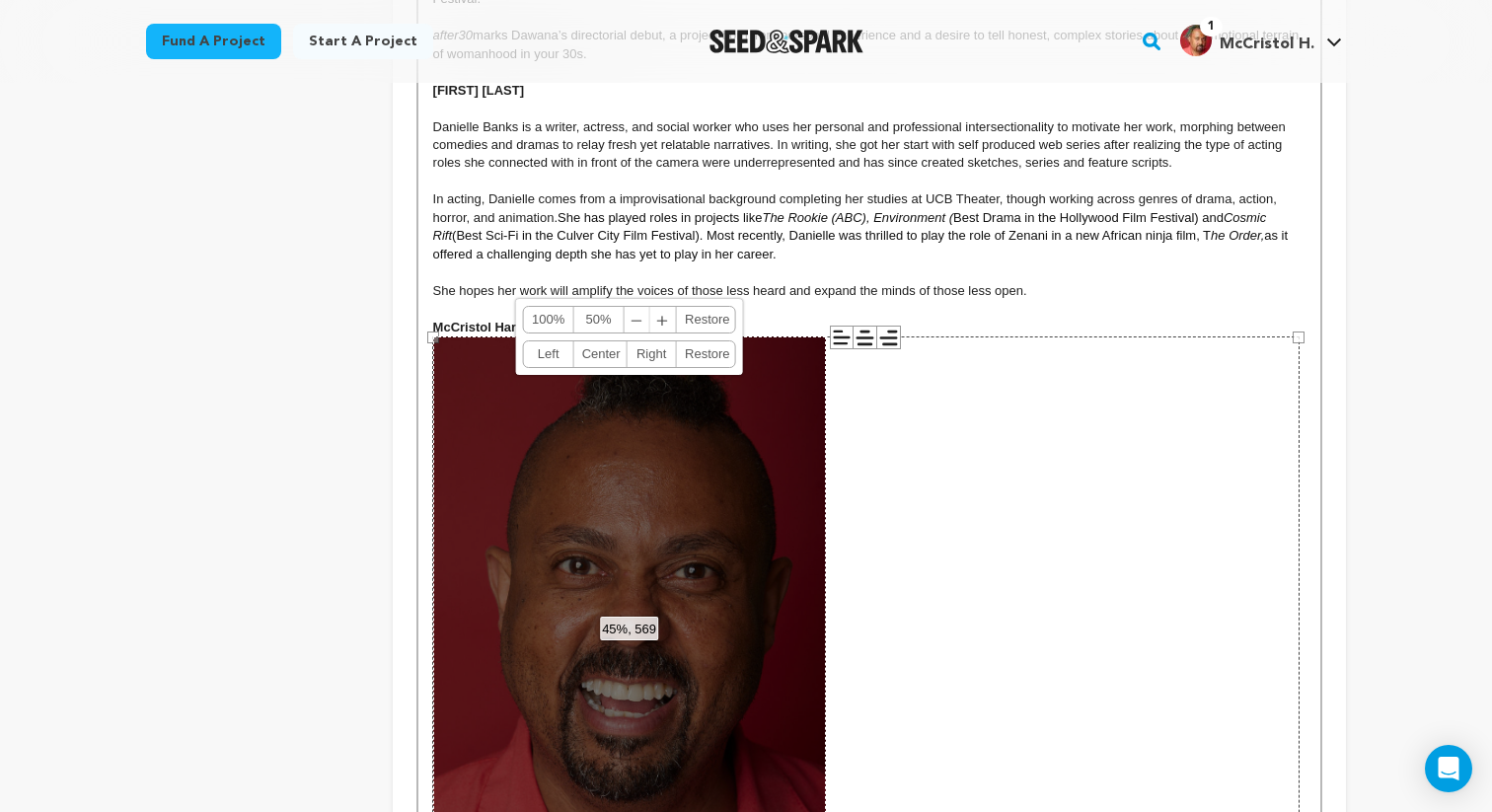 click on "﹢" at bounding box center (663, 320) 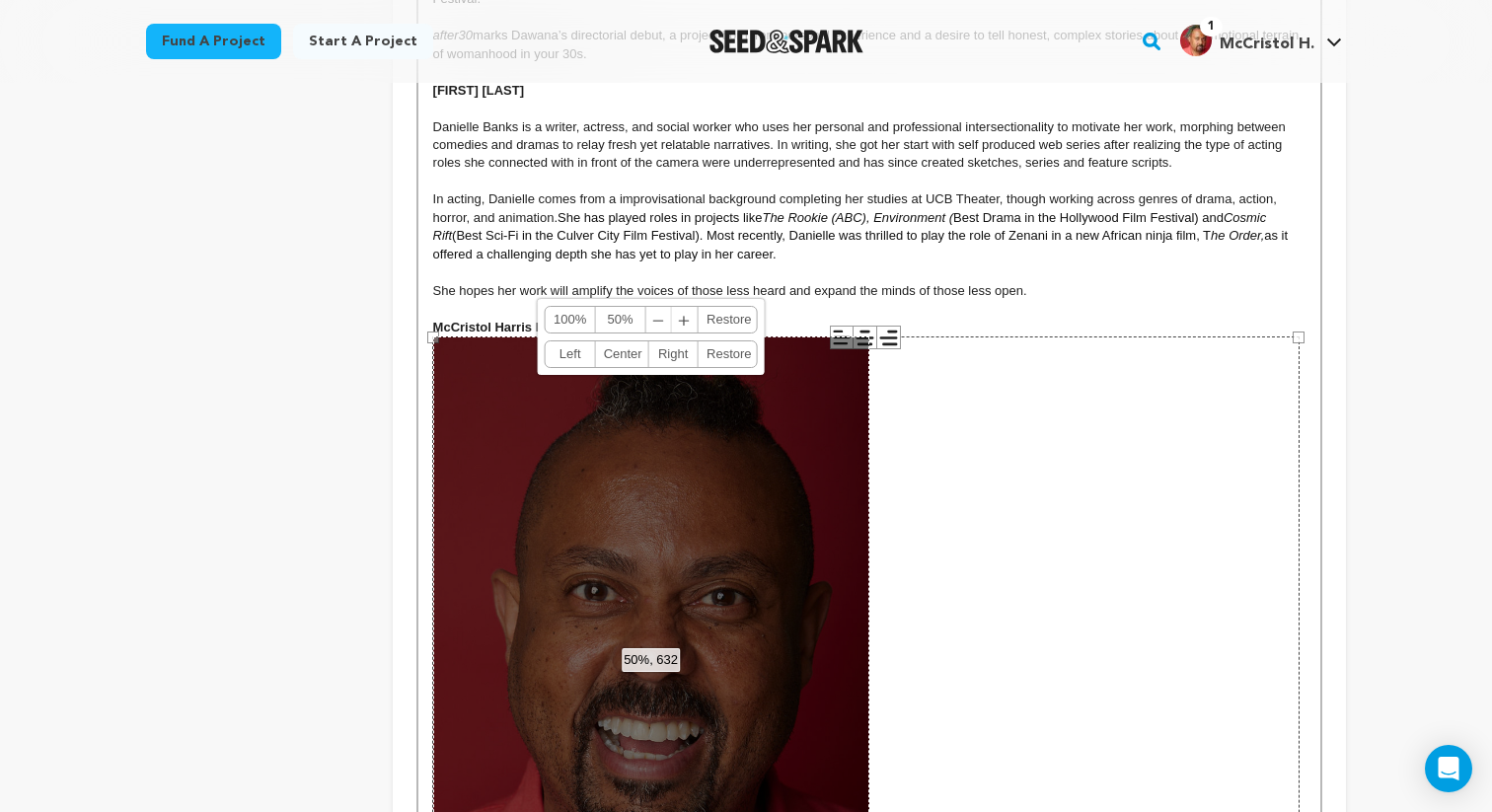 click on "﹣" at bounding box center [659, 320] 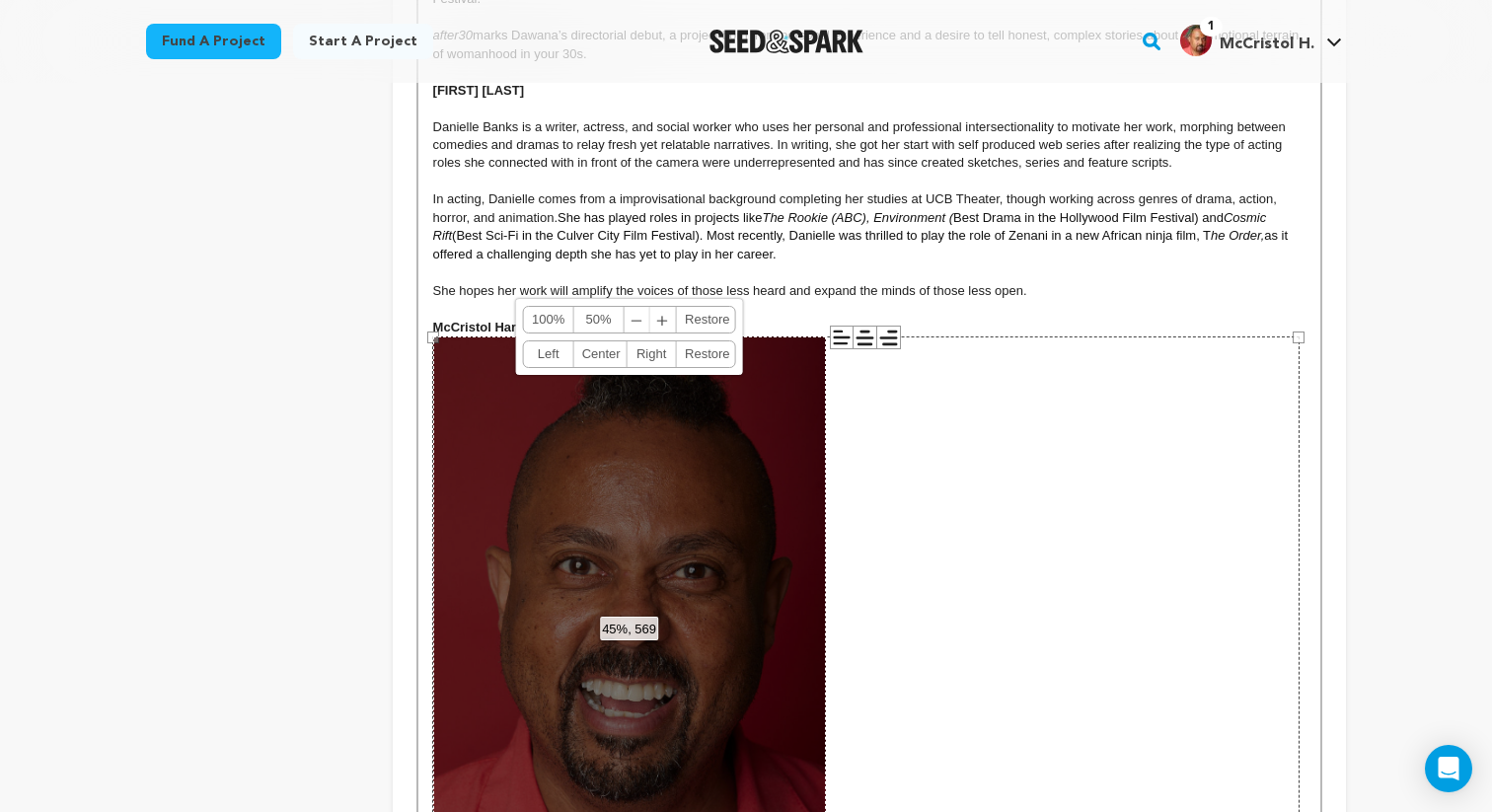 click on "﹢" at bounding box center [663, 320] 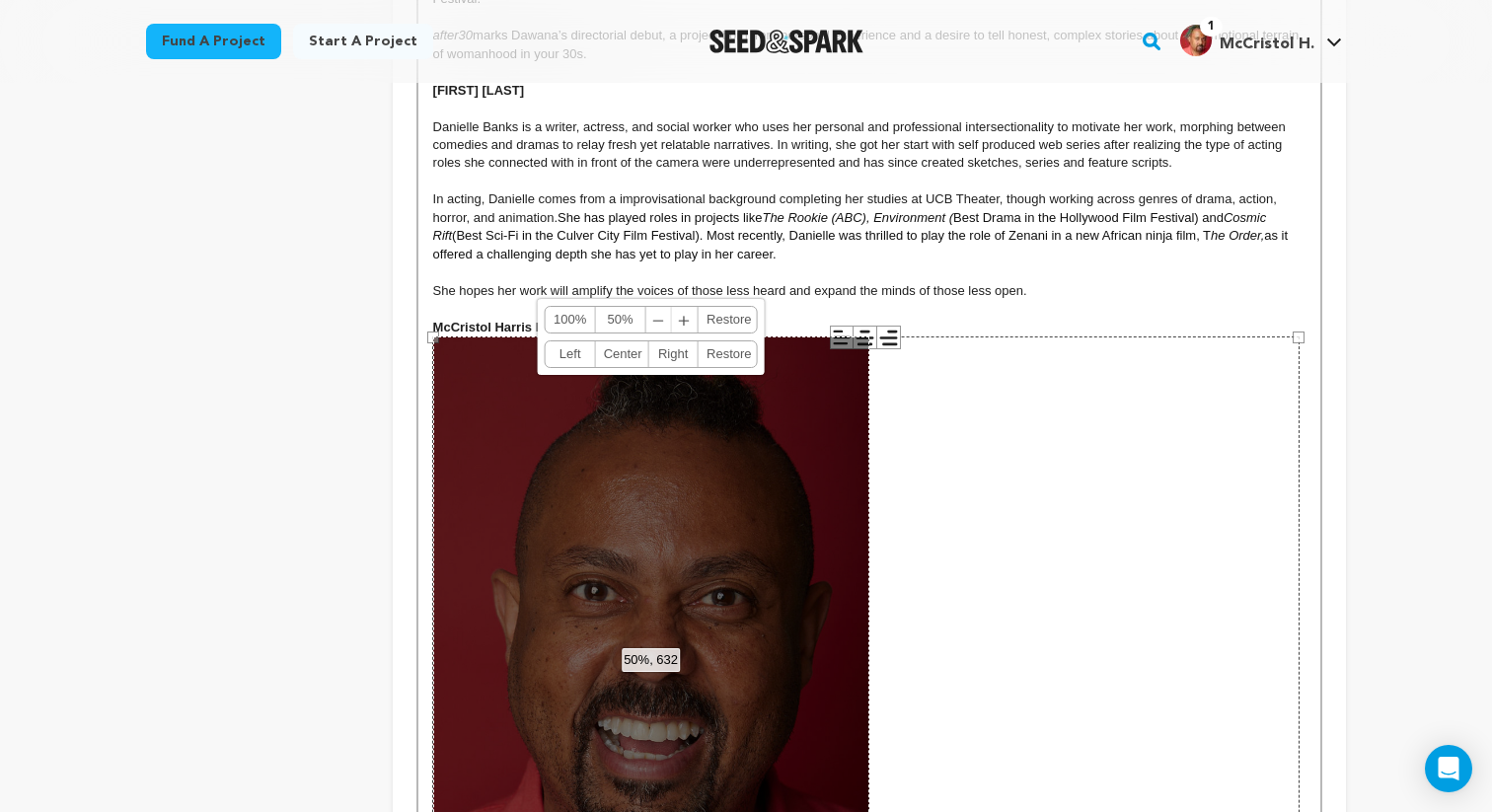 click on "﹣" at bounding box center [659, 320] 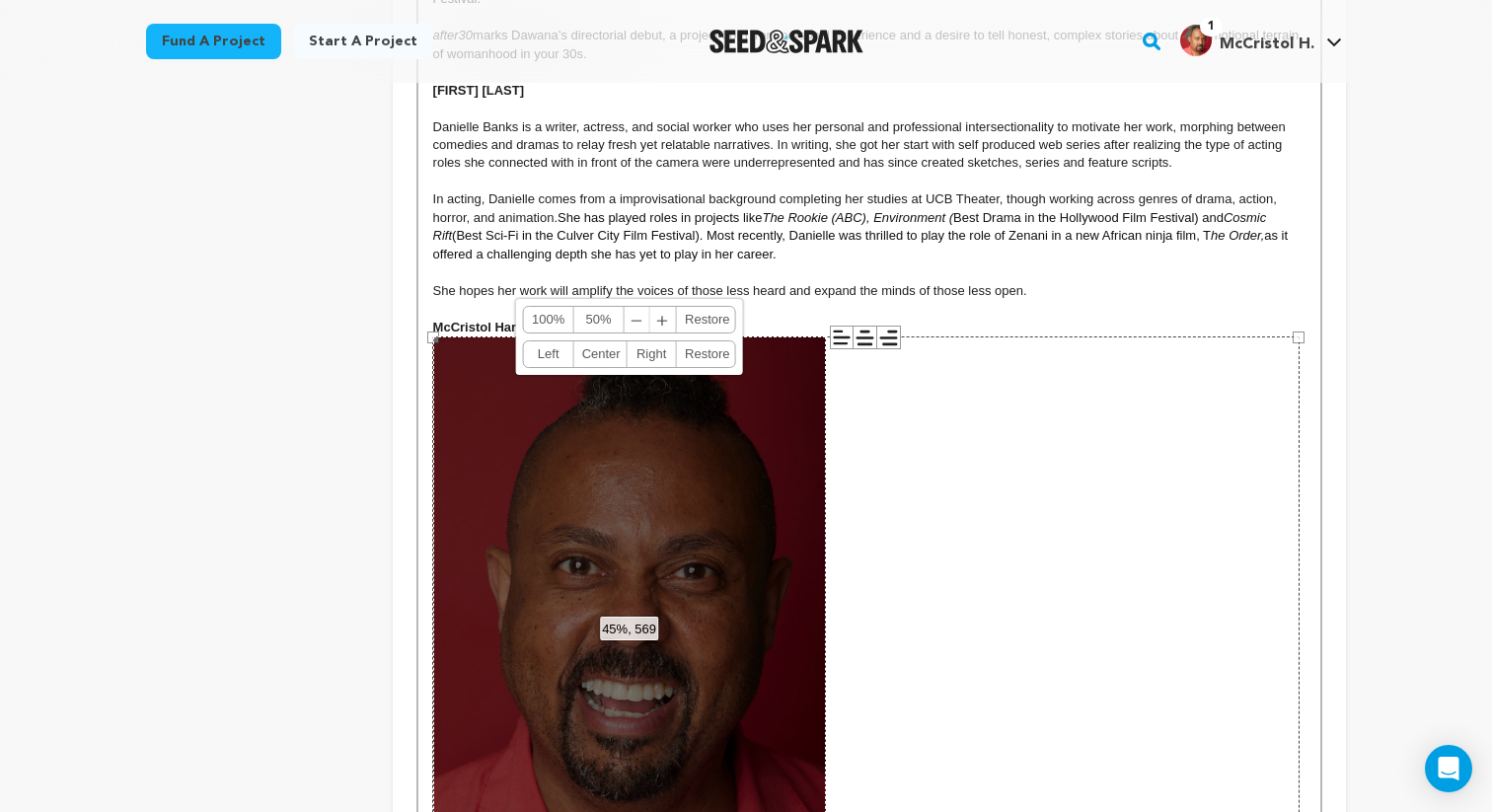 click on "﹣" at bounding box center [637, 320] 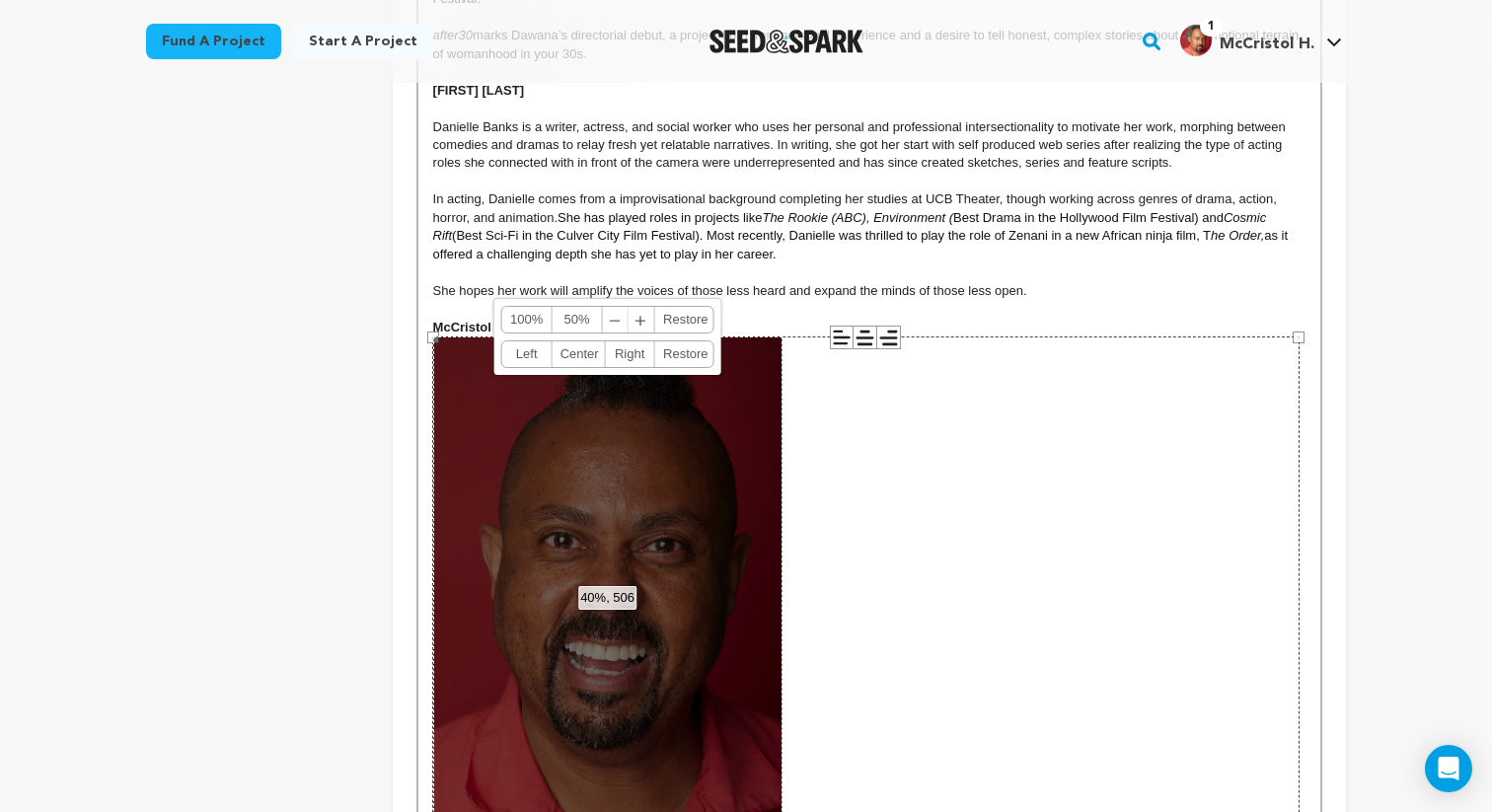 click on "﹣" at bounding box center [616, 320] 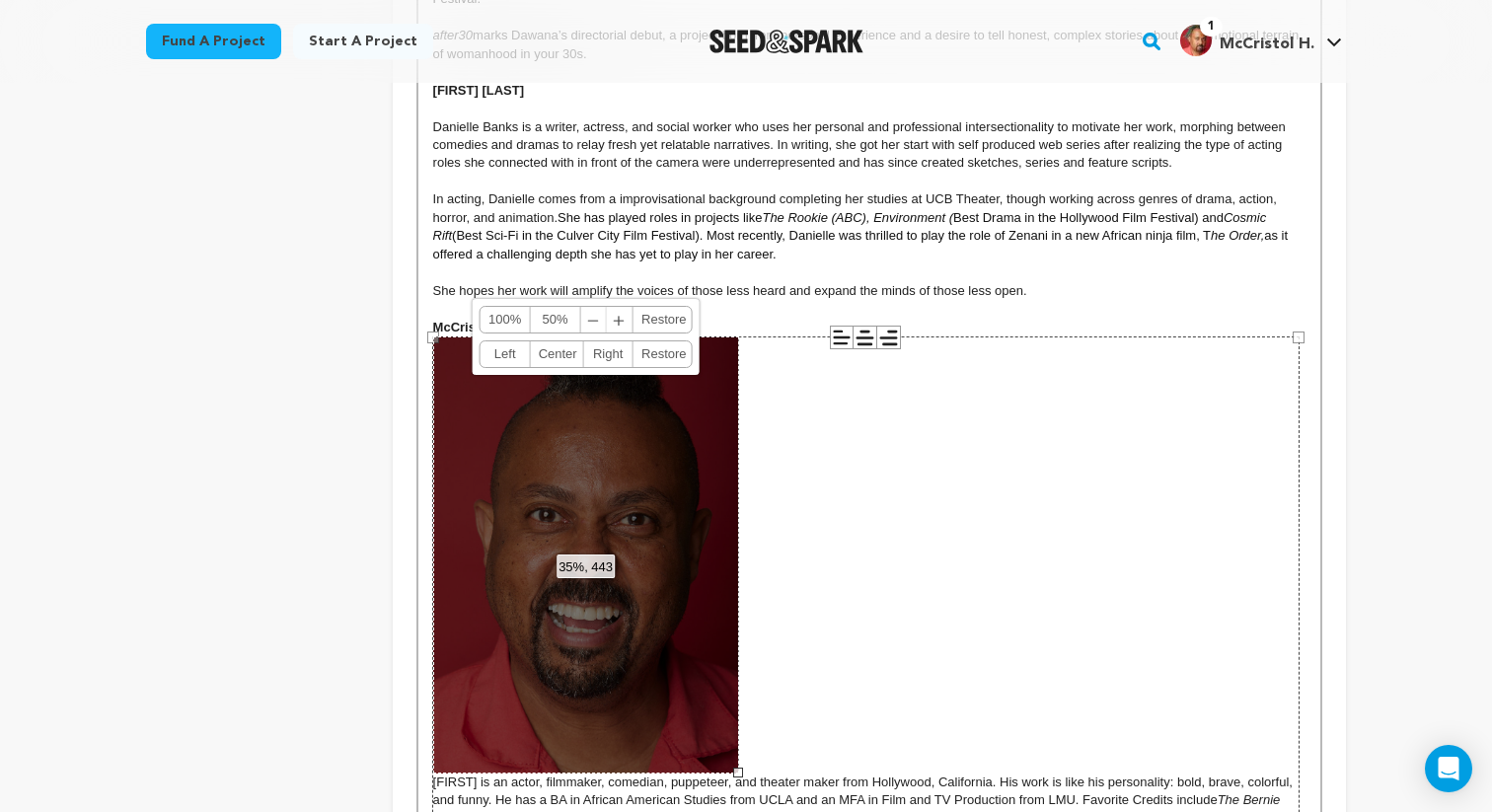 click on "﹣" at bounding box center [594, 320] 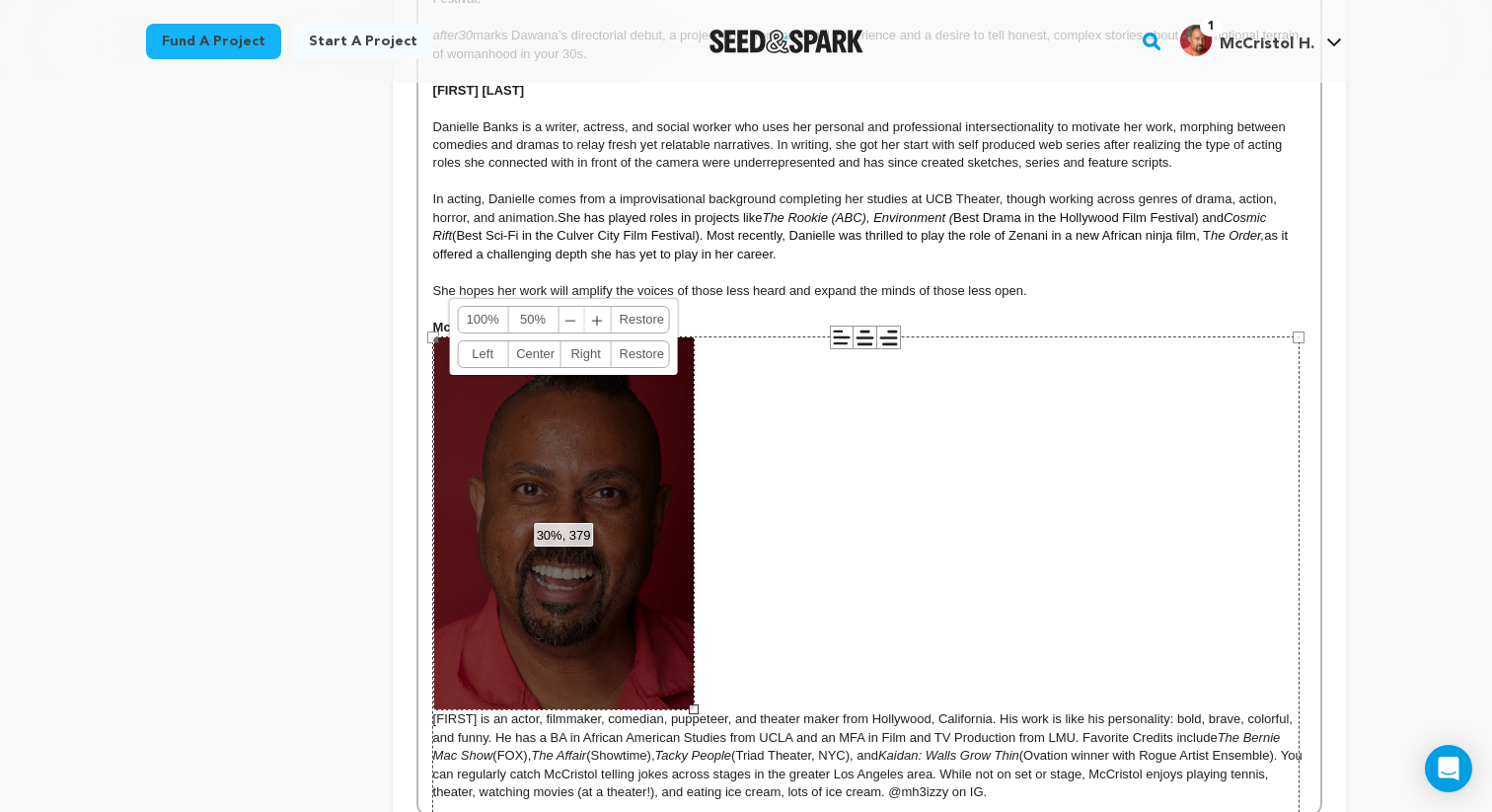 click on "﹢" at bounding box center [598, 320] 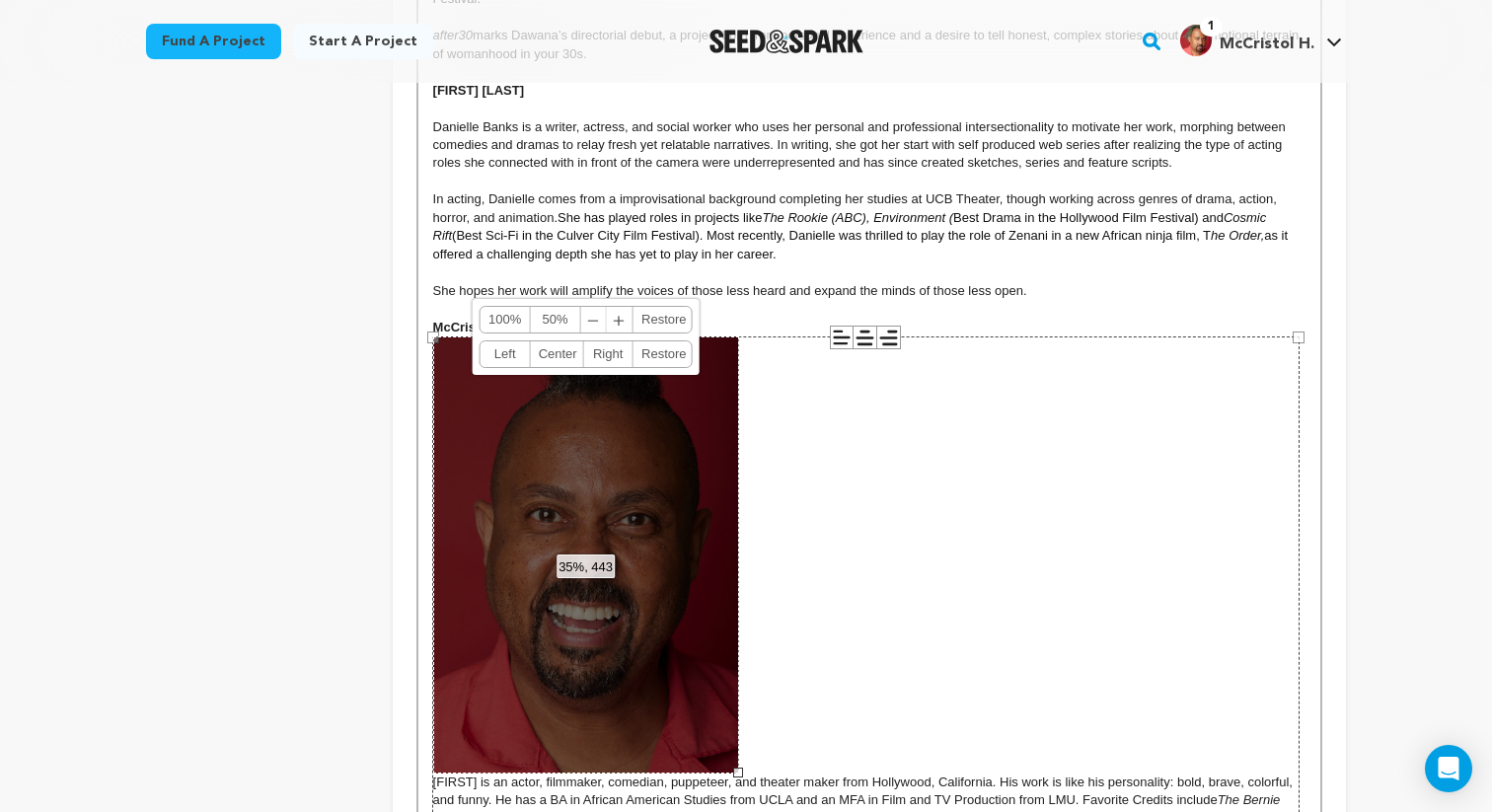 click on "﹣" at bounding box center [594, 320] 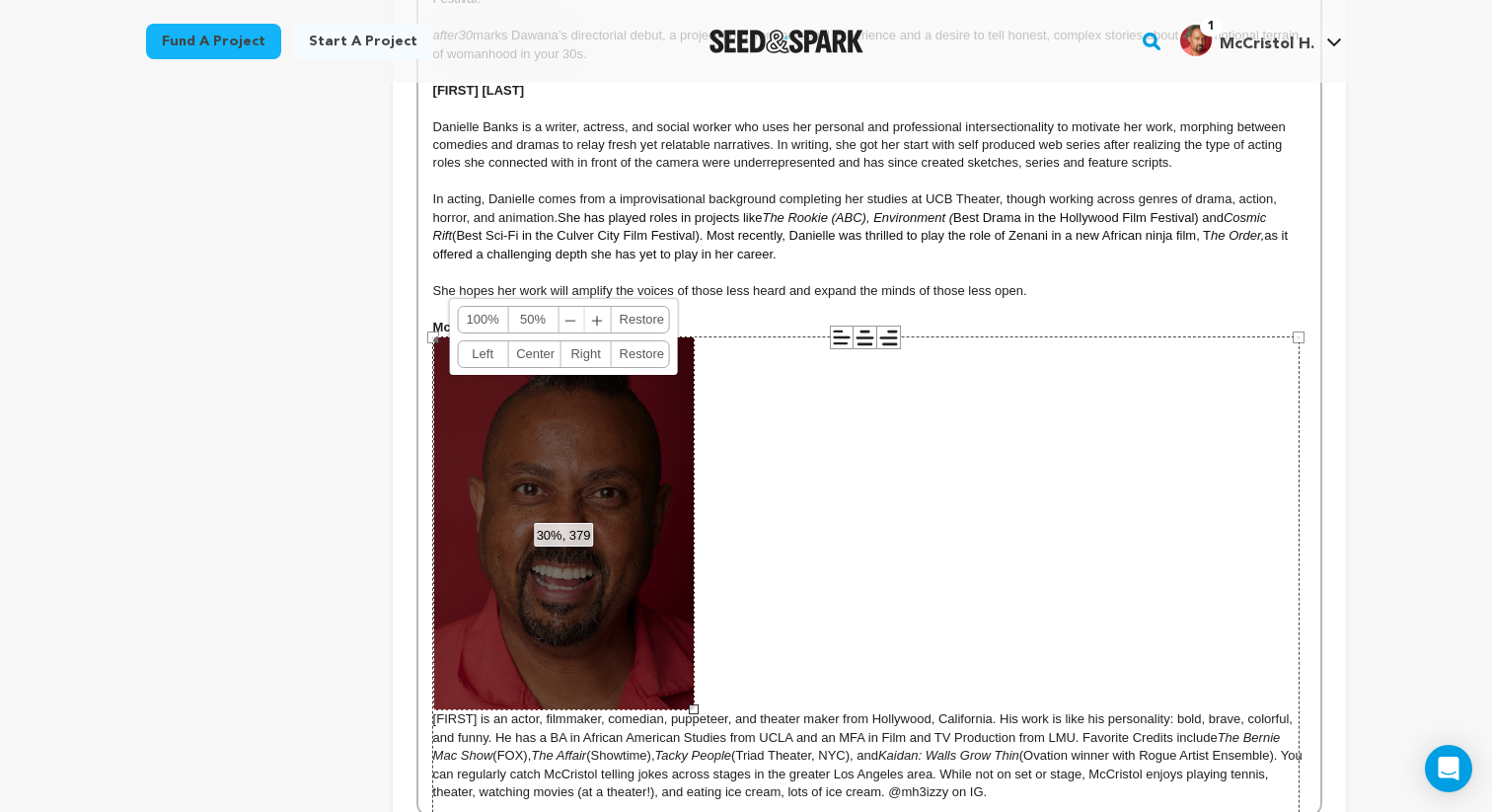 click on "﹢" at bounding box center [598, 320] 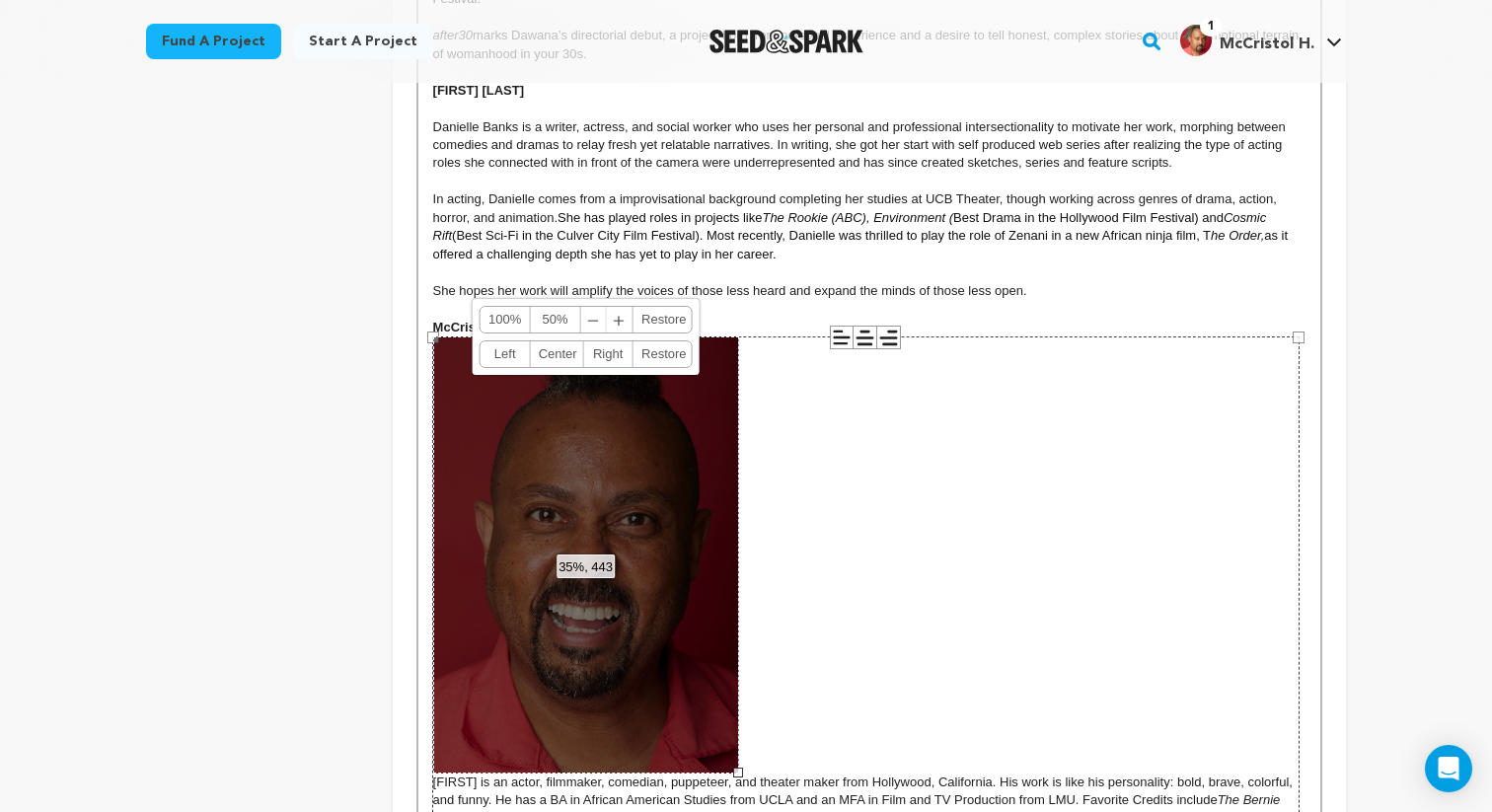 click on "﹣" at bounding box center [594, 320] 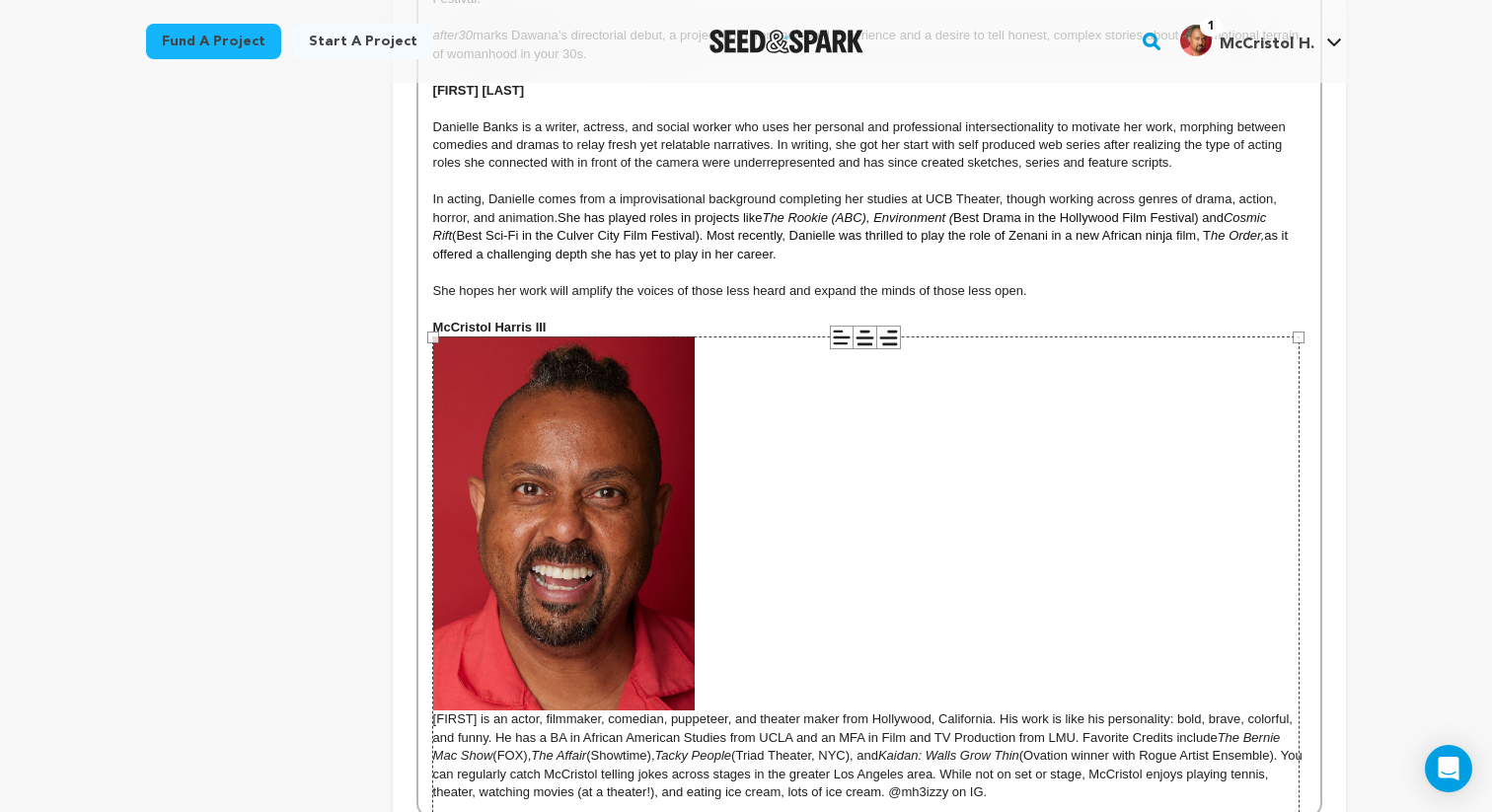 click on "879 × 1257" at bounding box center [865, 956] 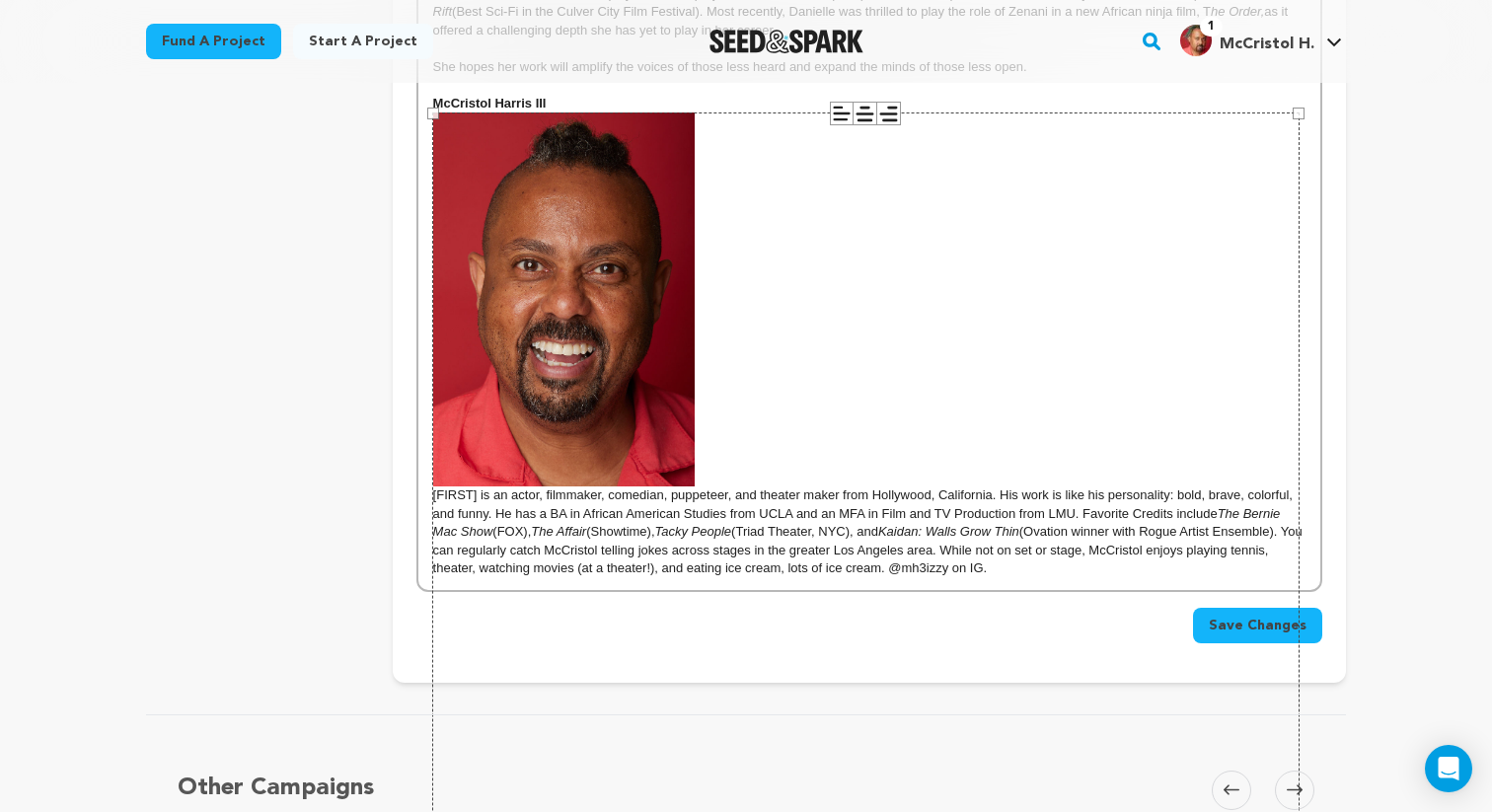 scroll, scrollTop: 1099, scrollLeft: 0, axis: vertical 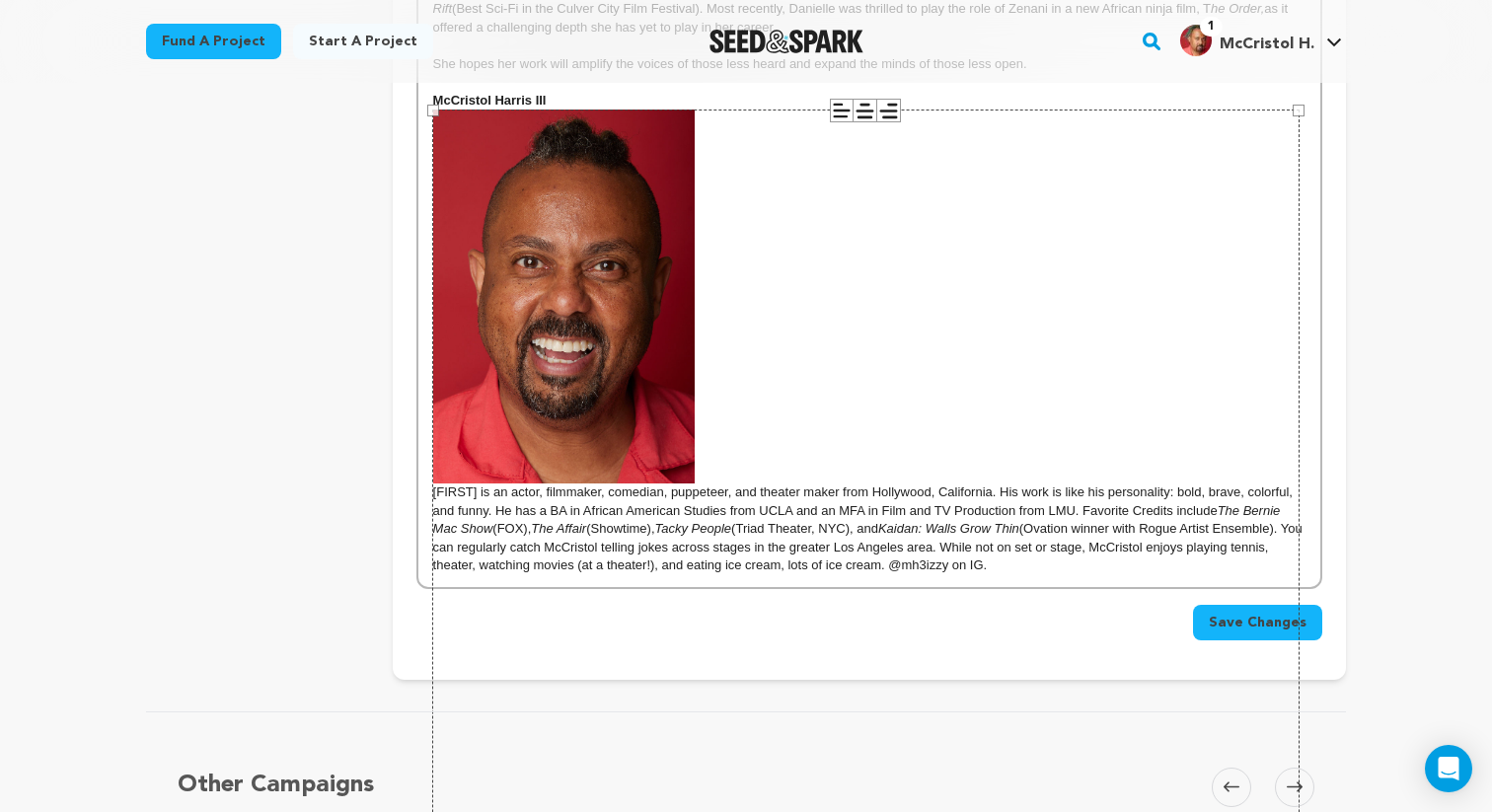 click on "879 × 1257" at bounding box center (865, 729) 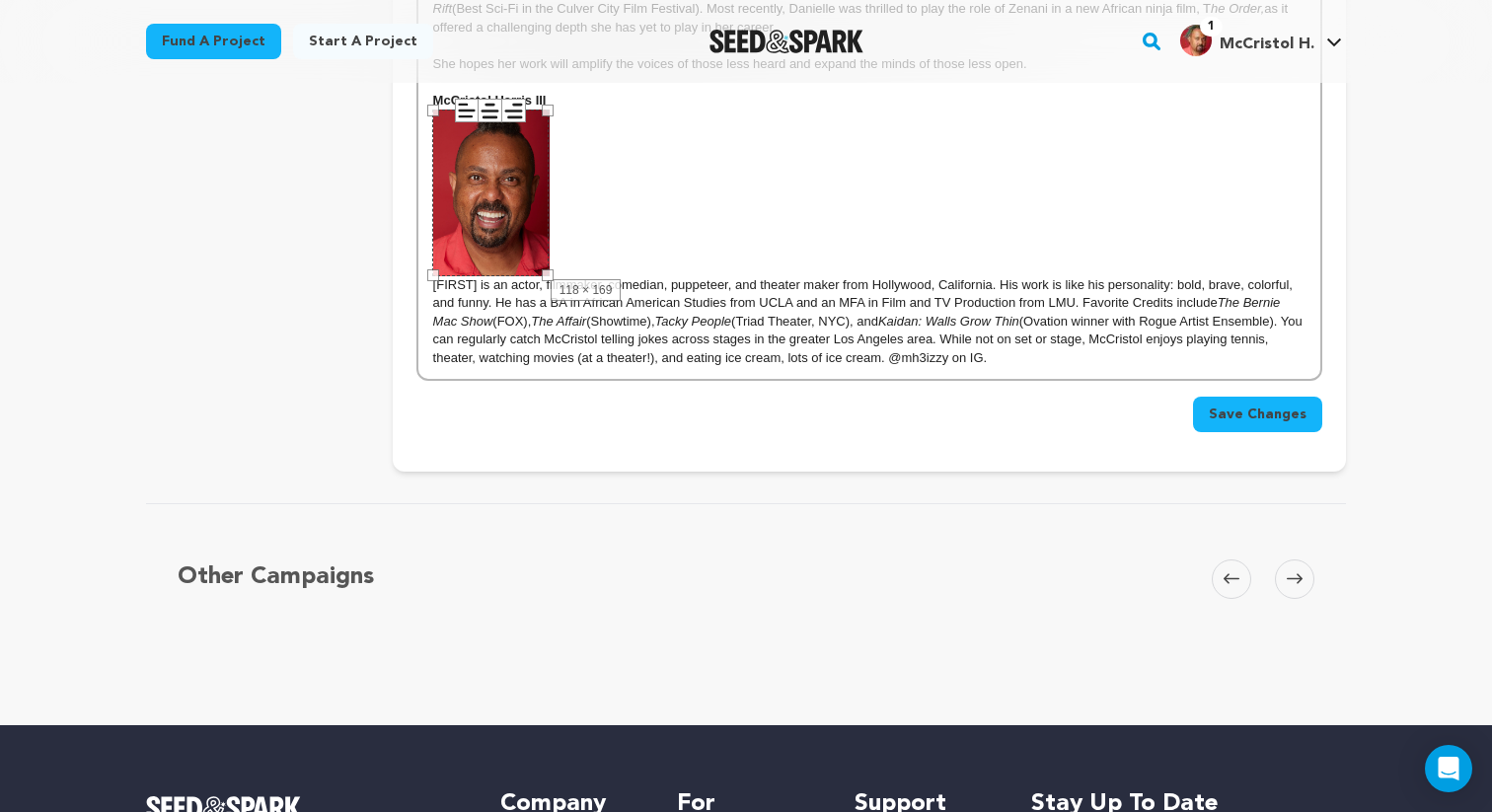 drag, startPoint x: 1293, startPoint y: 111, endPoint x: 1148, endPoint y: 181, distance: 161.01242 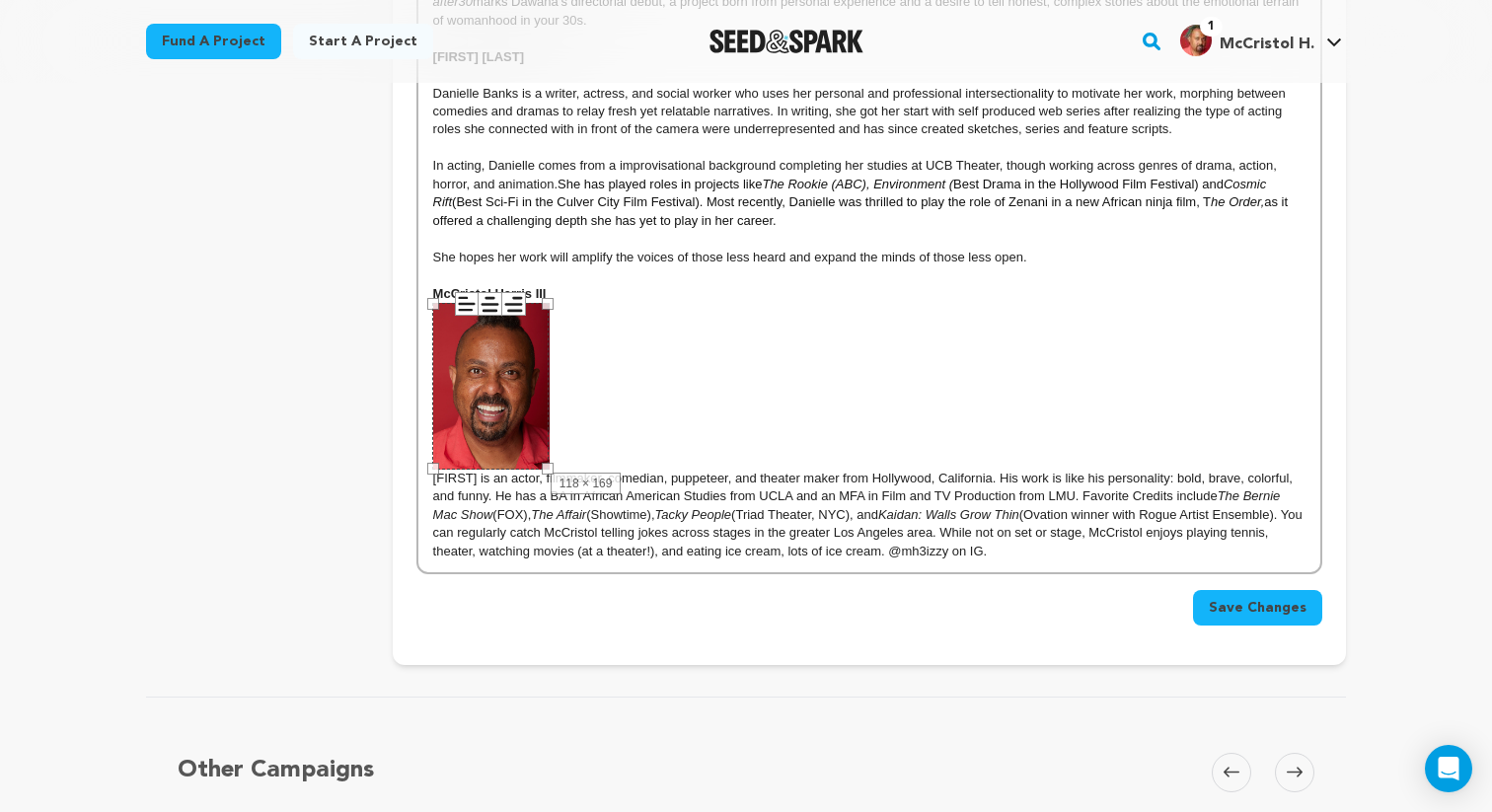 scroll, scrollTop: 903, scrollLeft: 0, axis: vertical 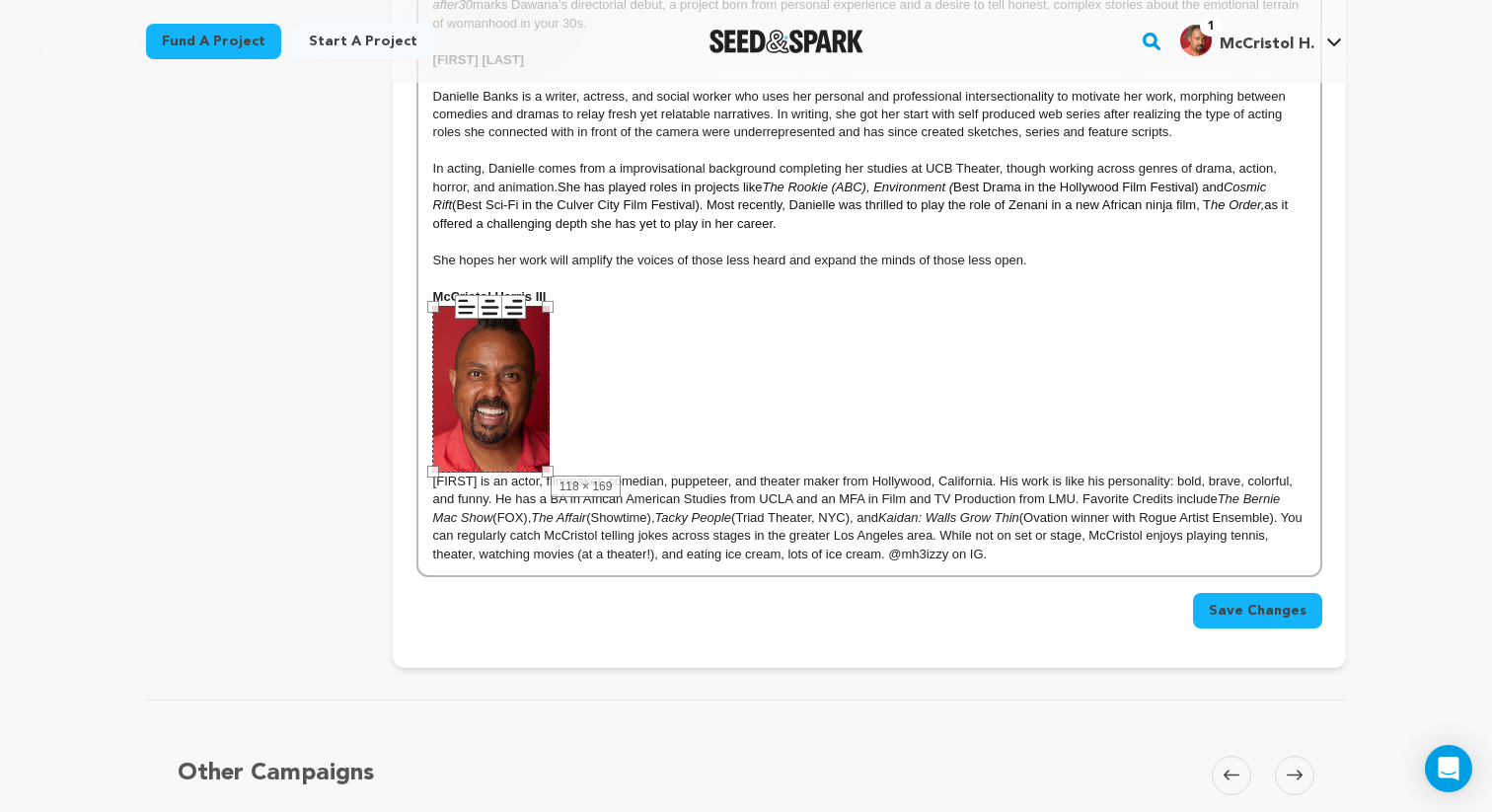 click on "cCristol is an actor, filmmaker, comedian, puppeteer, and theater maker from Hollywood, California. His work is like his personality: bold, brave, colorful, and funny. He has a BA in African American Studies from UCLA and an MFA in Film and TV Production from LMU. Favorite Credits include" at bounding box center (869, 406) 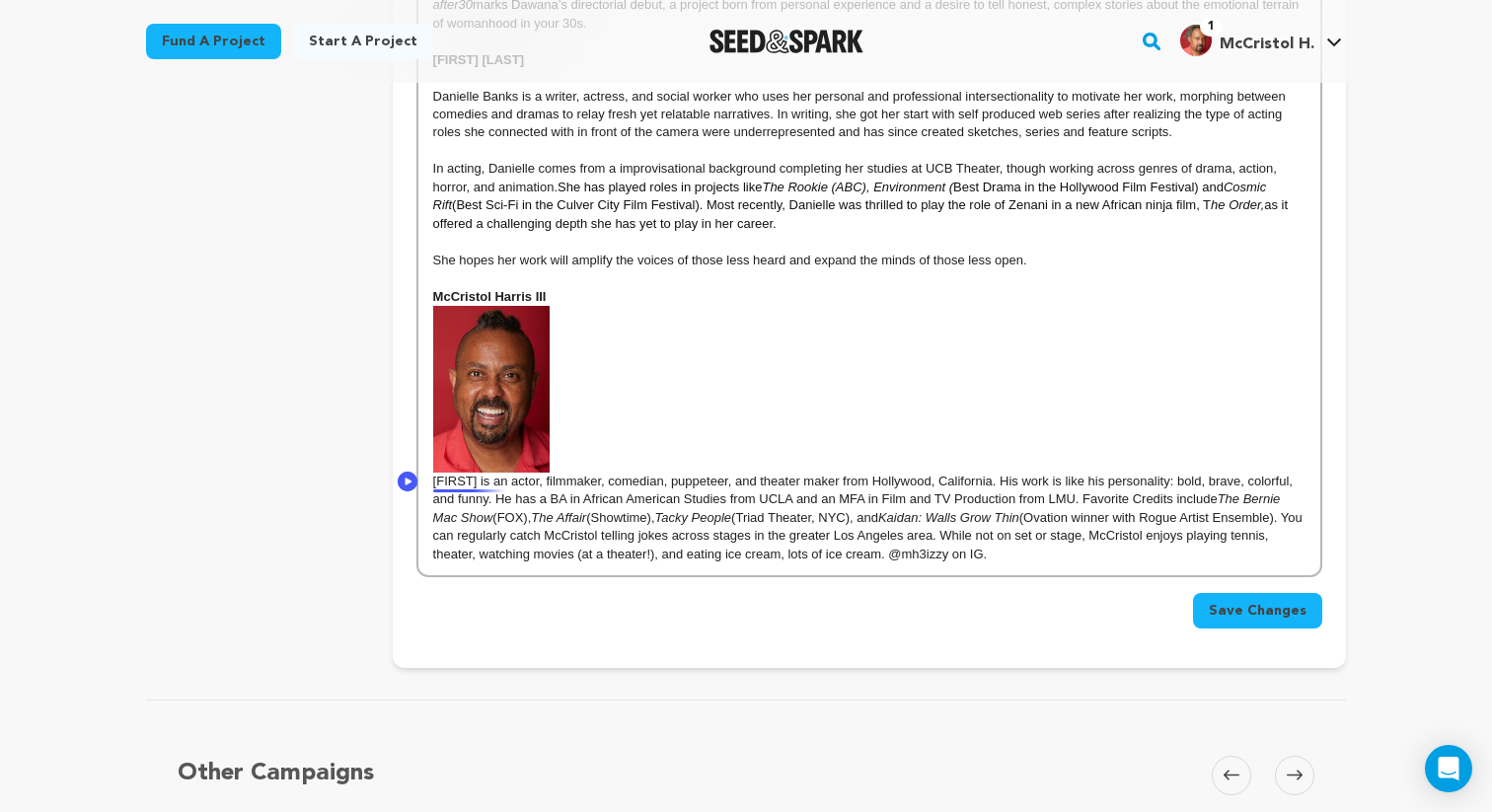 type 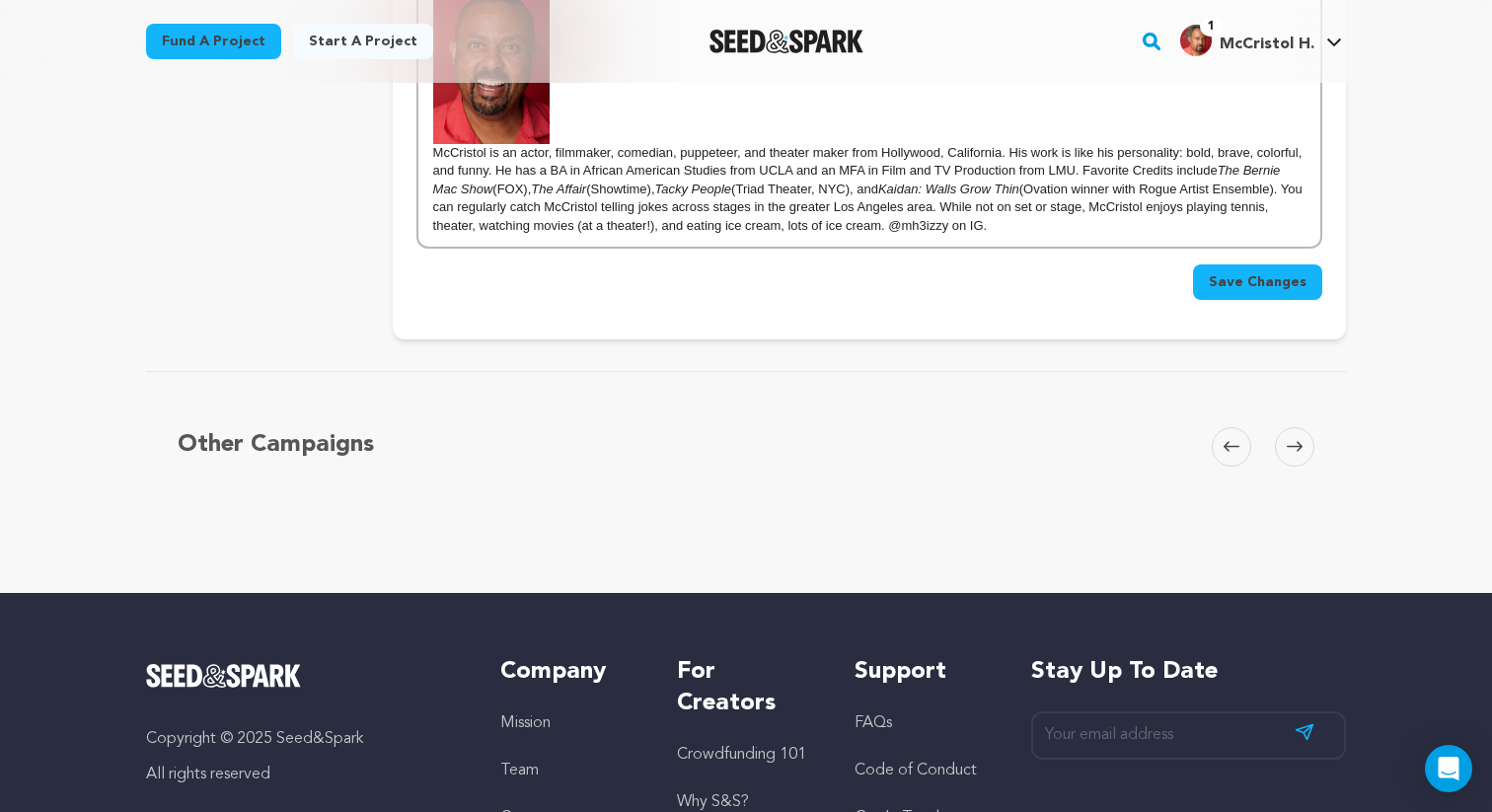 scroll, scrollTop: 1204, scrollLeft: 0, axis: vertical 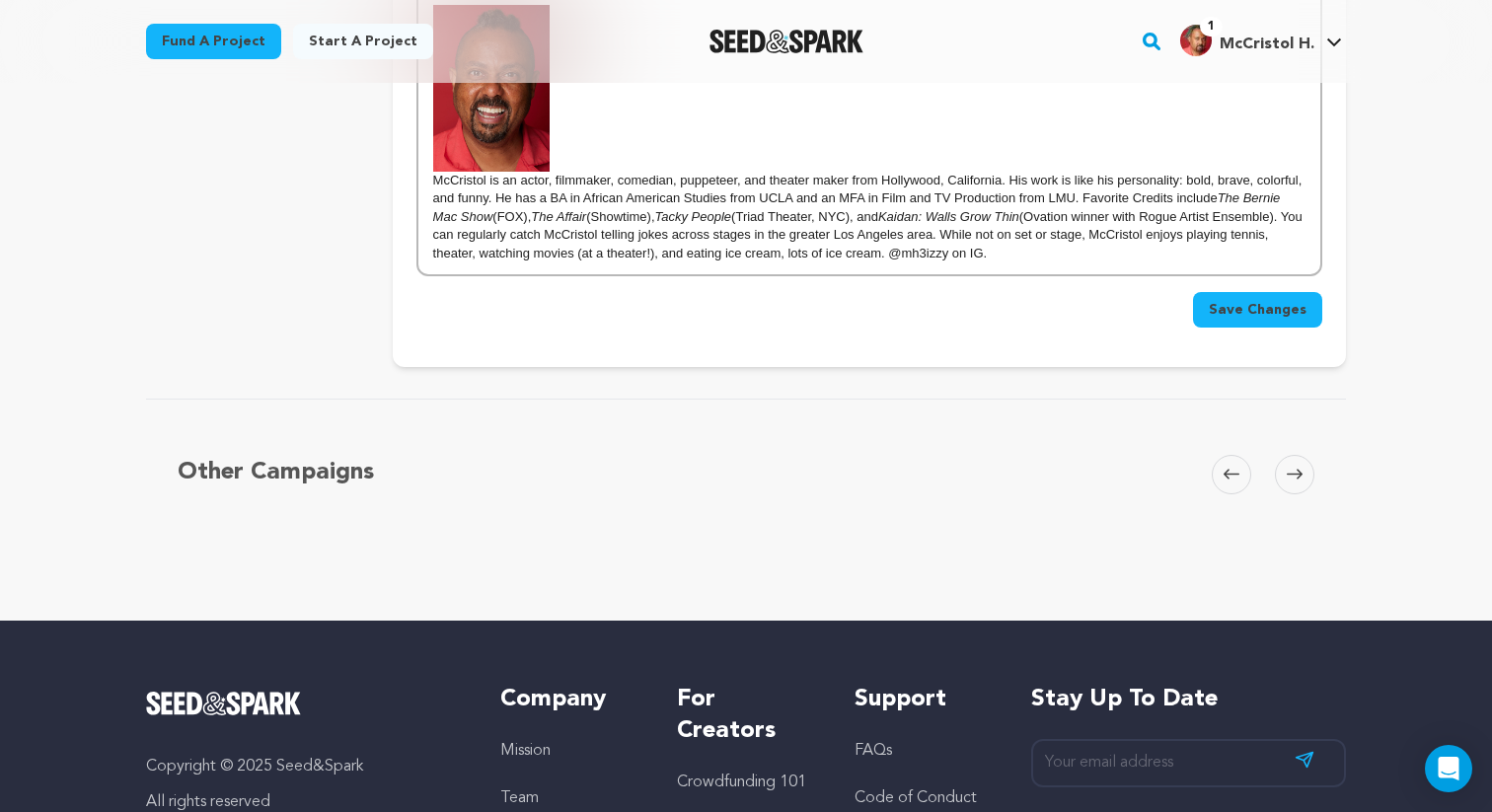 click on "Save Changes" at bounding box center (1257, 310) 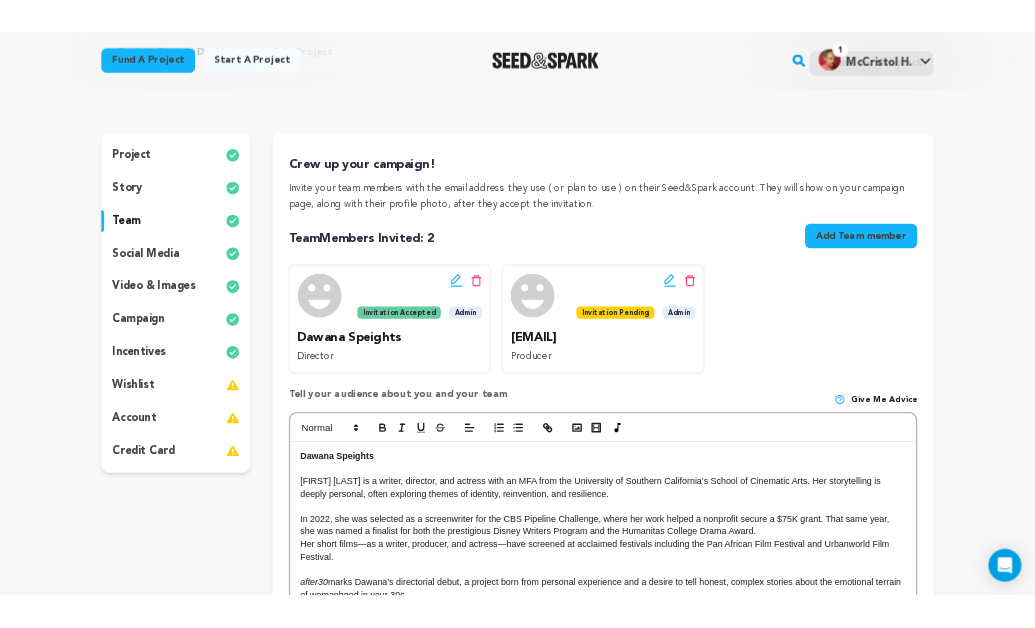scroll, scrollTop: 0, scrollLeft: 0, axis: both 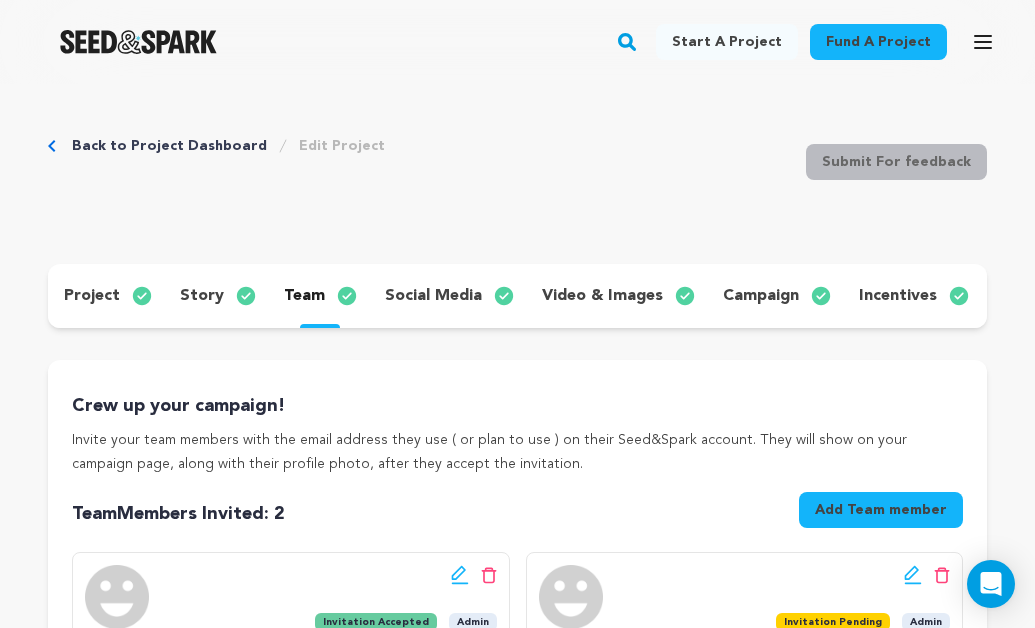 click on "team" at bounding box center [304, 296] 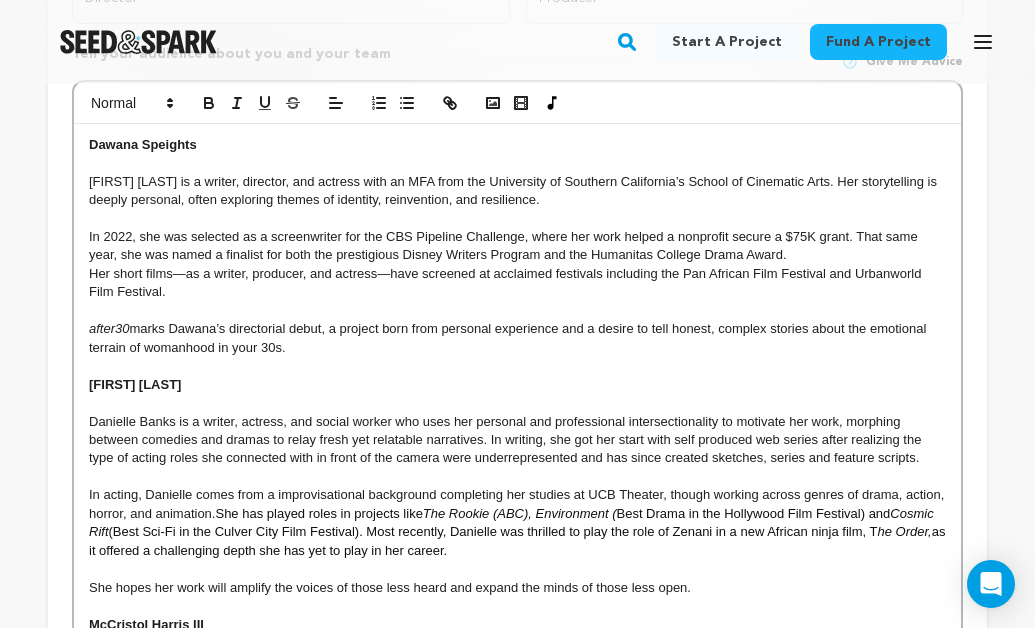 scroll, scrollTop: 710, scrollLeft: 0, axis: vertical 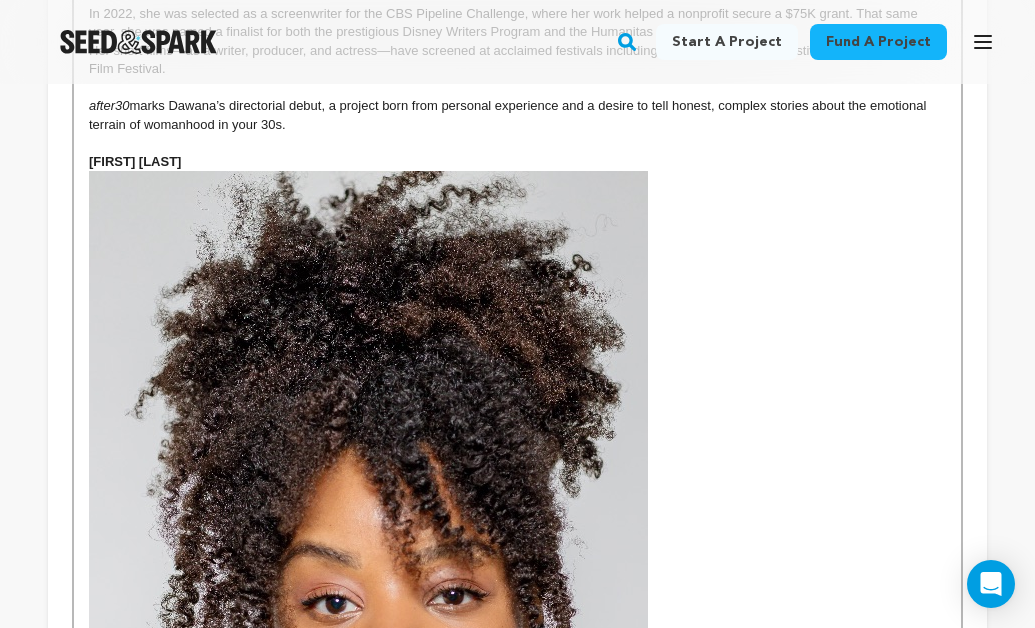 click at bounding box center (368, 556) 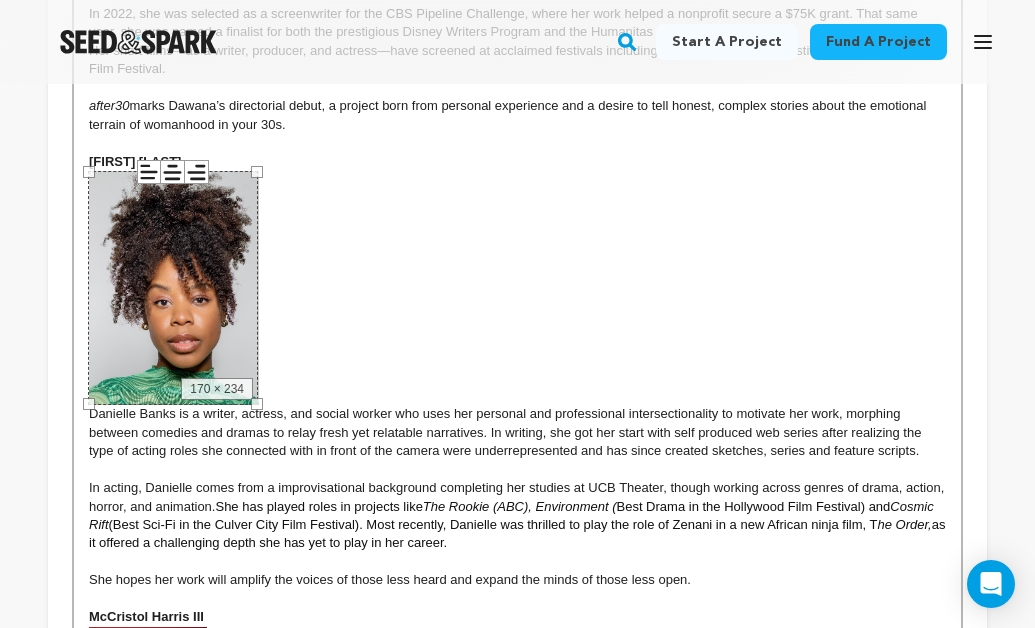 drag, startPoint x: 648, startPoint y: 170, endPoint x: 259, endPoint y: 316, distance: 415.4961 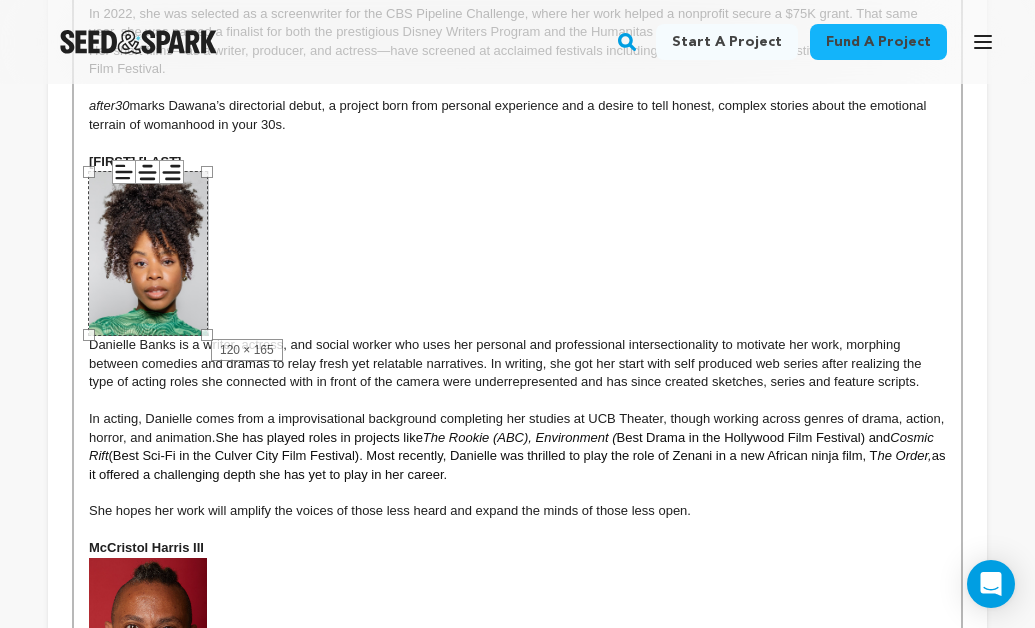 drag, startPoint x: 255, startPoint y: 176, endPoint x: 206, endPoint y: 197, distance: 53.310413 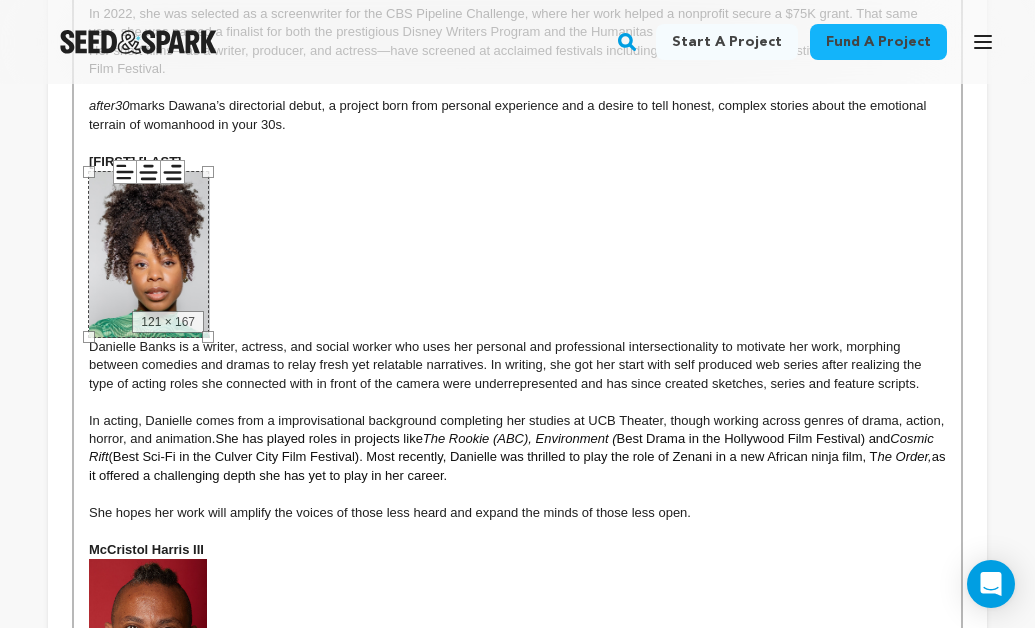 click at bounding box center (148, 643) 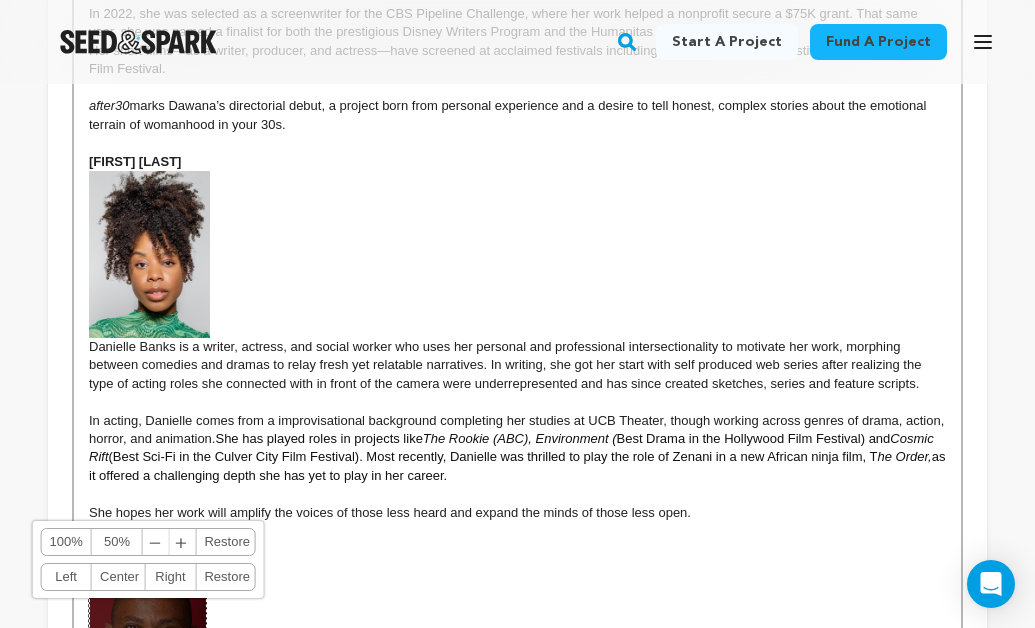 click on "McCristol is an actor, filmmaker, comedian, puppeteer, and theater maker from Hollywood, California. His work is like his personality: bold, brave, colorful, and funny. He has a BA in African American Studies from UCLA and an MFA in Film and TV Production from LMU. Favorite Credits include" at bounding box center (517, 670) 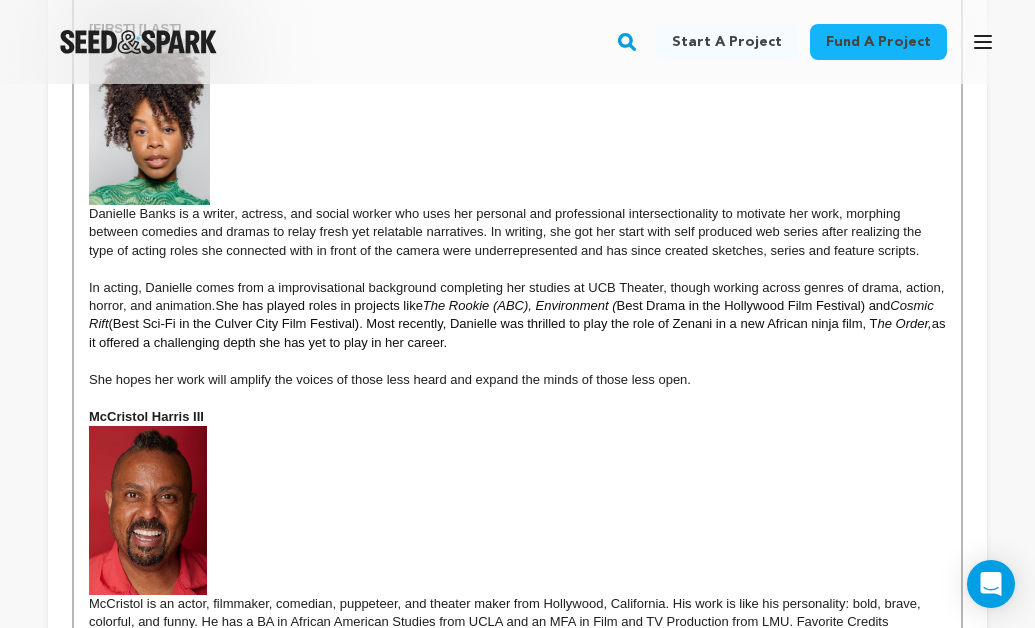scroll, scrollTop: 1050, scrollLeft: 0, axis: vertical 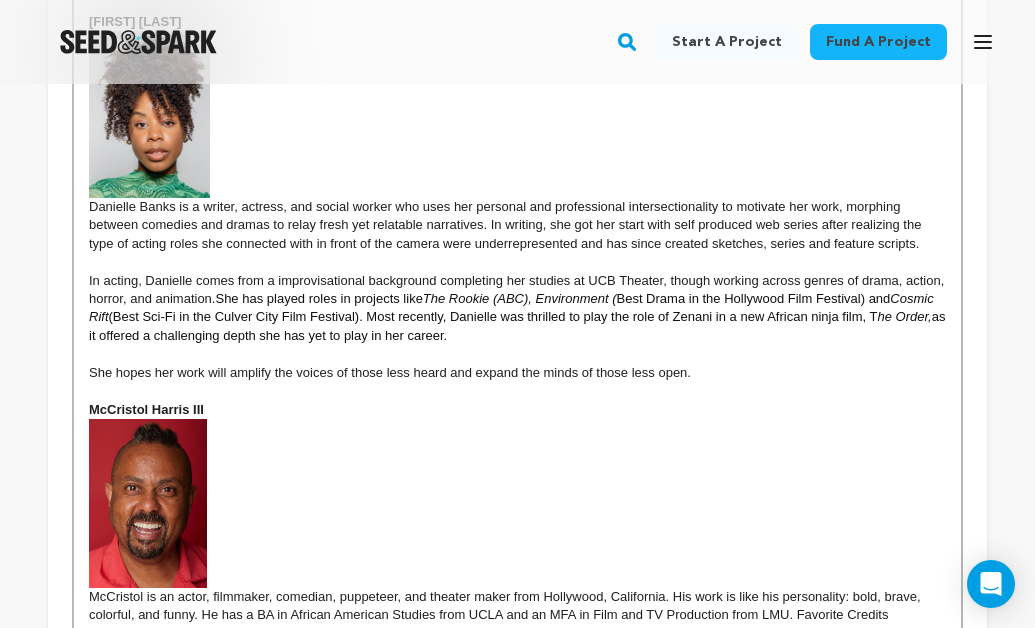 click at bounding box center (148, 503) 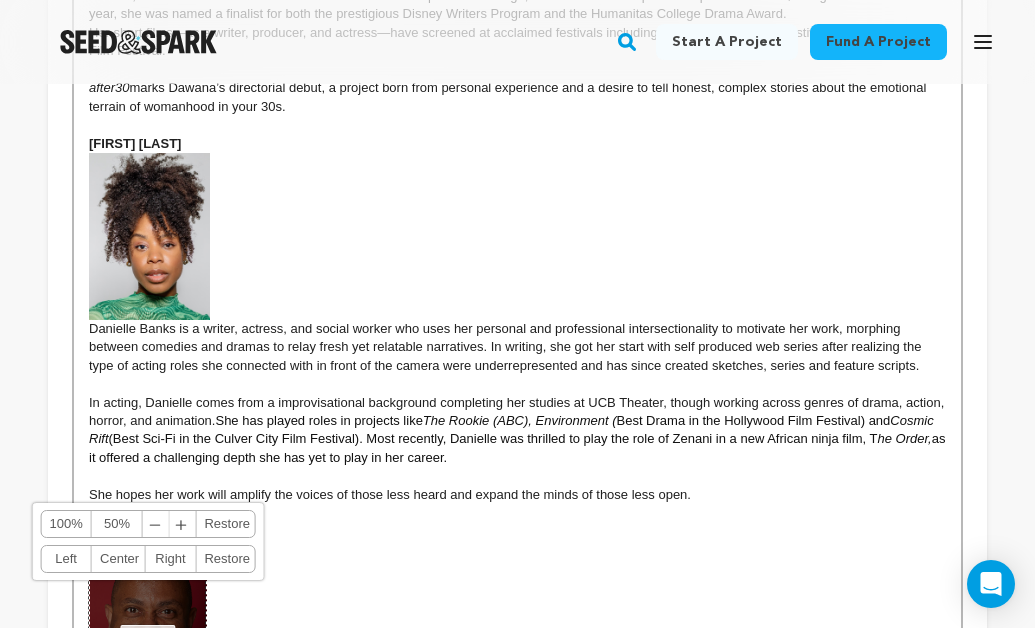 scroll, scrollTop: 913, scrollLeft: 0, axis: vertical 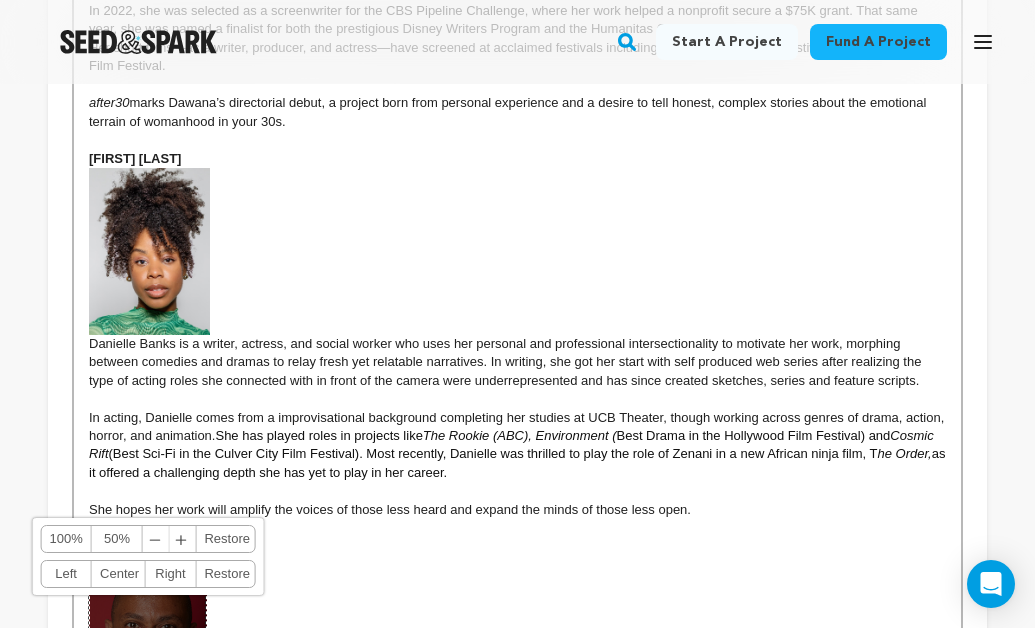 click at bounding box center (149, 251) 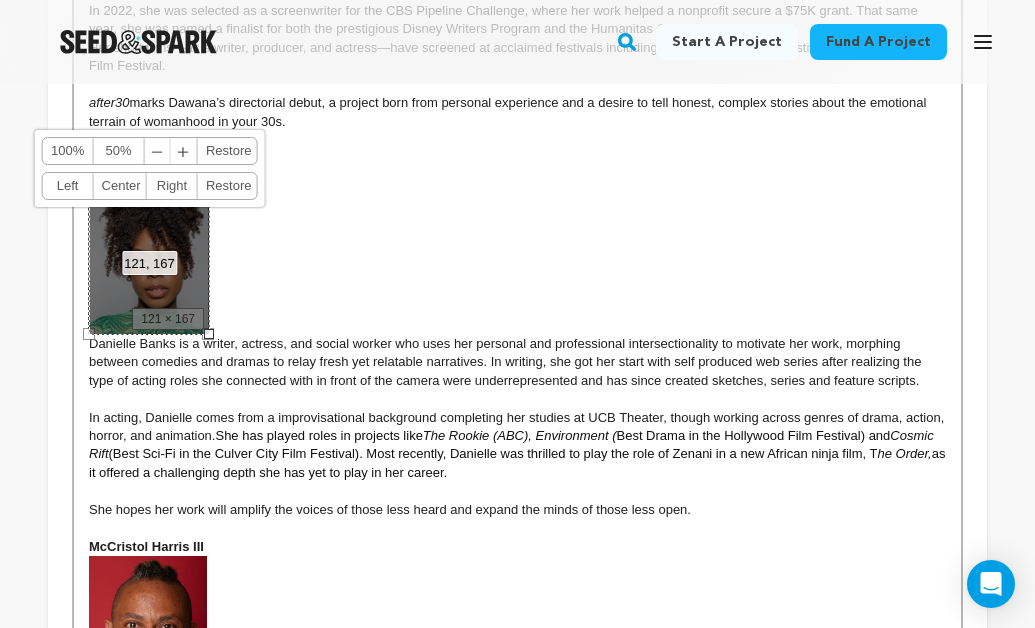 click on "121, 167
100%
50%
﹣
﹢
Restore
Left
Center
Right
Restore" at bounding box center [149, 251] 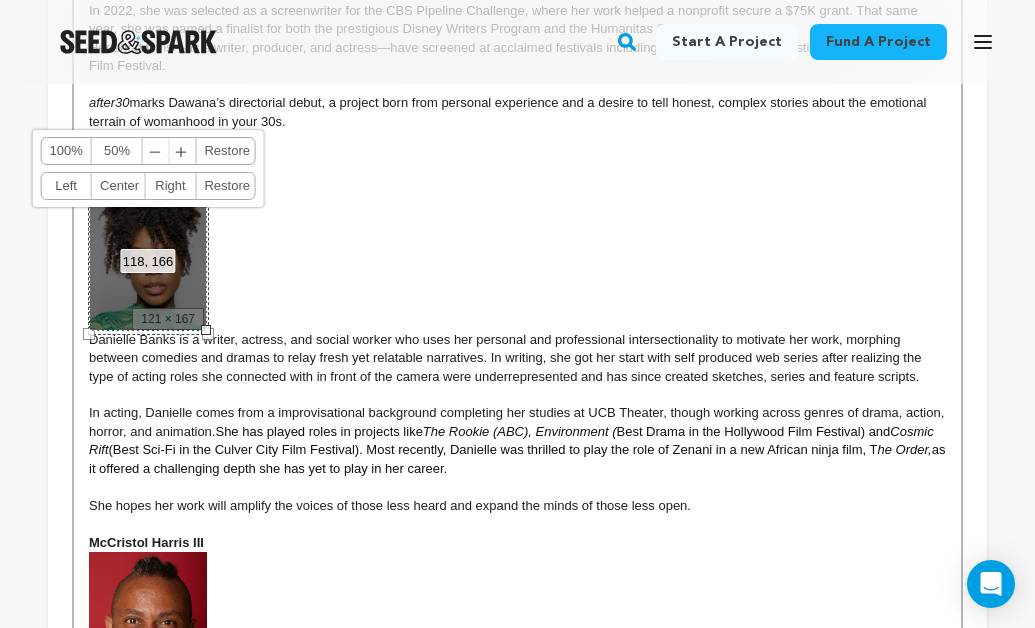 click on "[FIRST] [LAST] [FIRST] [LAST] is a writer, director, and actress with an MFA from the University of Southern California’s School of Cinematic Arts. Her storytelling is deeply personal, often exploring themes of identity, reinvention, and resilience. In 2022, she was selected as a screenwriter for the CBS Pipeline Challenge, where her work helped a nonprofit secure a $75K grant. That same year, she was named a finalist for both the prestigious Disney Writers Program and the Humanitas College Drama Award. Her short films—as a writer, producer, and actress—have screened at acclaimed festivals including the Pan African Film Festival and Urbanworld Film Festival. after30 marks [FIRST]’s directorial debut, a project born from personal experience and a desire to tell honest, complex stories about the emotional terrain of womanhood in your 30s. [FIRST] [LAST] She has played roles in projects like The Rookie (ABC), Environment ( Best Drama in the Hollywood Film Festival) and Cosmic Rift he Order, (FOX)," at bounding box center (517, 361) 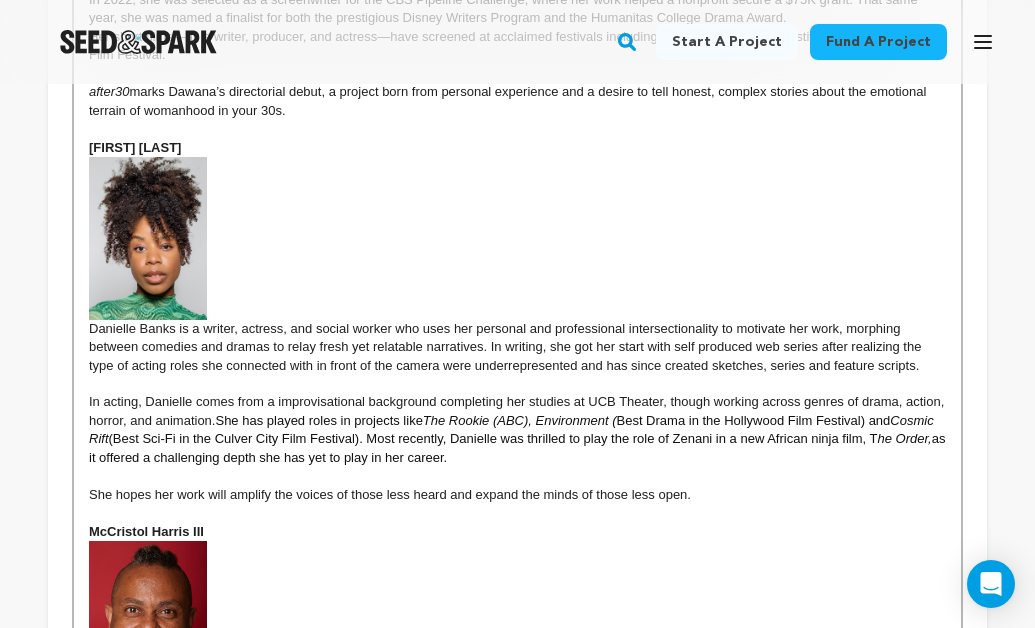 scroll, scrollTop: 921, scrollLeft: 0, axis: vertical 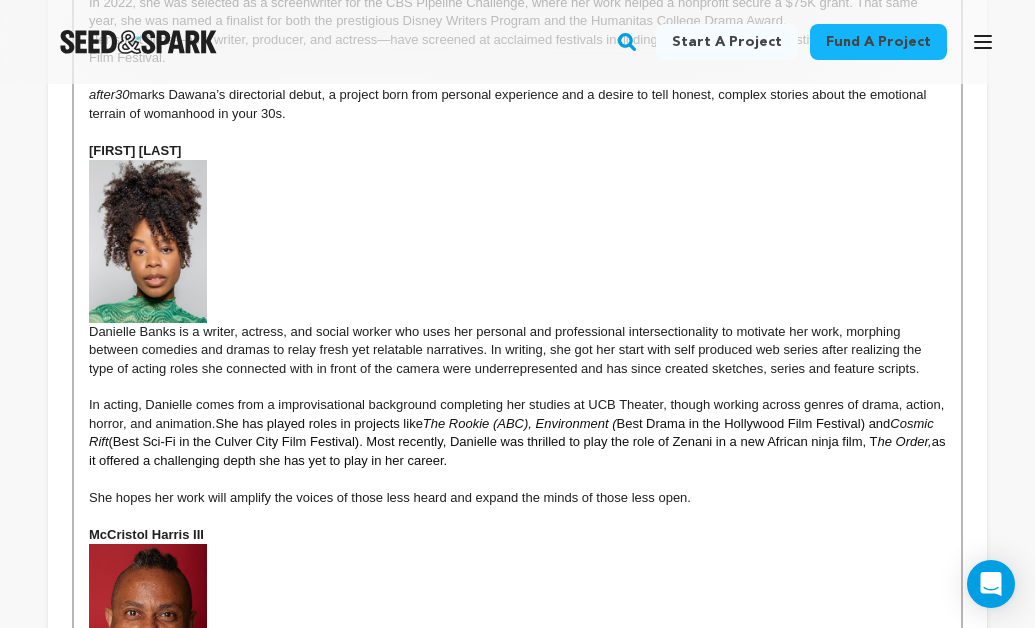 click at bounding box center (148, 241) 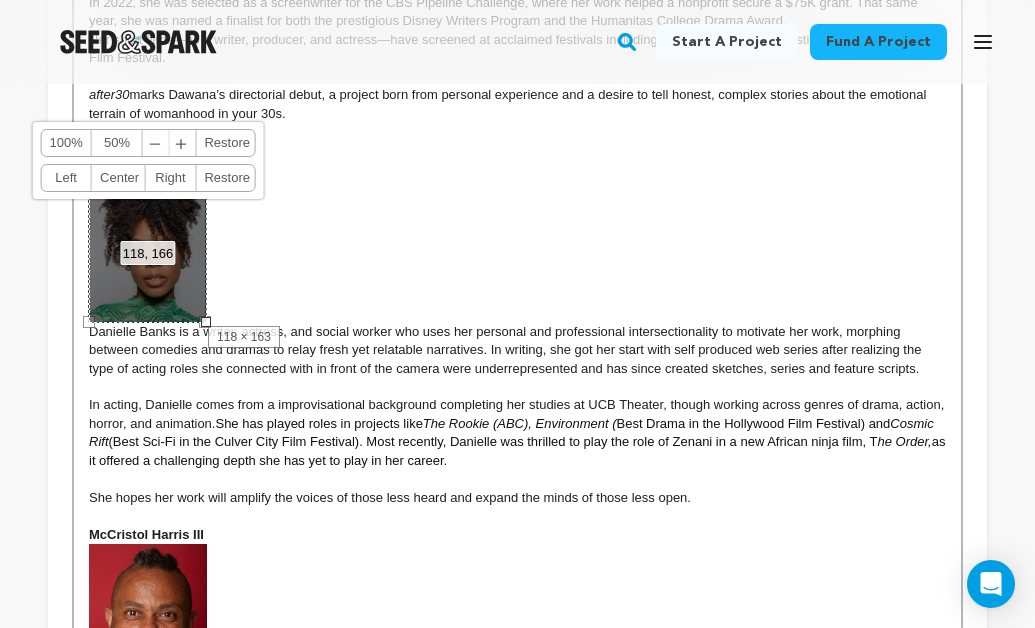 click on "Danielle Banks is a writer, actress, and social worker who uses her personal and professional intersectionality to motivate her work, morphing between comedies and dramas to relay fresh yet relatable narratives. In writing, she got her start with self produced web series after realizing the type of acting roles she connected with in front of the camera were underrepresented and has since created sketches, series and feature scripts." at bounding box center [517, 267] 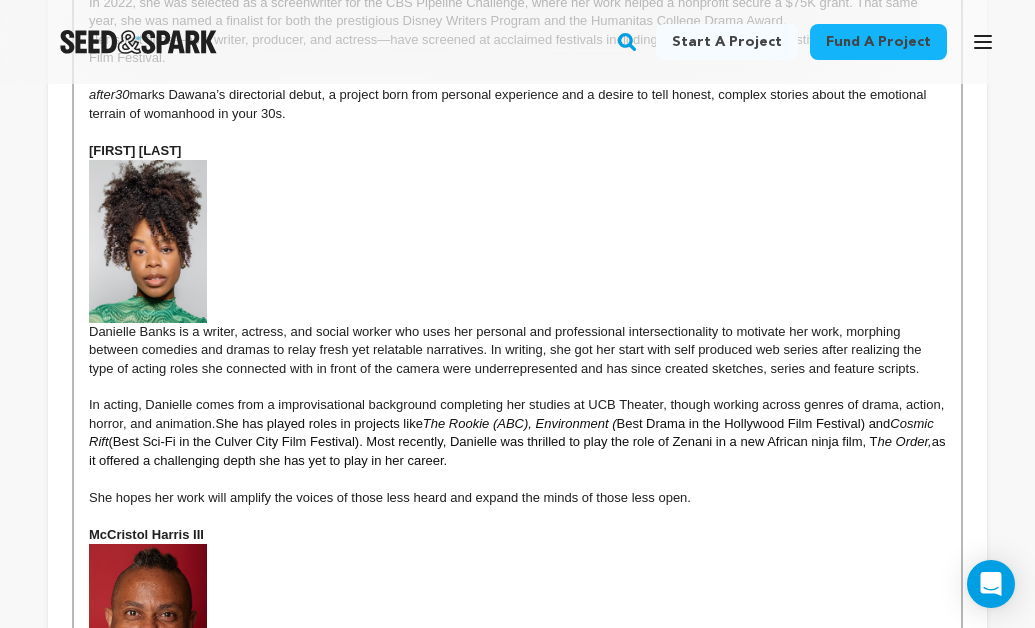 click at bounding box center [148, 241] 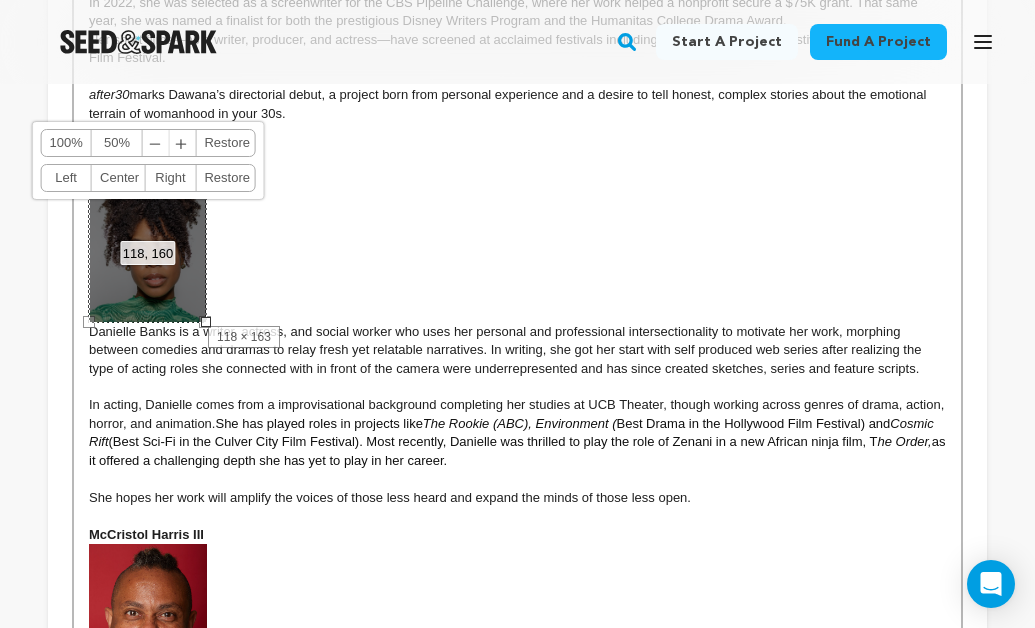 click on "[FIRST] [LAST] [FIRST] [LAST] is a writer, director, and actress with an MFA from the University of Southern California’s School of Cinematic Arts. Her storytelling is deeply personal, often exploring themes of identity, reinvention, and resilience. In 2022, she was selected as a screenwriter for the CBS Pipeline Challenge, where her work helped a nonprofit secure a $75K grant. That same year, she was named a finalist for both the prestigious Disney Writers Program and the Humanitas College Drama Award. Her short films—as a writer, producer, and actress—have screened at acclaimed festivals including the Pan African Film Festival and Urbanworld Film Festival. after30 marks [FIRST]’s directorial debut, a project born from personal experience and a desire to tell honest, complex stories about the emotional terrain of womanhood in your 30s. [FIRST] [LAST] She has played roles in projects like The Rookie (ABC), Environment ( Best Drama in the Hollywood Film Festival) and Cosmic Rift he Order, (FOX)," at bounding box center (517, 353) 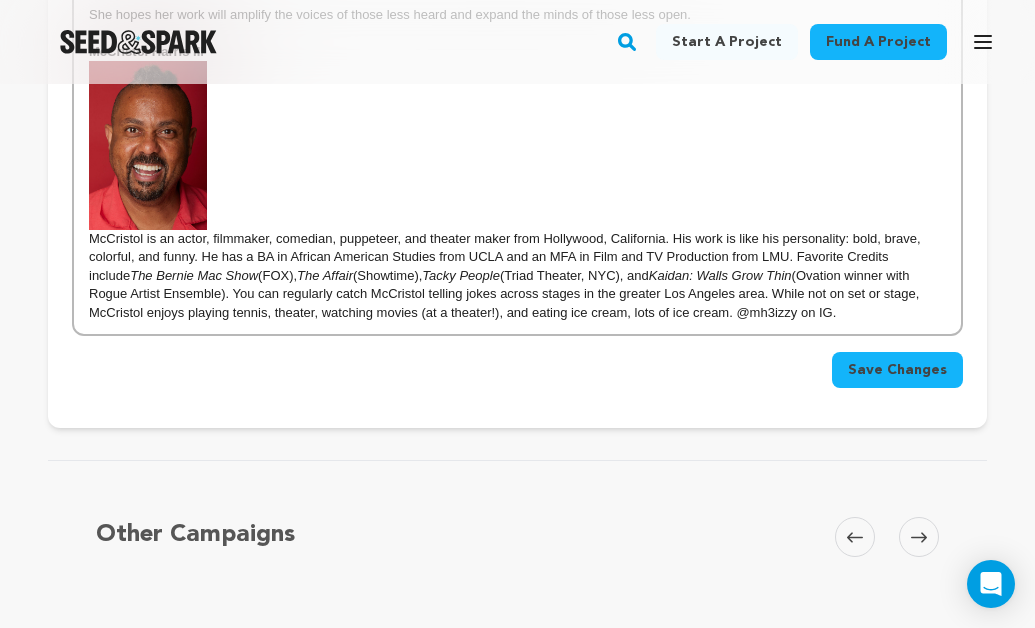 scroll, scrollTop: 1418, scrollLeft: 0, axis: vertical 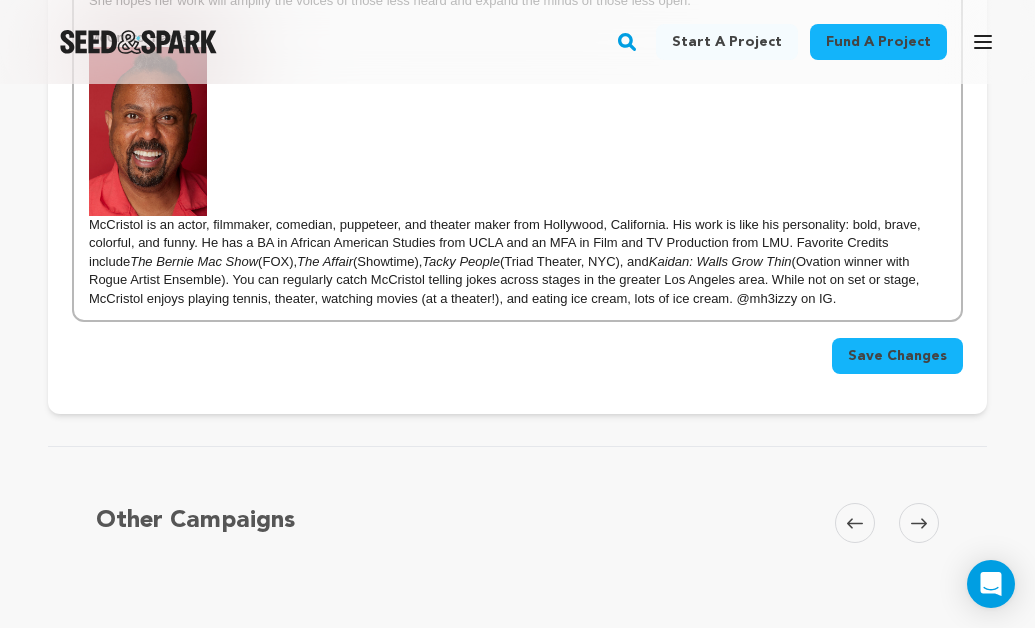 click on "Save Changes" at bounding box center (897, 356) 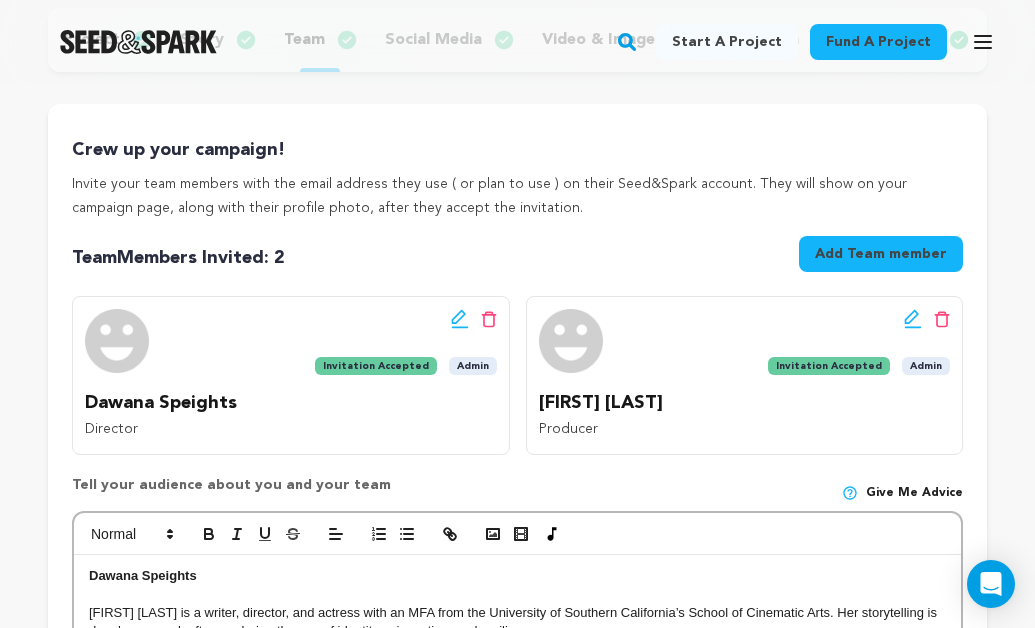 scroll, scrollTop: 0, scrollLeft: 0, axis: both 